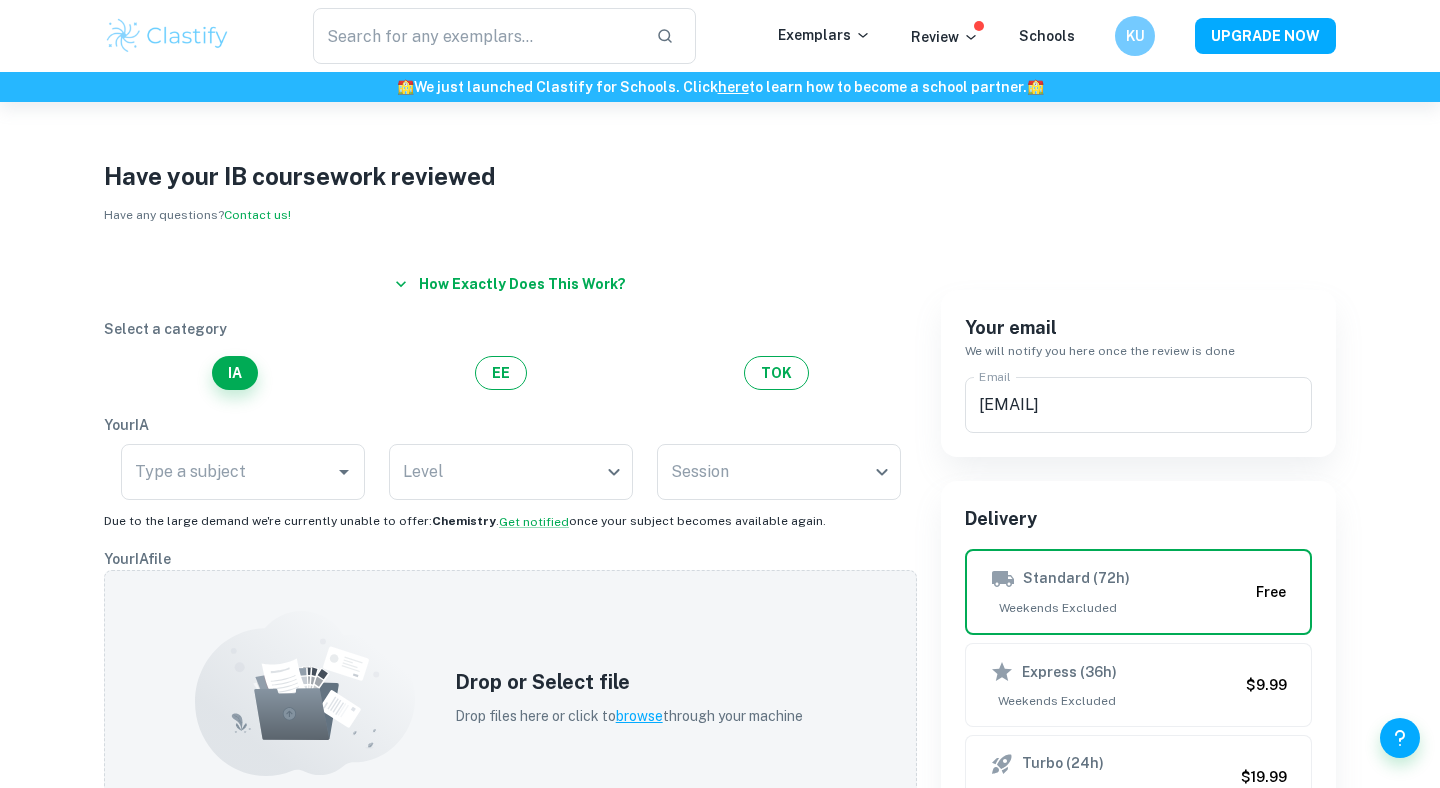 scroll, scrollTop: 0, scrollLeft: 0, axis: both 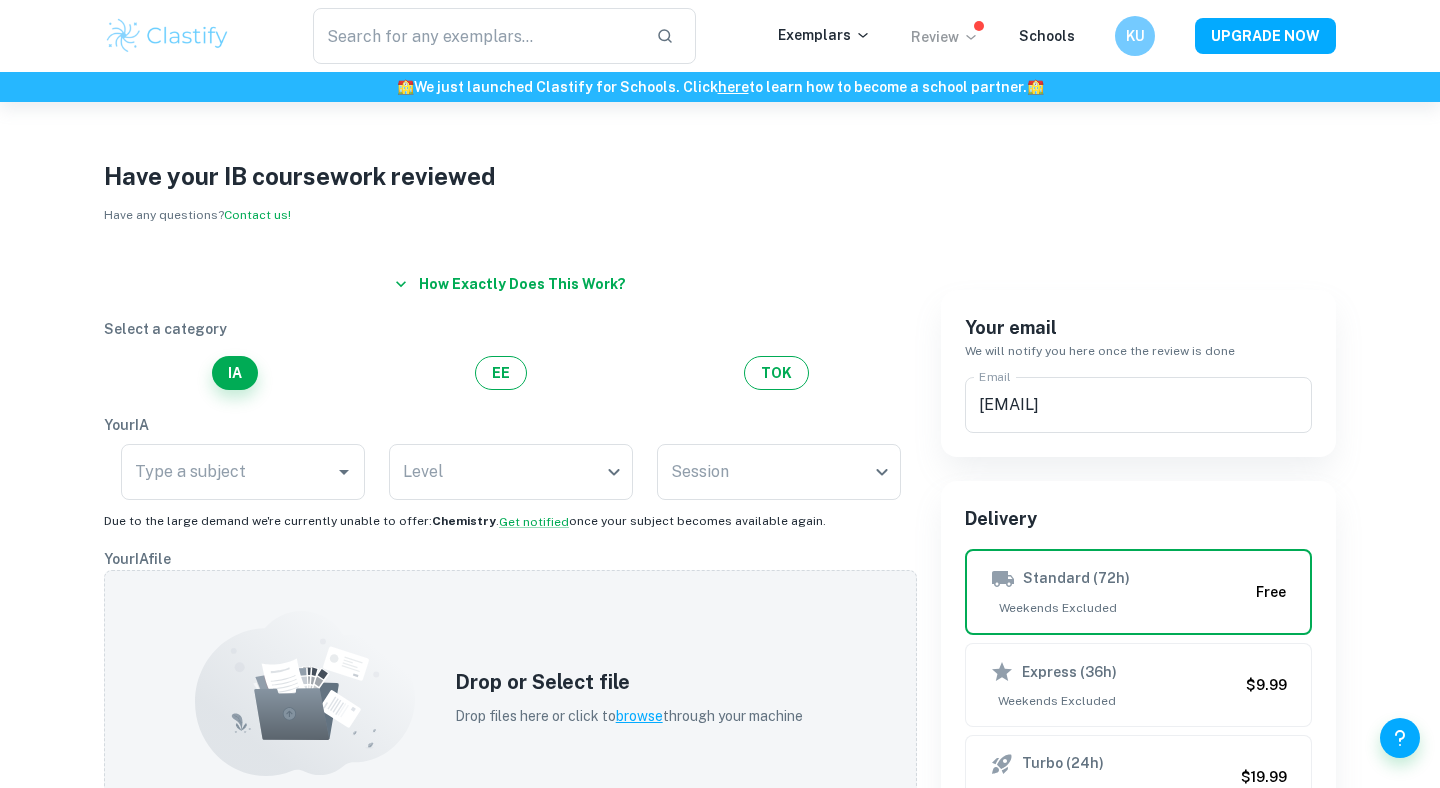 click on "Review" at bounding box center [945, 37] 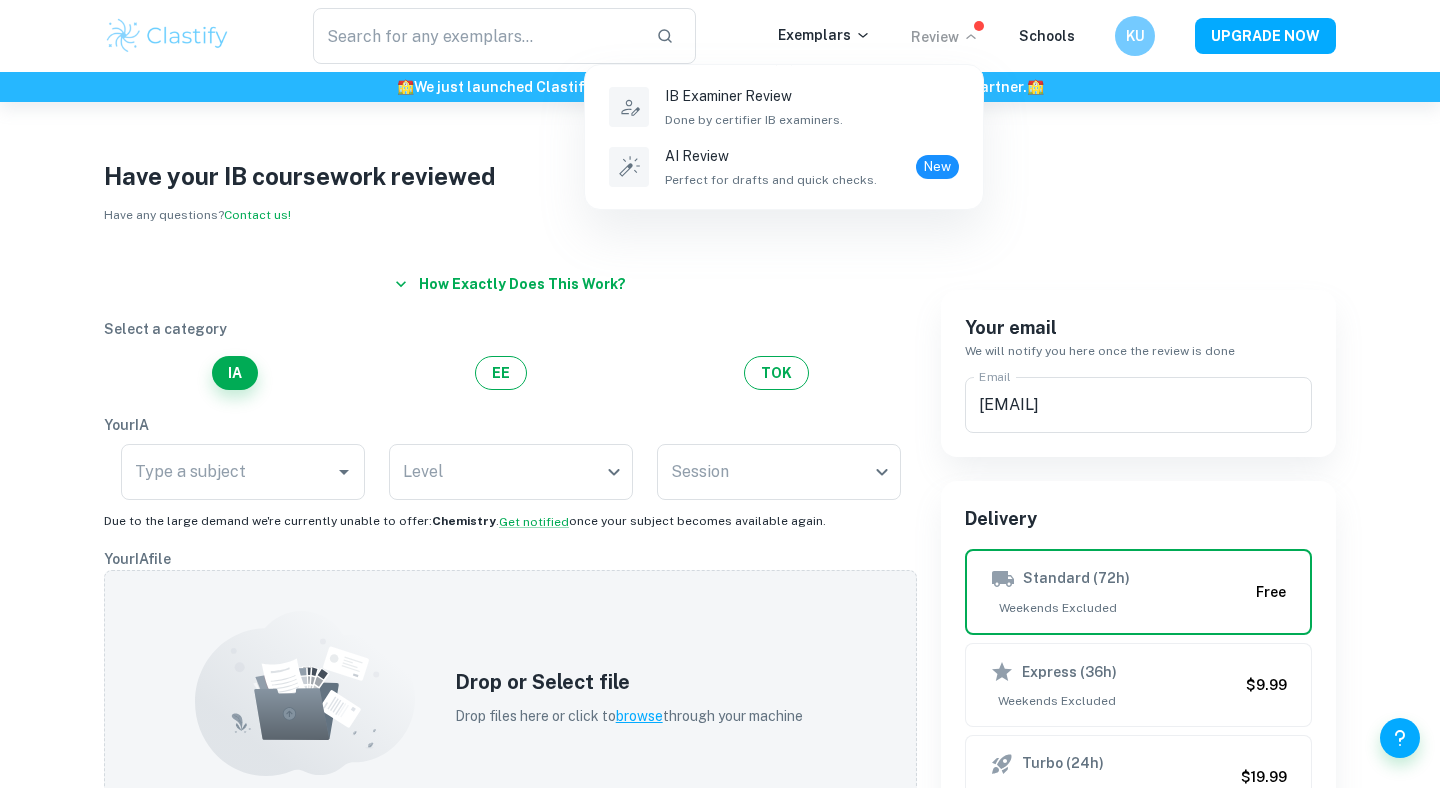 click at bounding box center (720, 394) 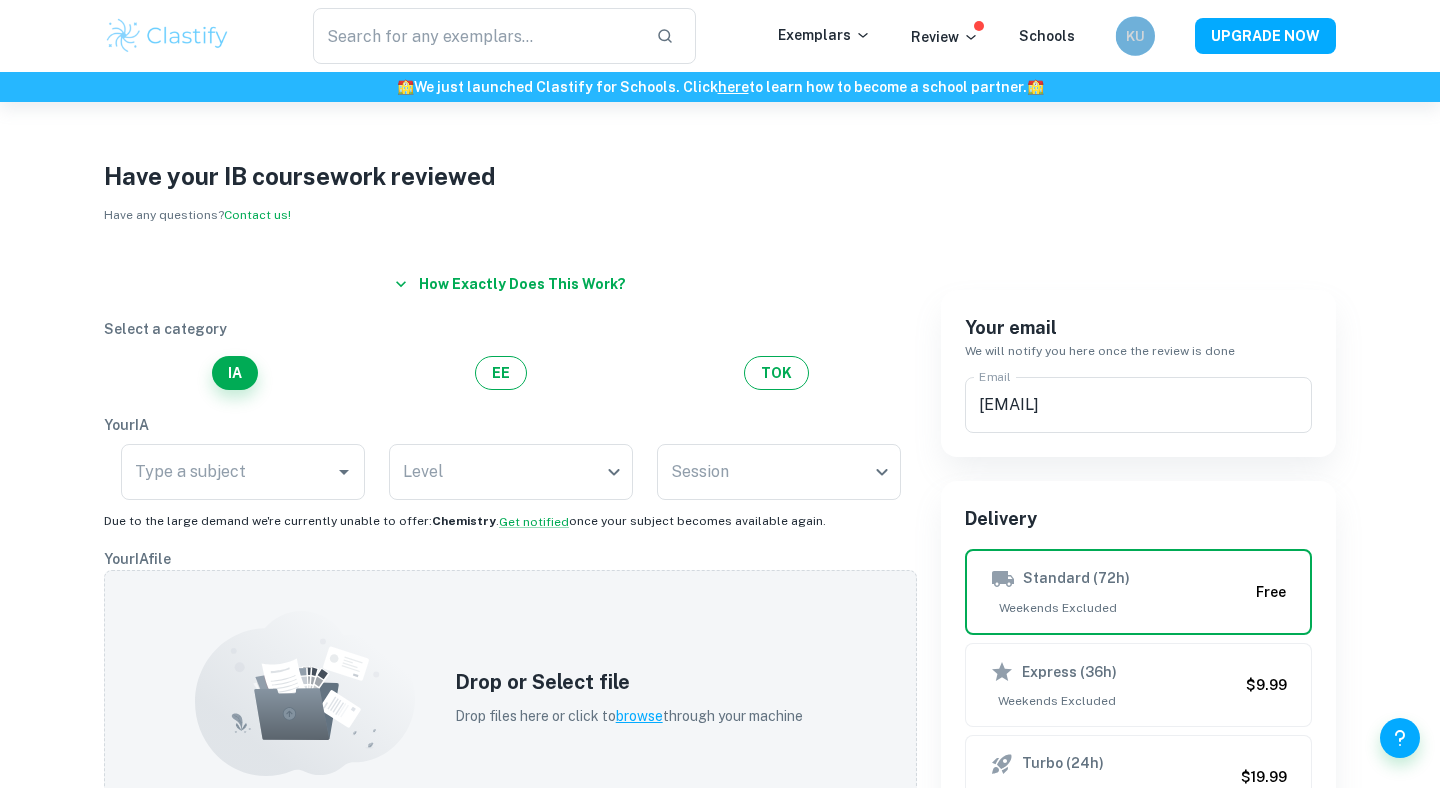 click on "KU" at bounding box center [1135, 36] 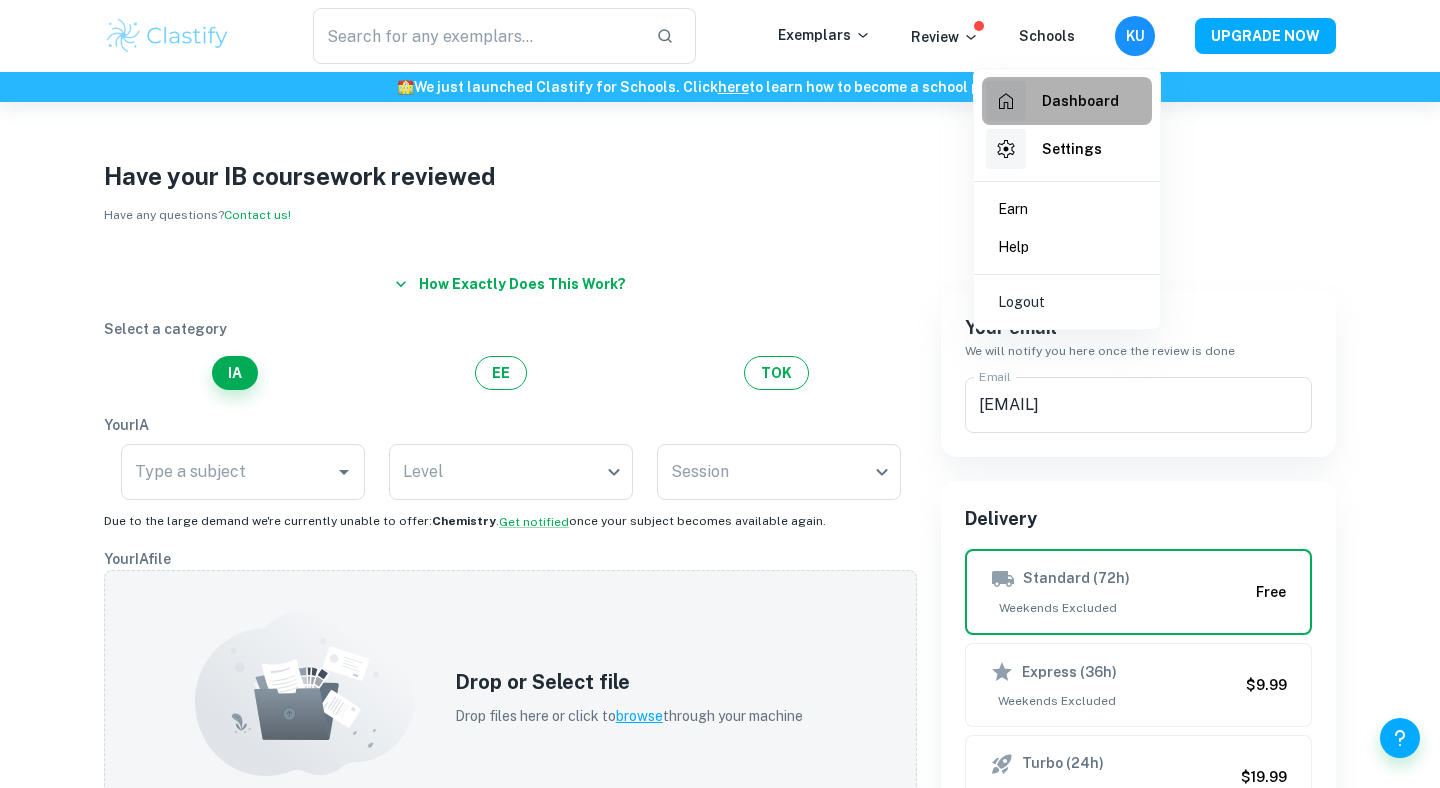 click on "Dashboard" at bounding box center (1080, 101) 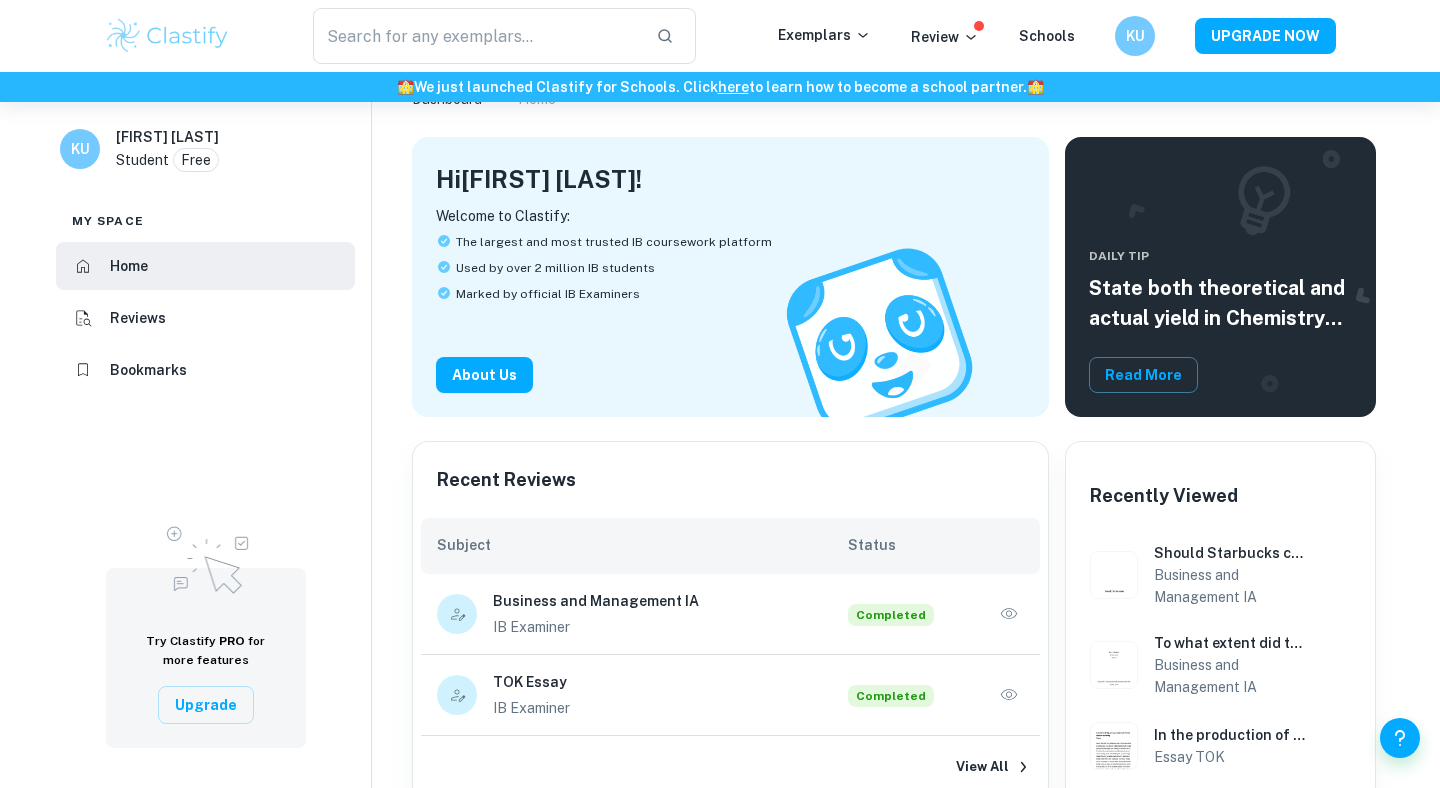 scroll, scrollTop: 79, scrollLeft: 0, axis: vertical 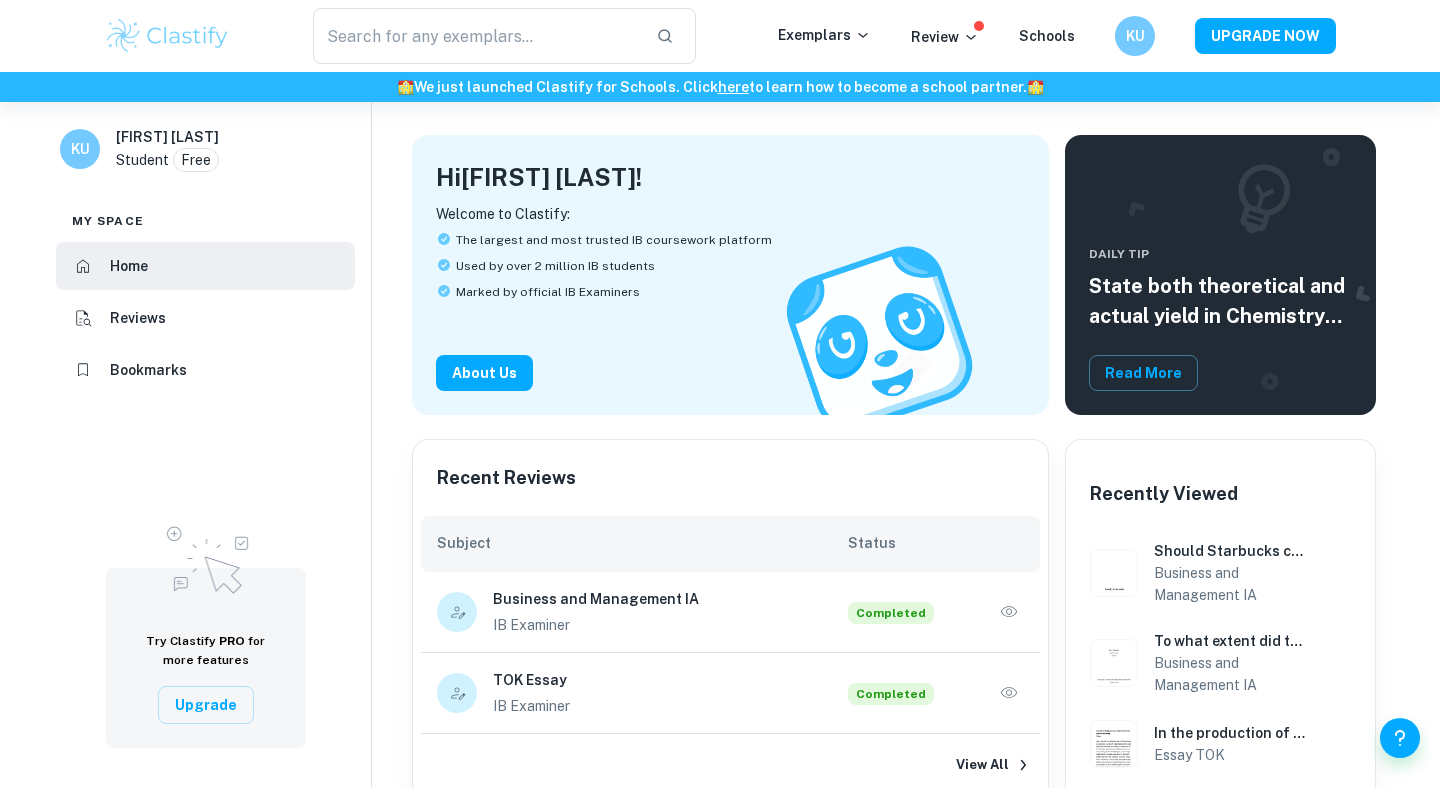 click on "Completed" at bounding box center [891, 613] 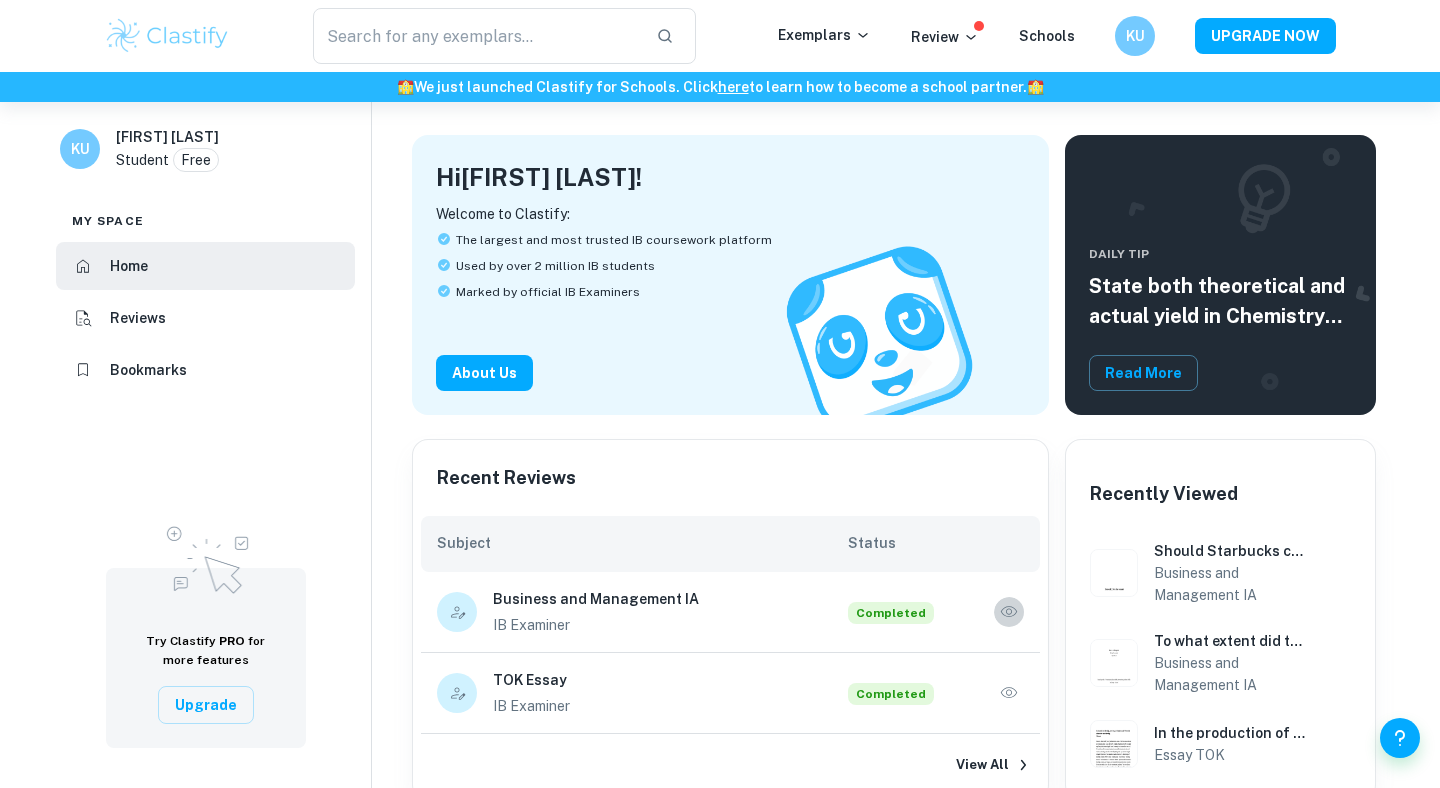 click 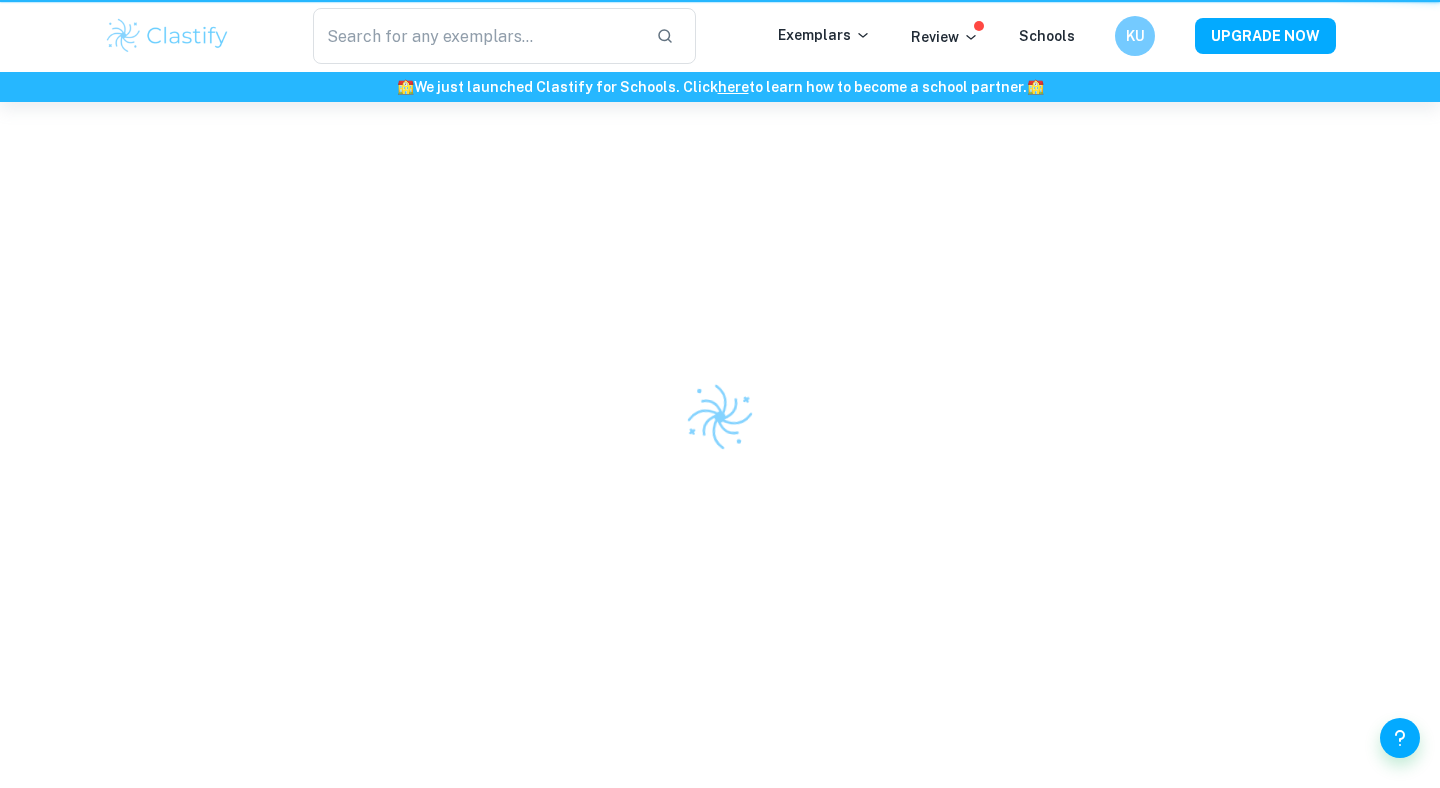 scroll, scrollTop: 0, scrollLeft: 0, axis: both 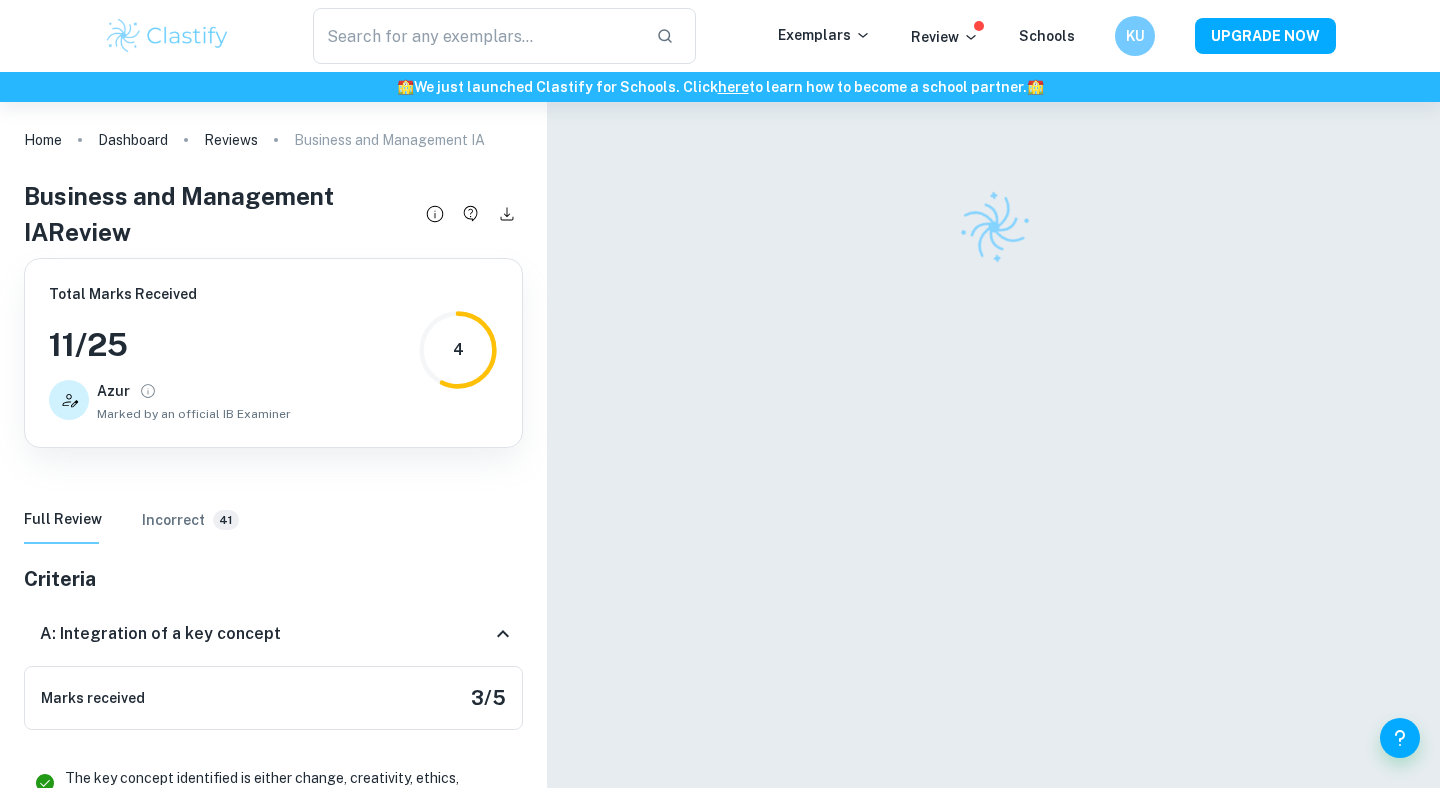 click on "41" at bounding box center [226, 520] 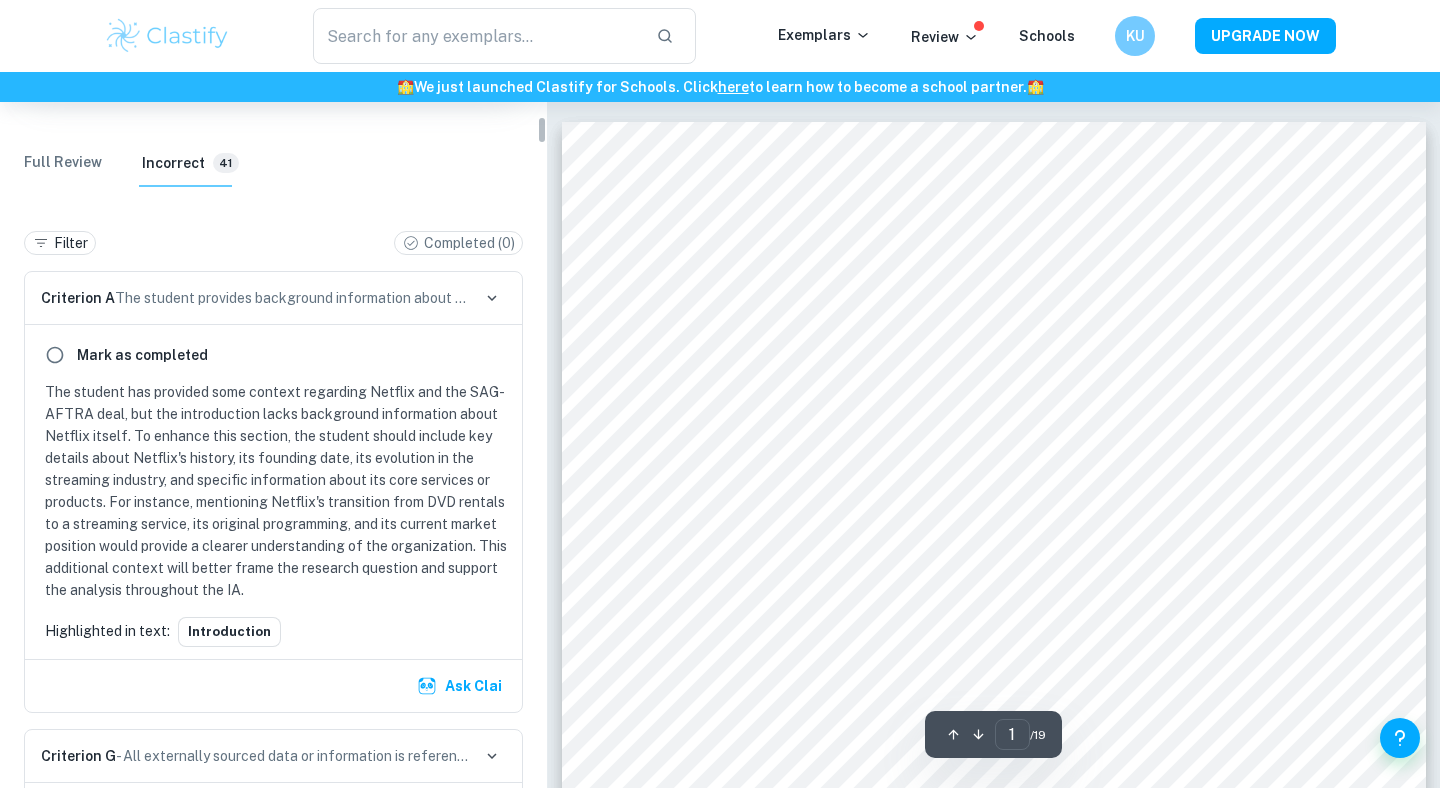 scroll, scrollTop: 364, scrollLeft: 0, axis: vertical 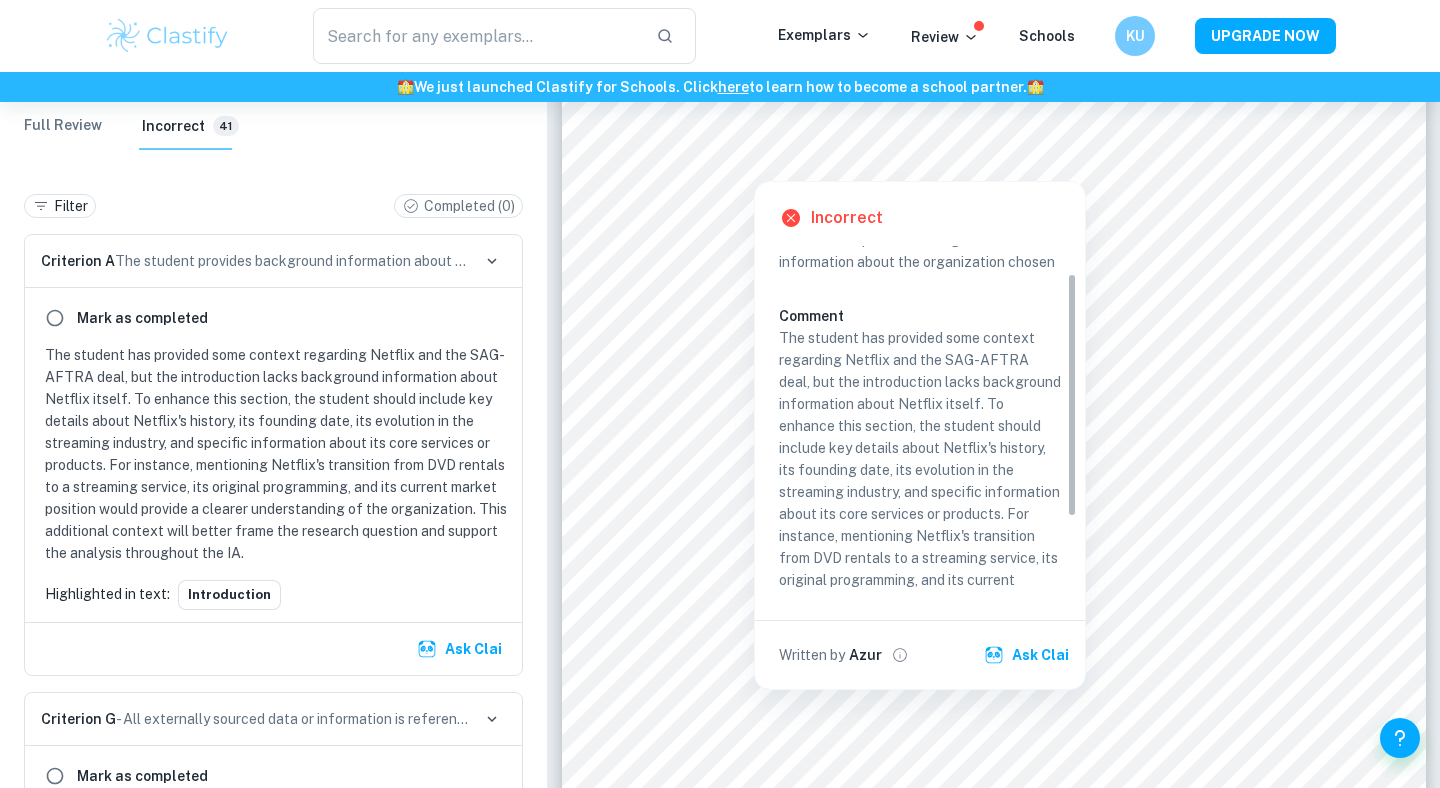 click on "The student has provided some context regarding Netflix and the SAG-AFTRA deal, but the introduction lacks background information about Netflix itself. To enhance this section, the student should include key details about Netflix's history, its founding date, its evolution in the streaming industry, and specific information about its core services or products. For instance, mentioning Netflix's transition from DVD rentals to a streaming service, its original programming, and its current market position would provide a clearer understanding of the organization. This additional context will better frame the research question and support the analysis throughout the IA." at bounding box center [920, 514] 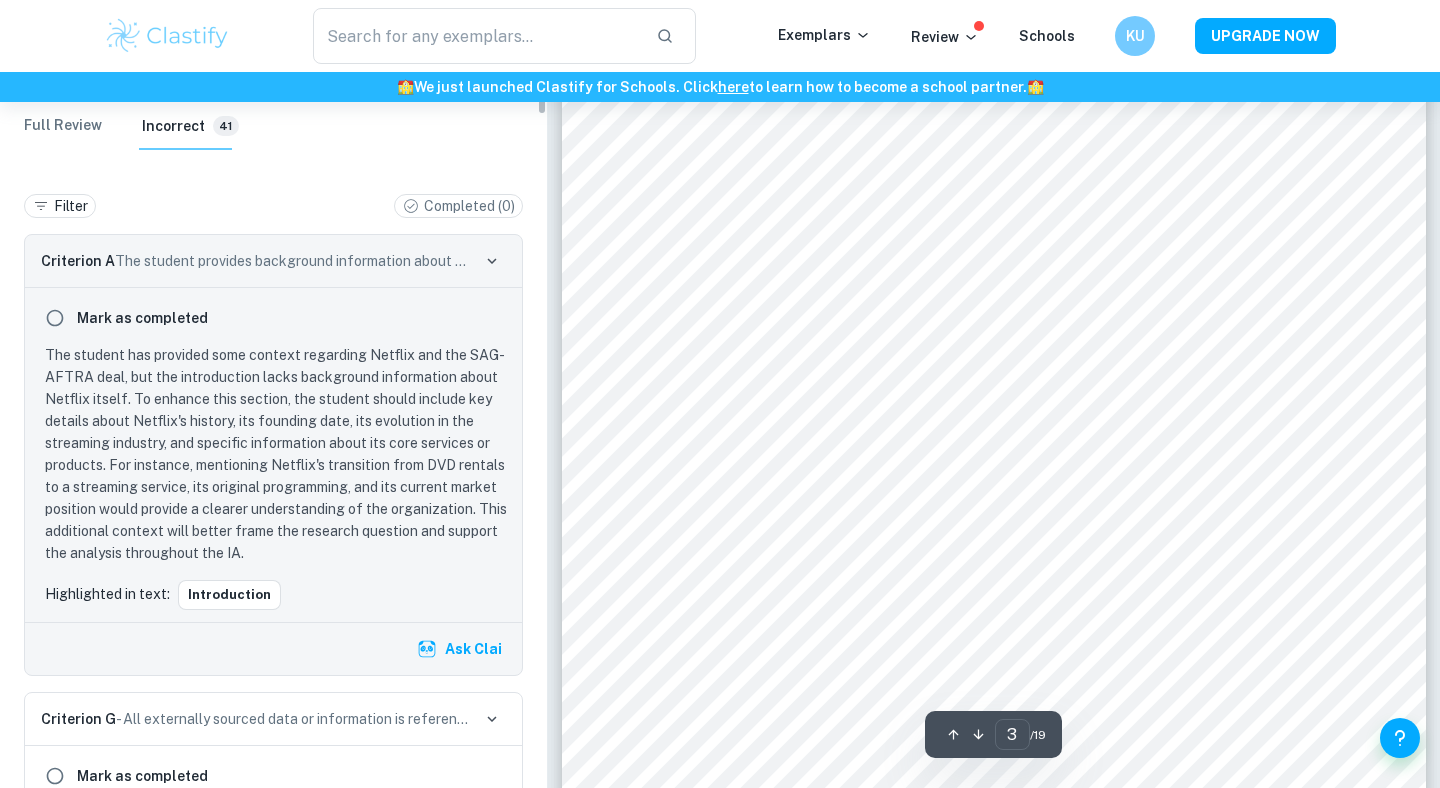 scroll, scrollTop: 2563, scrollLeft: 0, axis: vertical 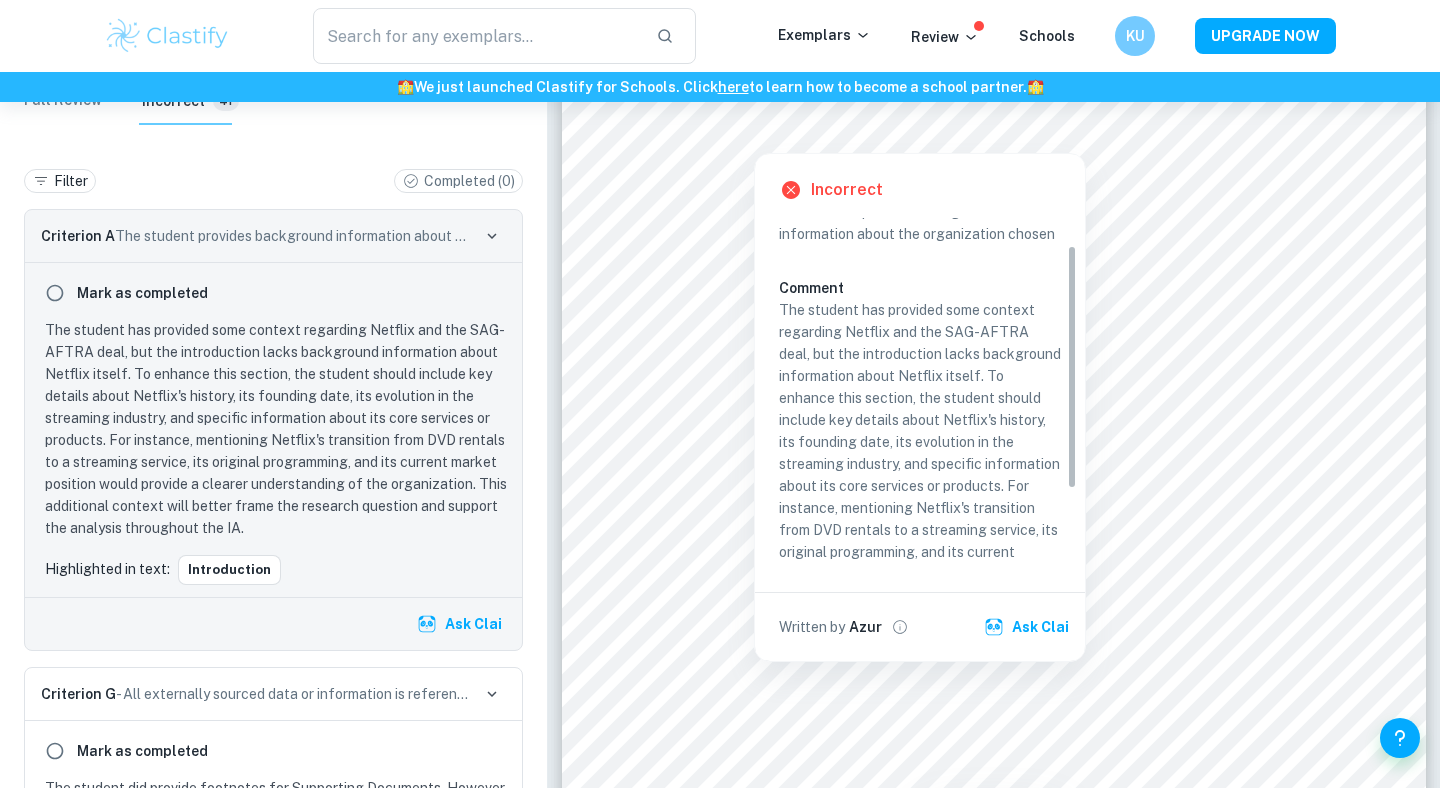 click at bounding box center (754, 134) 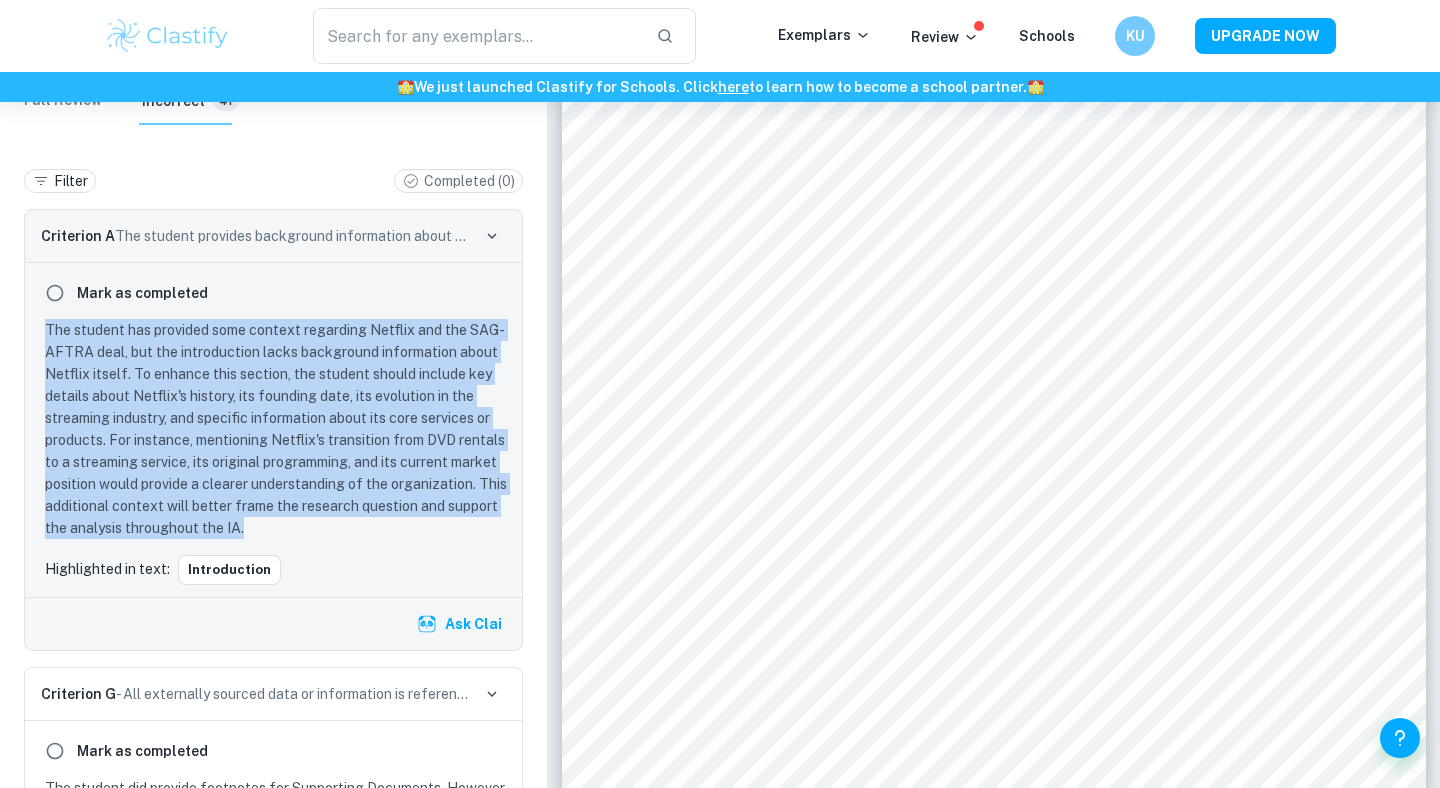 drag, startPoint x: 40, startPoint y: 321, endPoint x: 364, endPoint y: 531, distance: 386.1036 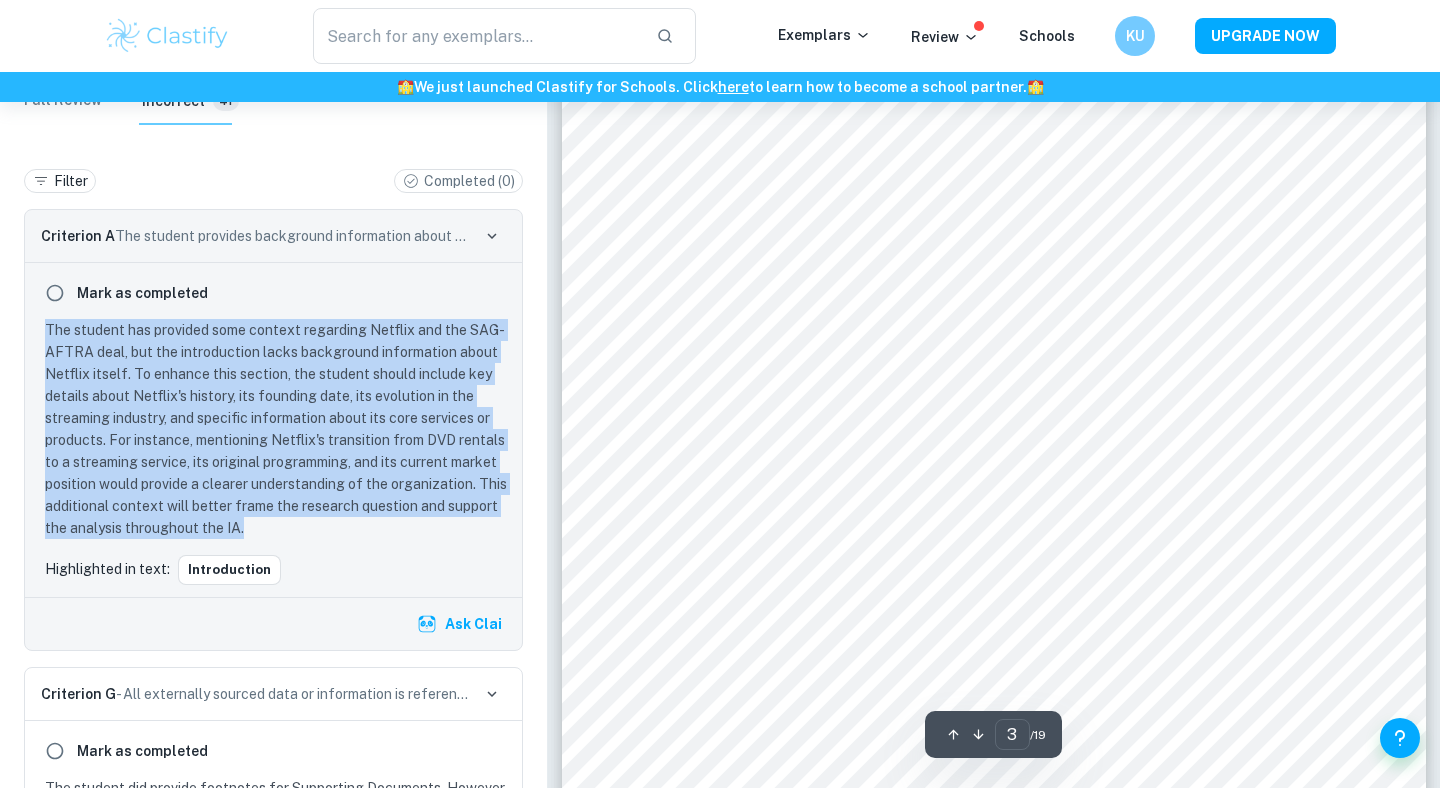 scroll, scrollTop: 2639, scrollLeft: 0, axis: vertical 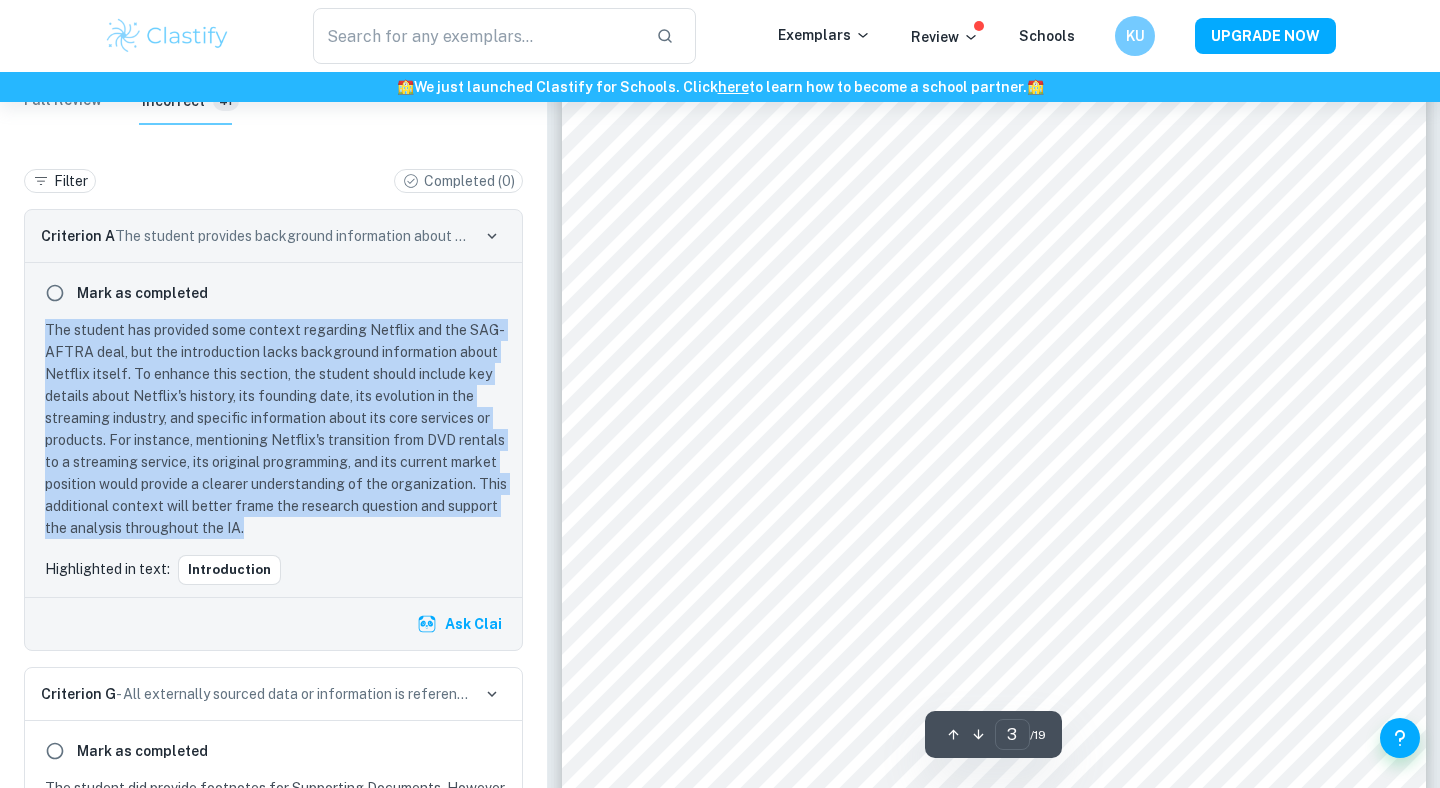 click at bounding box center [848, 593] 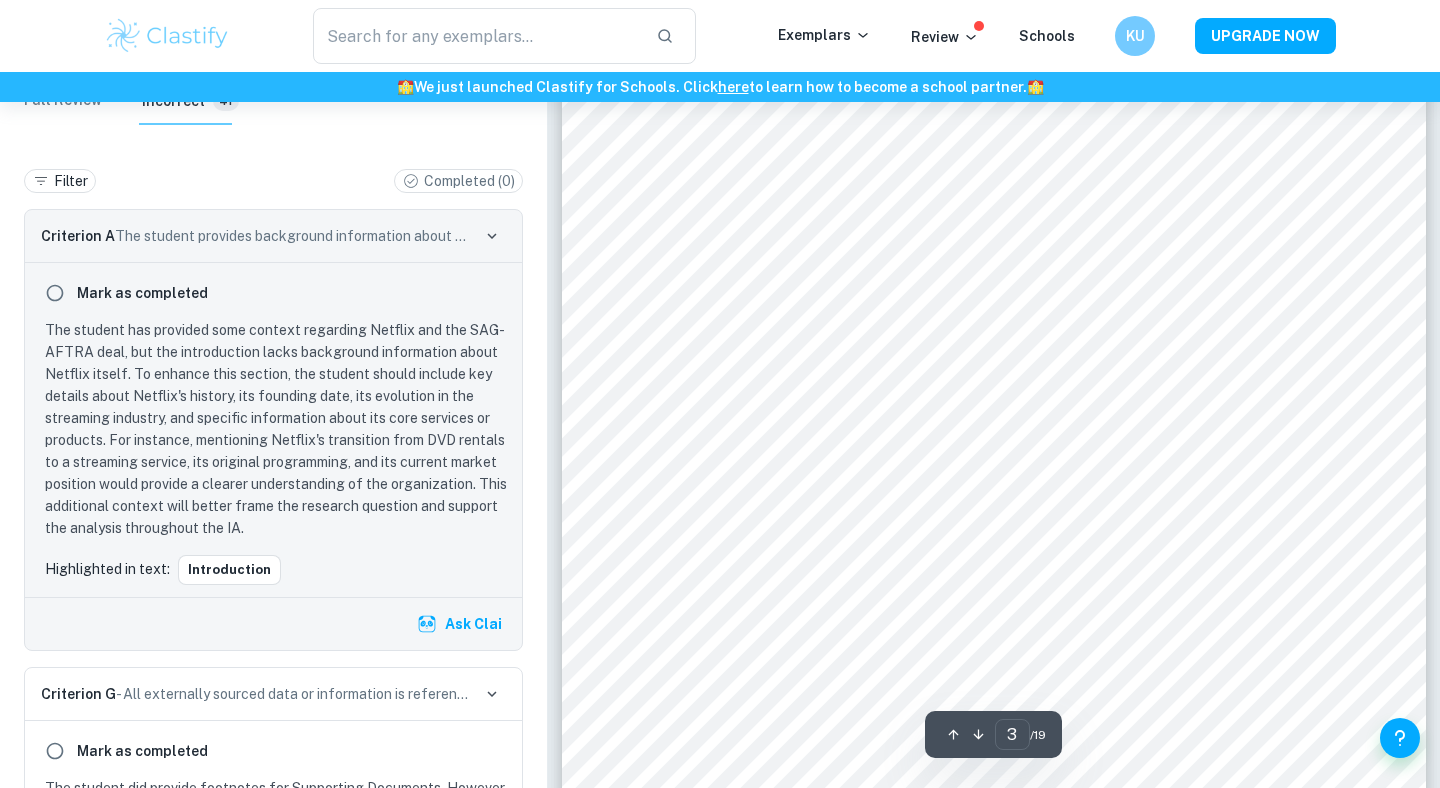 click on "was directly impacted by this strike, including major production delays" at bounding box center (1077, 597) 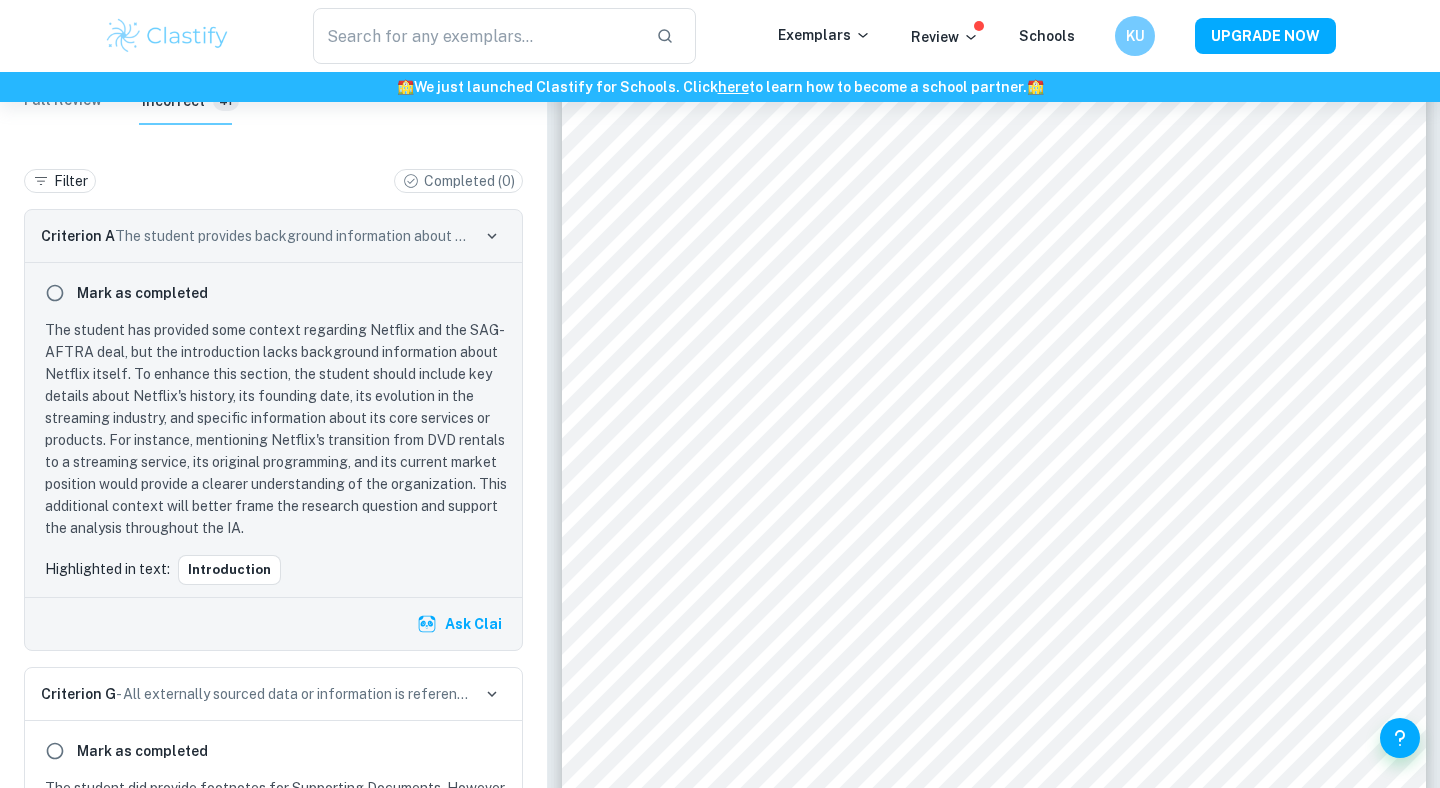 click on "was directly impacted by this strike, including major production delays" at bounding box center (1077, 597) 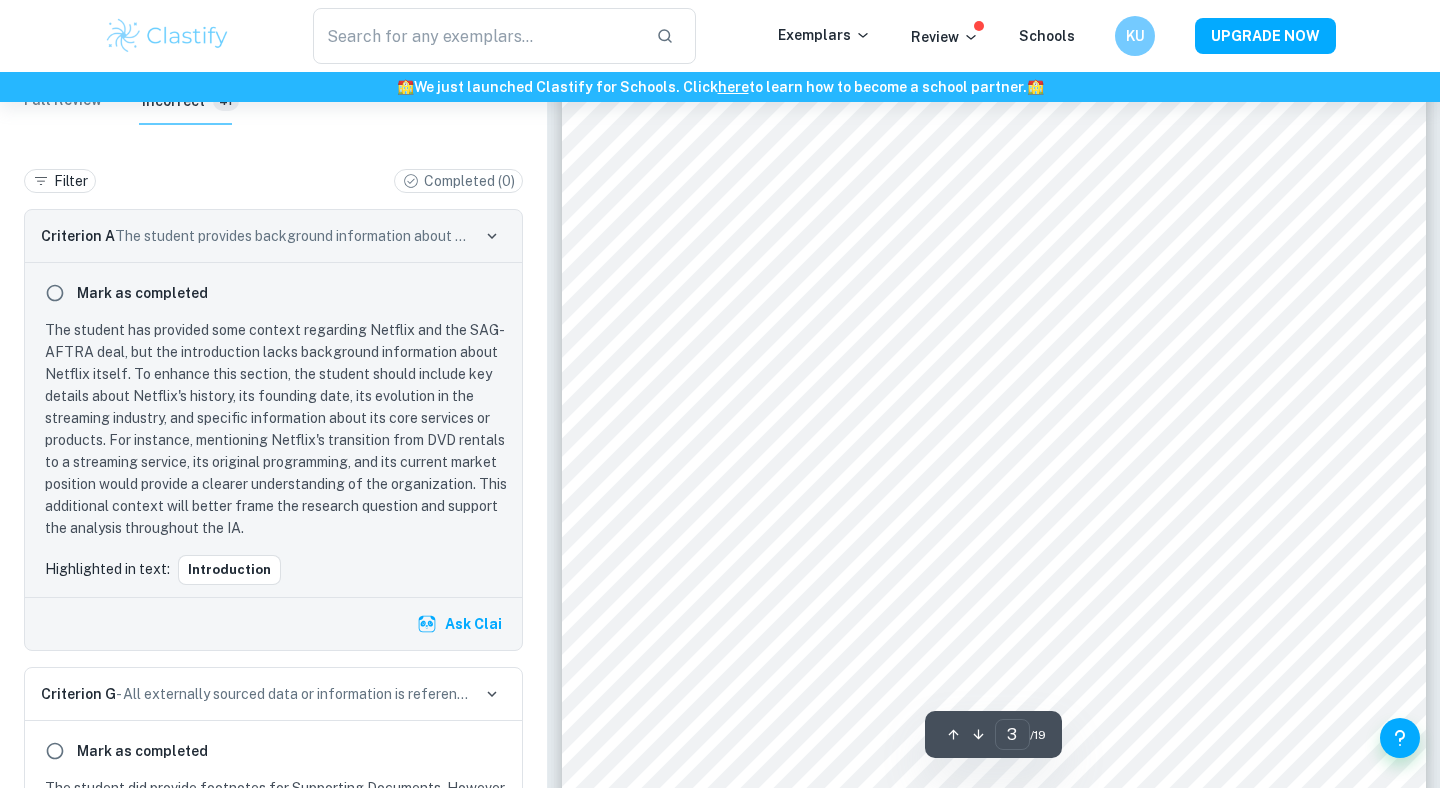 click on "was directly impacted by this strike, including major production delays" at bounding box center (1077, 597) 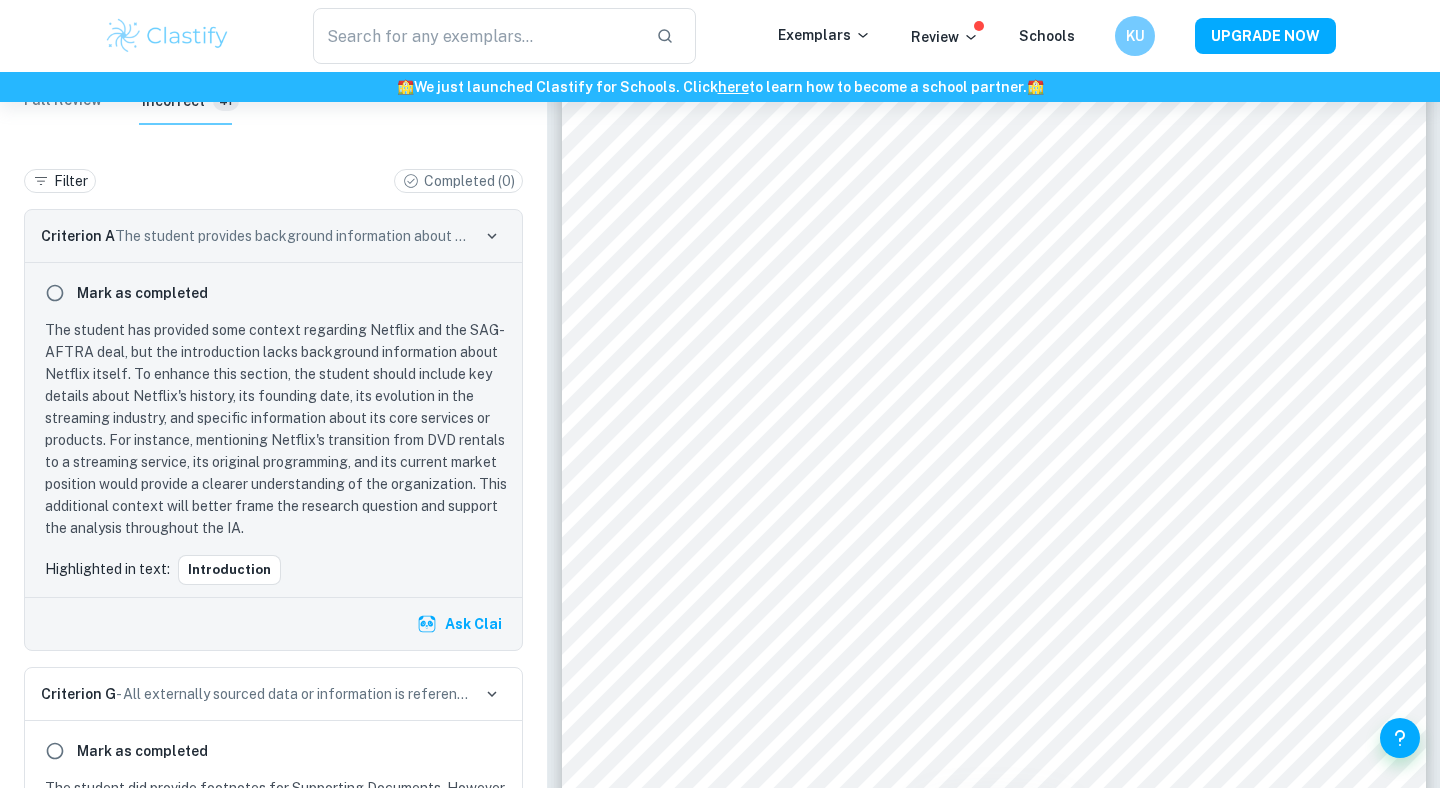click on "was directly impacted by this strike, including major production delays" at bounding box center [1077, 597] 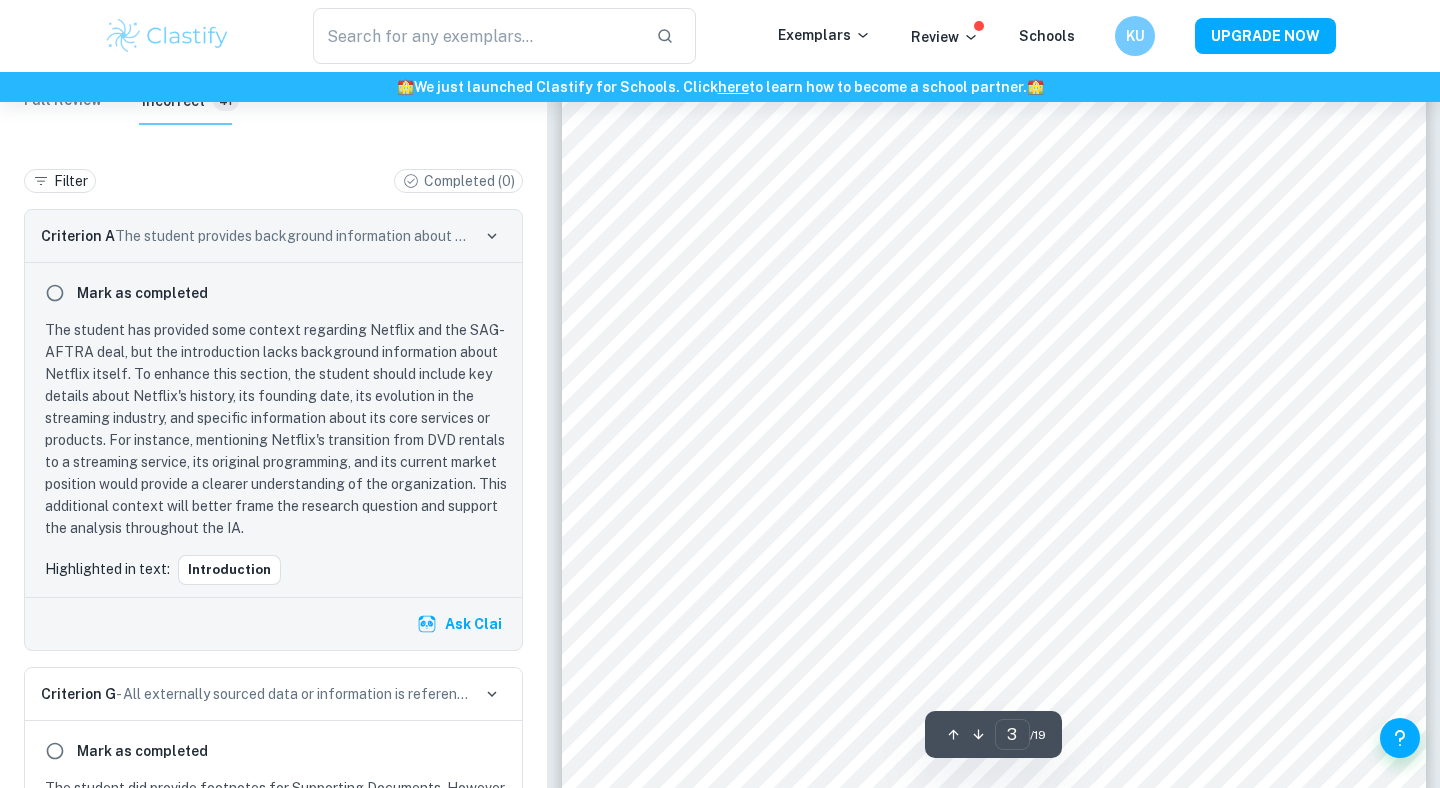 click on "was directly impacted by this strike, including major production delays" at bounding box center (1077, 597) 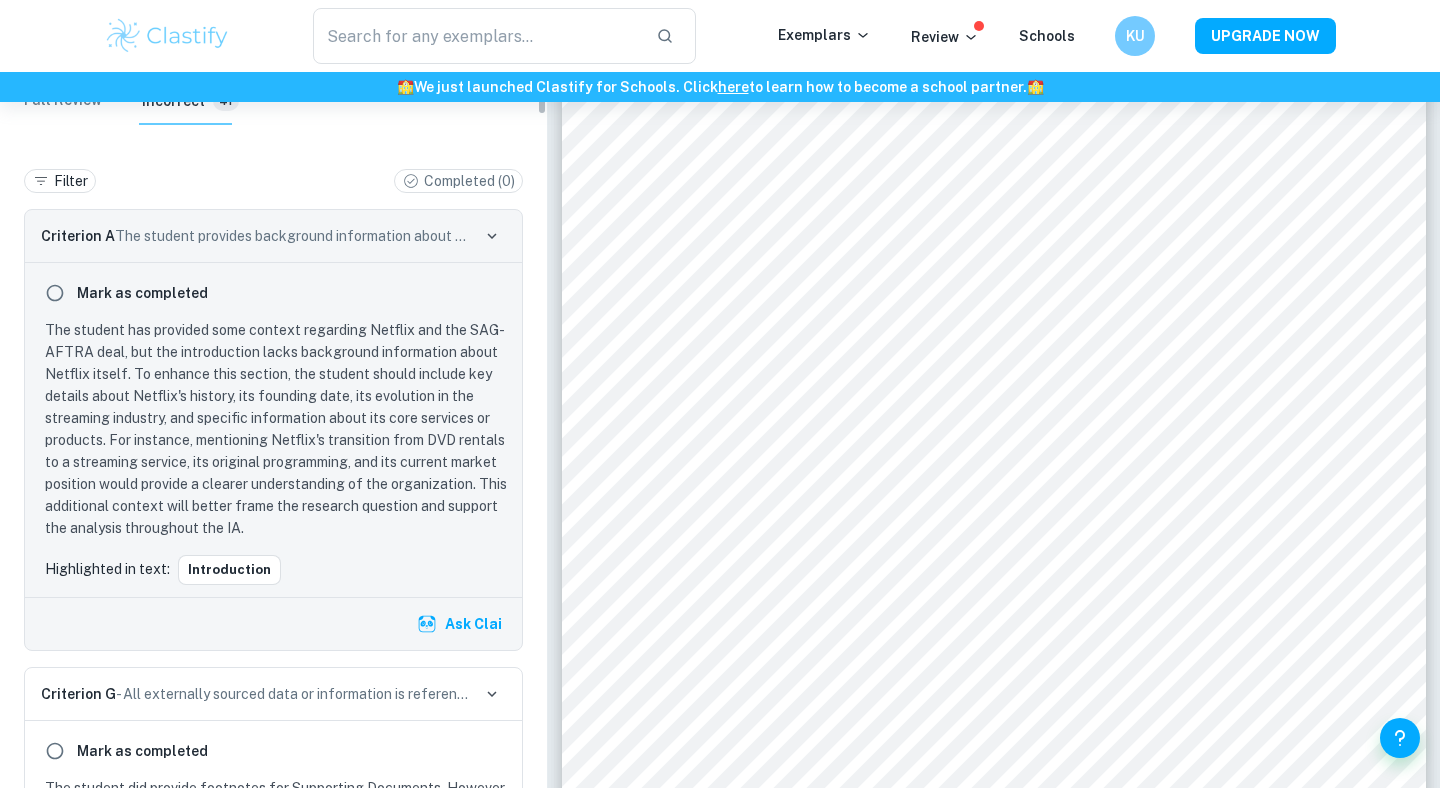 scroll, scrollTop: 401, scrollLeft: 0, axis: vertical 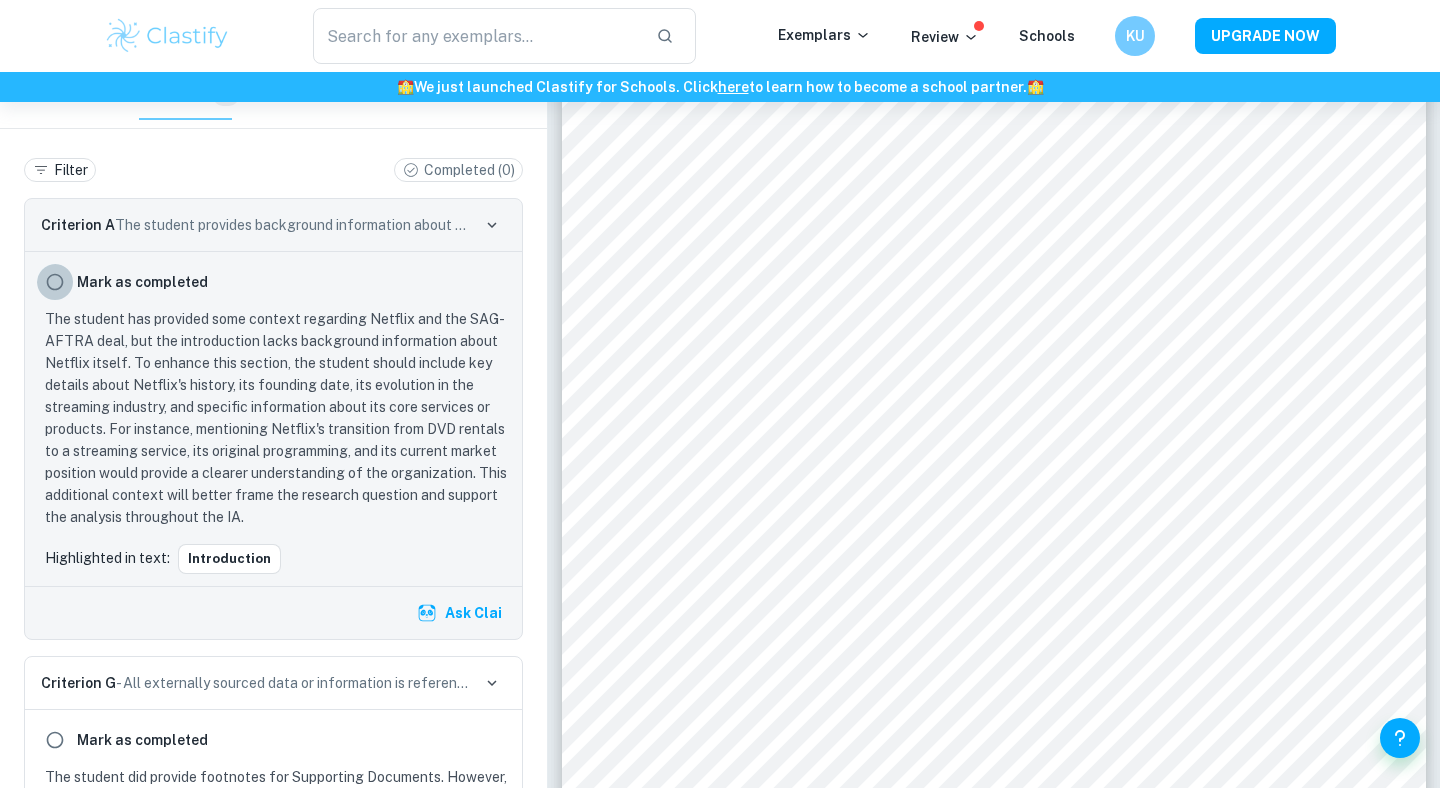 click at bounding box center [55, 282] 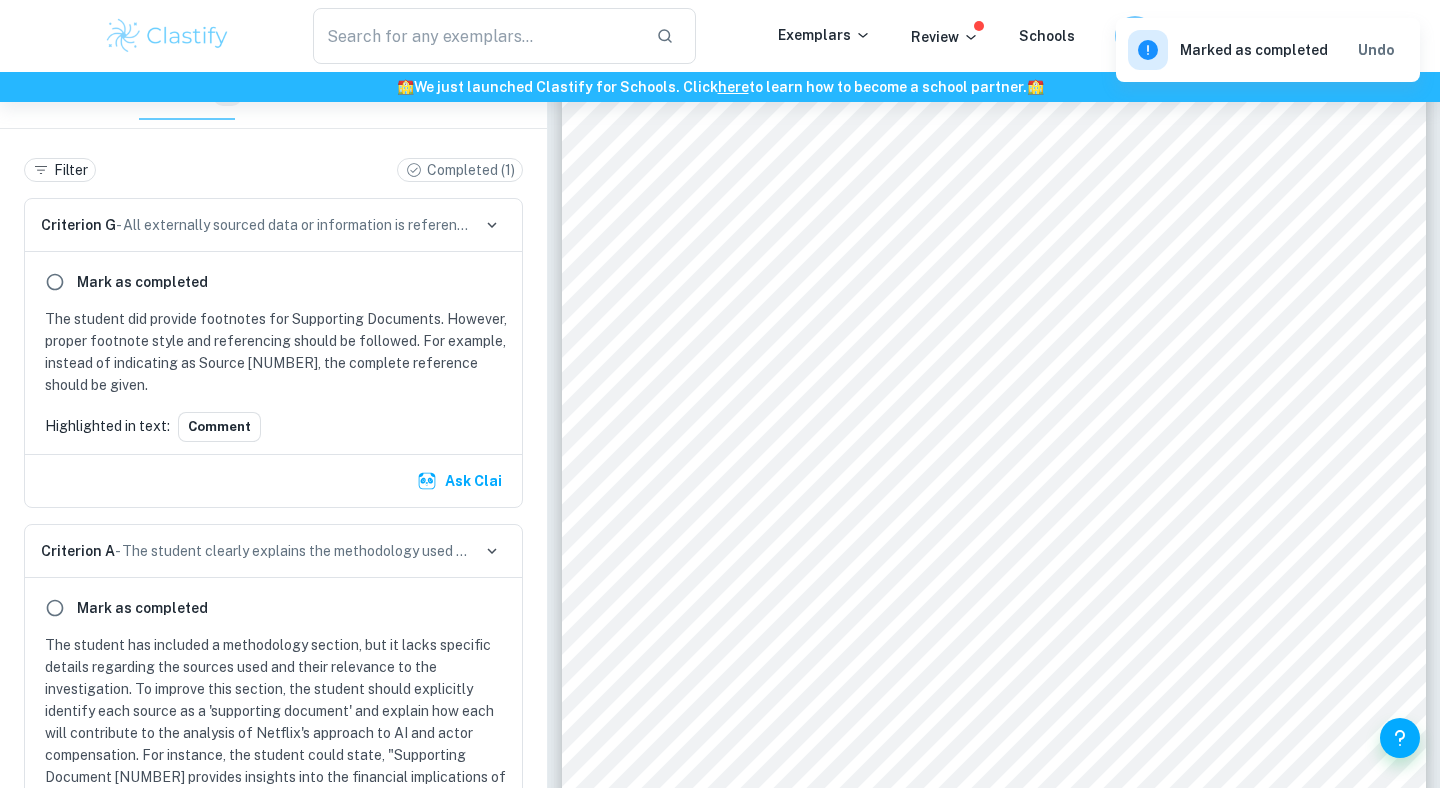 click on "Mark as completed" at bounding box center (273, 282) 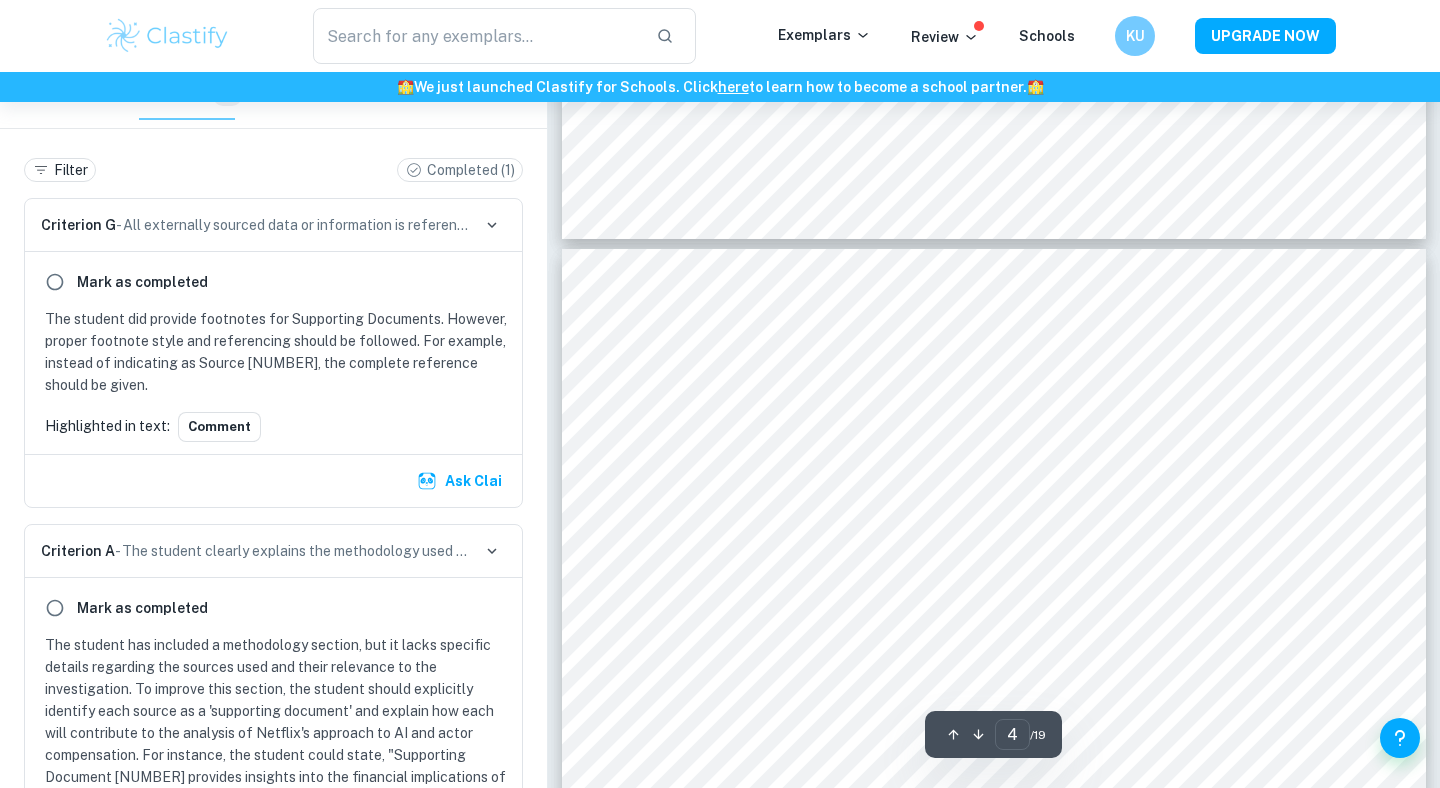 scroll, scrollTop: 3567, scrollLeft: 0, axis: vertical 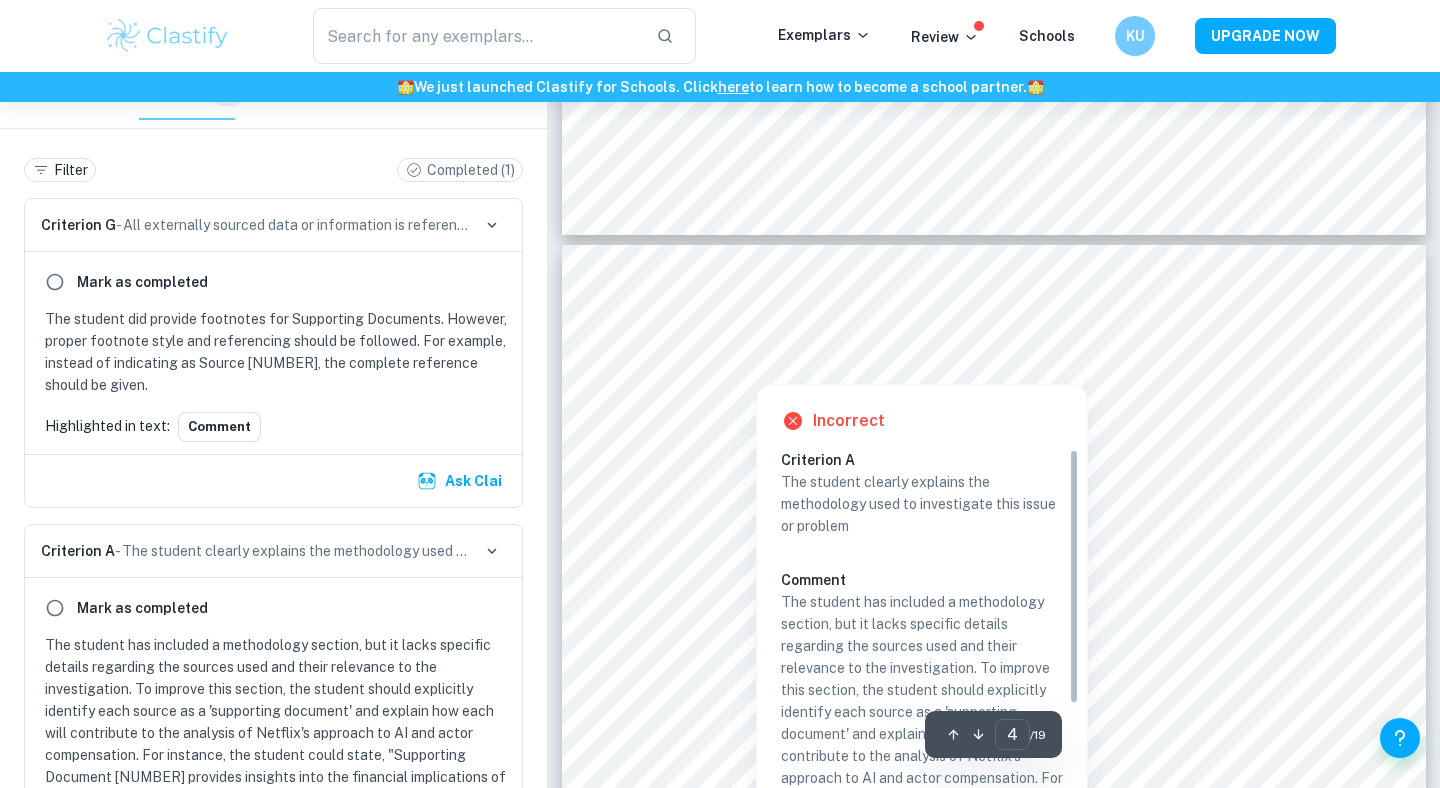 click at bounding box center [756, 365] 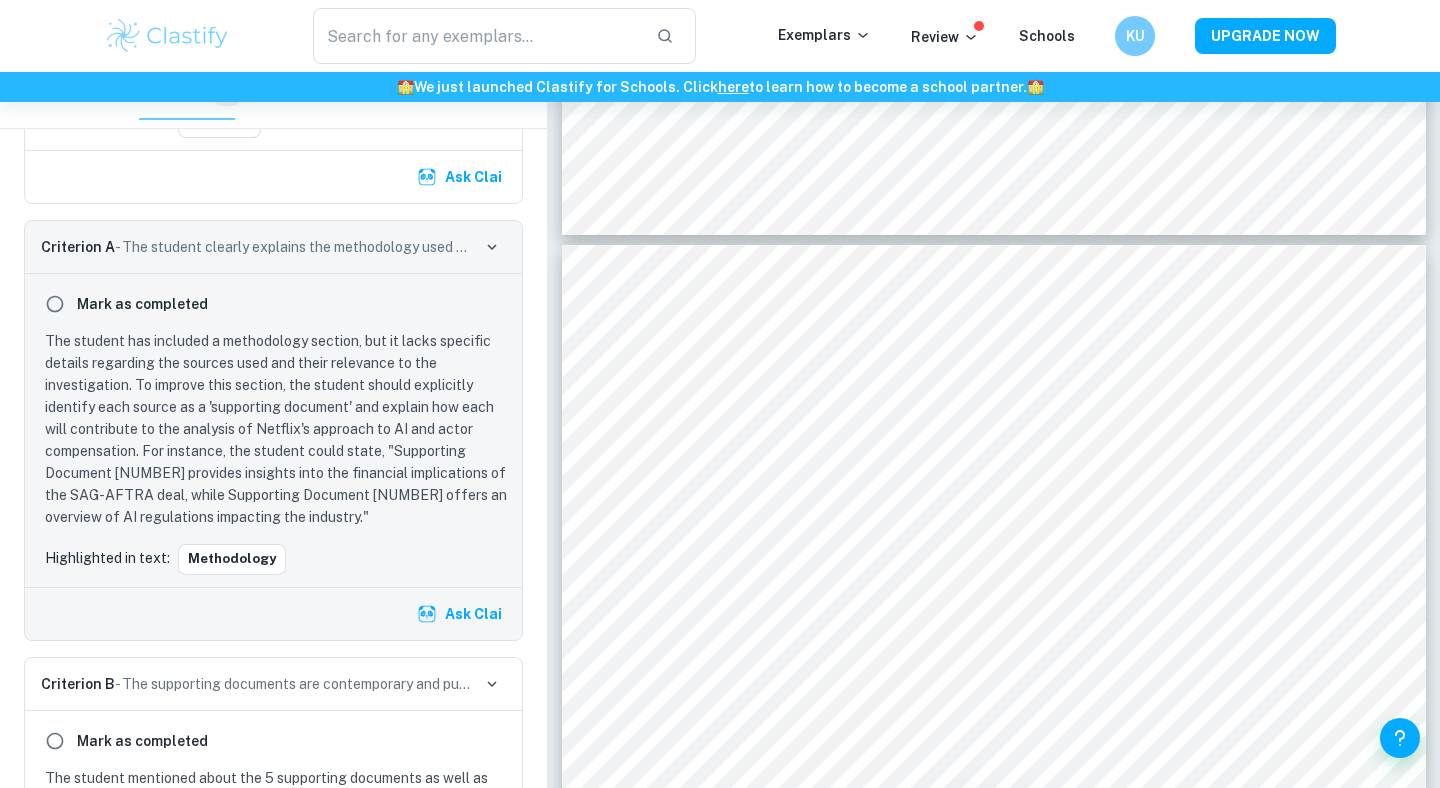 scroll, scrollTop: 714, scrollLeft: 0, axis: vertical 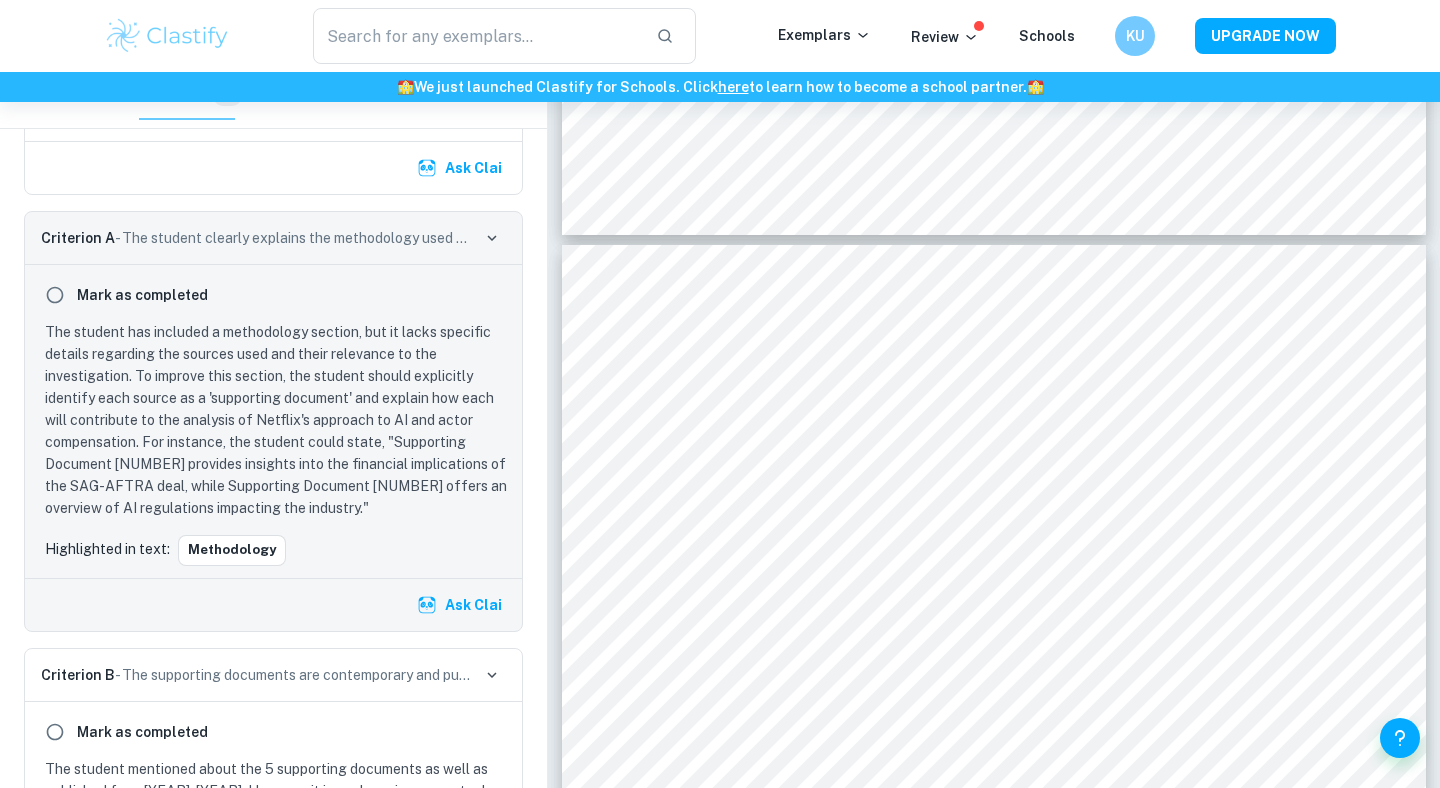 click on "Criterion A  - The student clearly explains the methodology used to investigate this issue or problem" at bounding box center [273, 238] 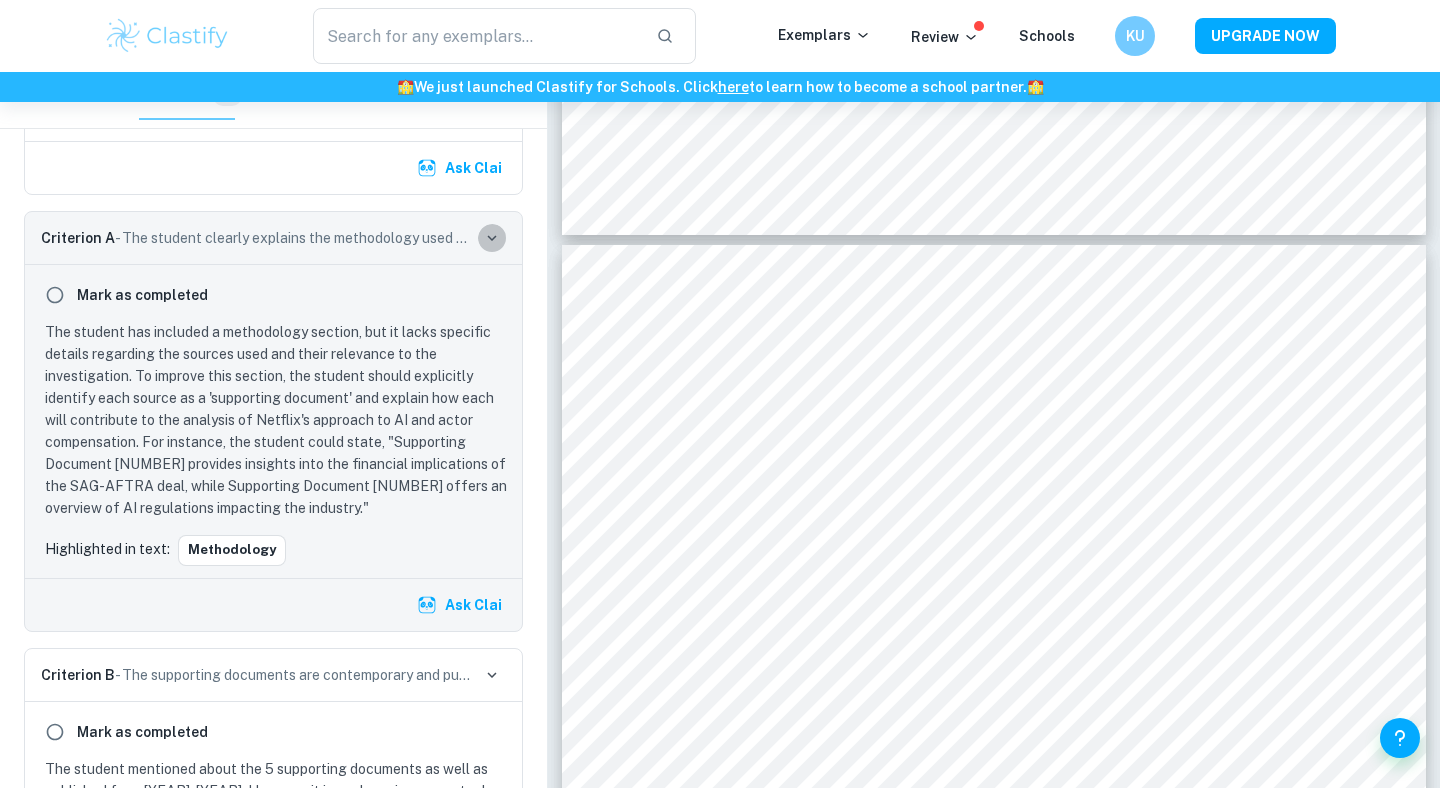 click 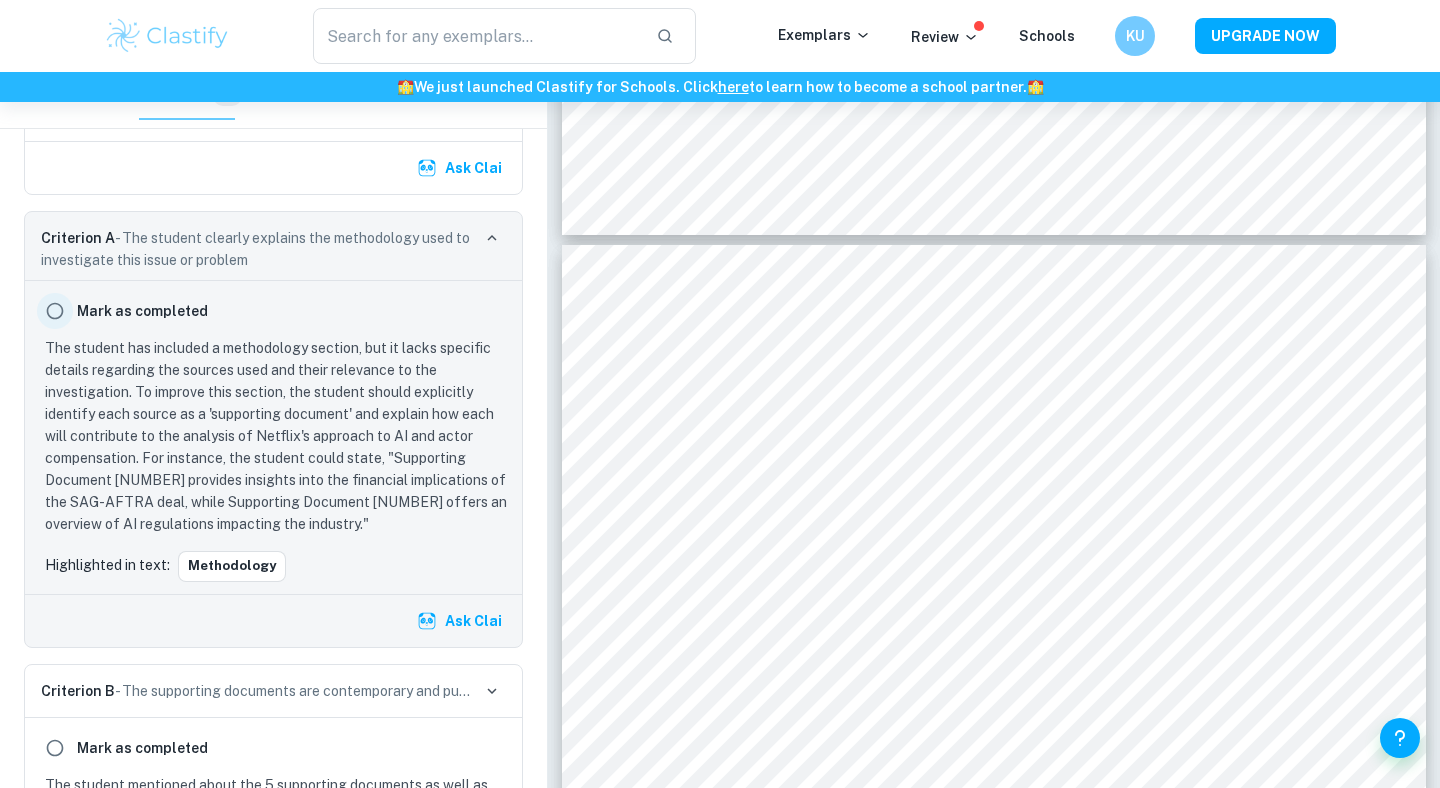 click at bounding box center [55, 311] 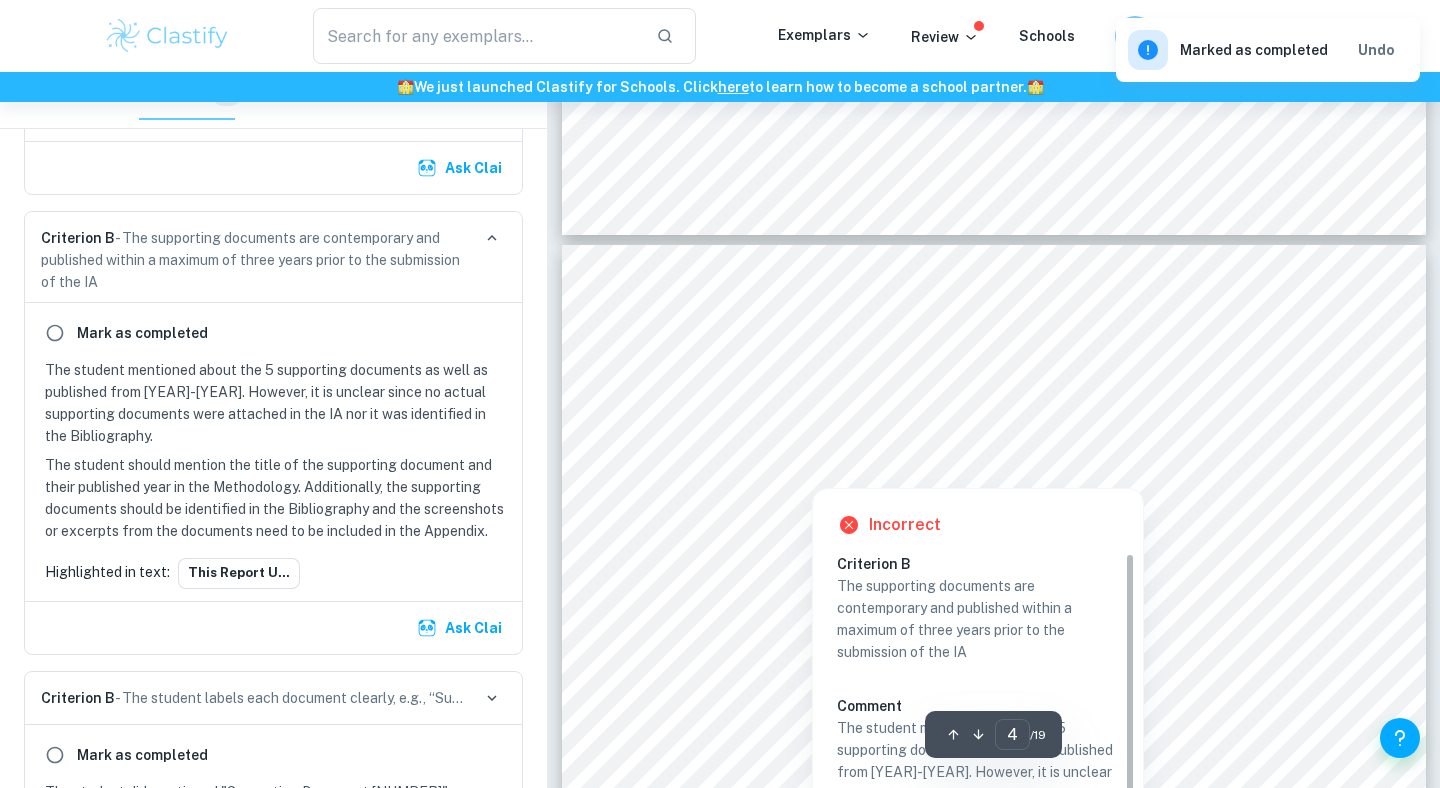 click at bounding box center [812, 464] 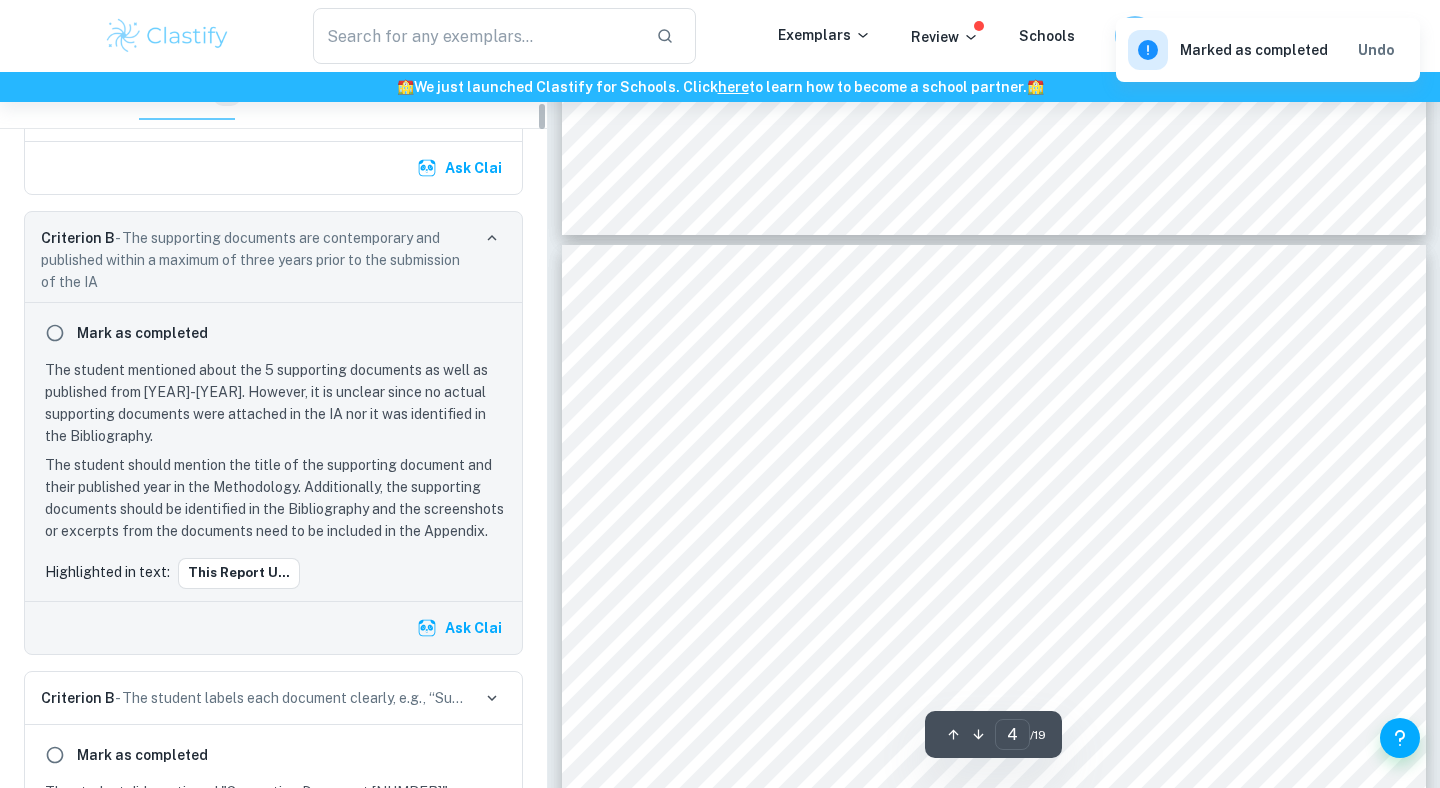 scroll, scrollTop: 736, scrollLeft: 0, axis: vertical 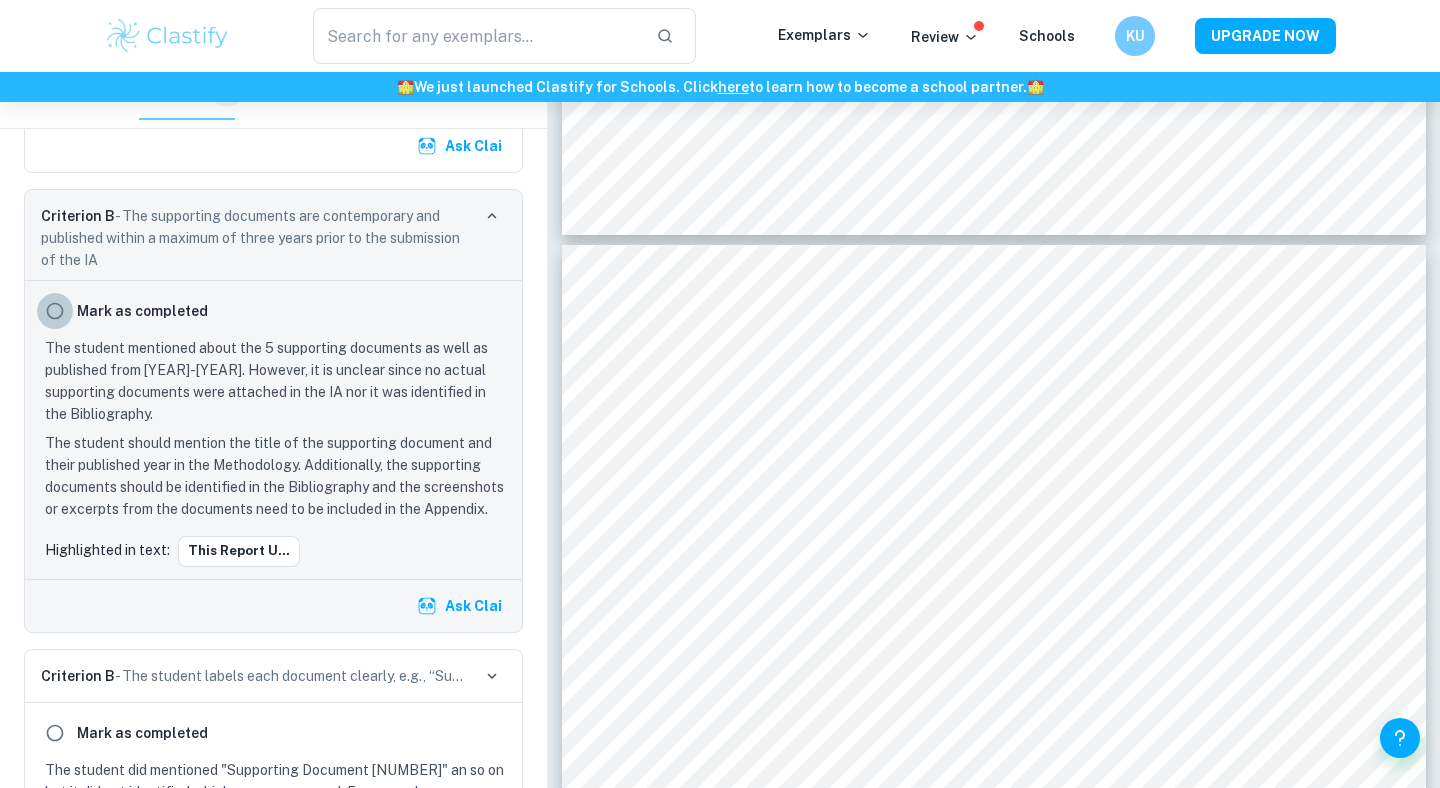 click at bounding box center [55, 311] 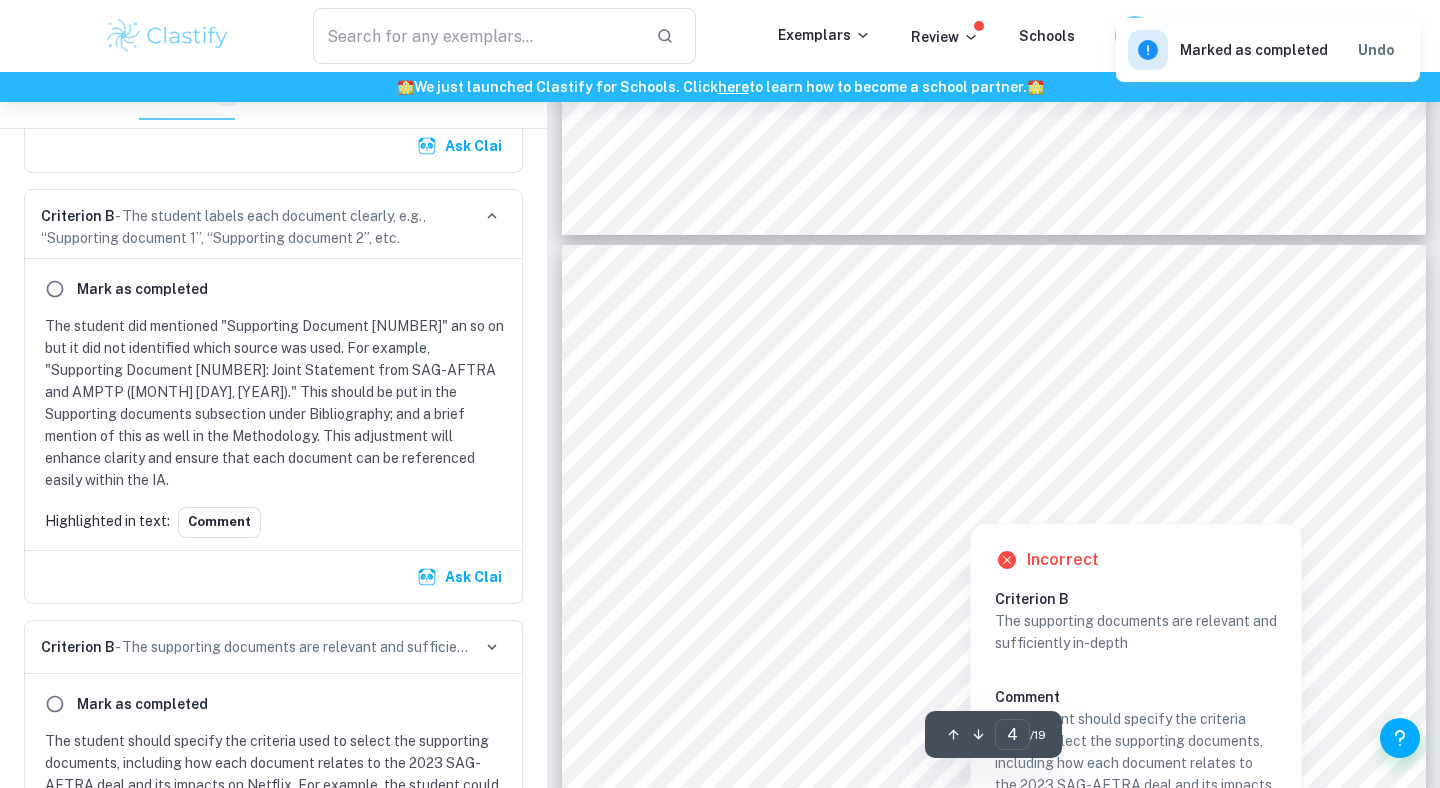 click at bounding box center [1107, 483] 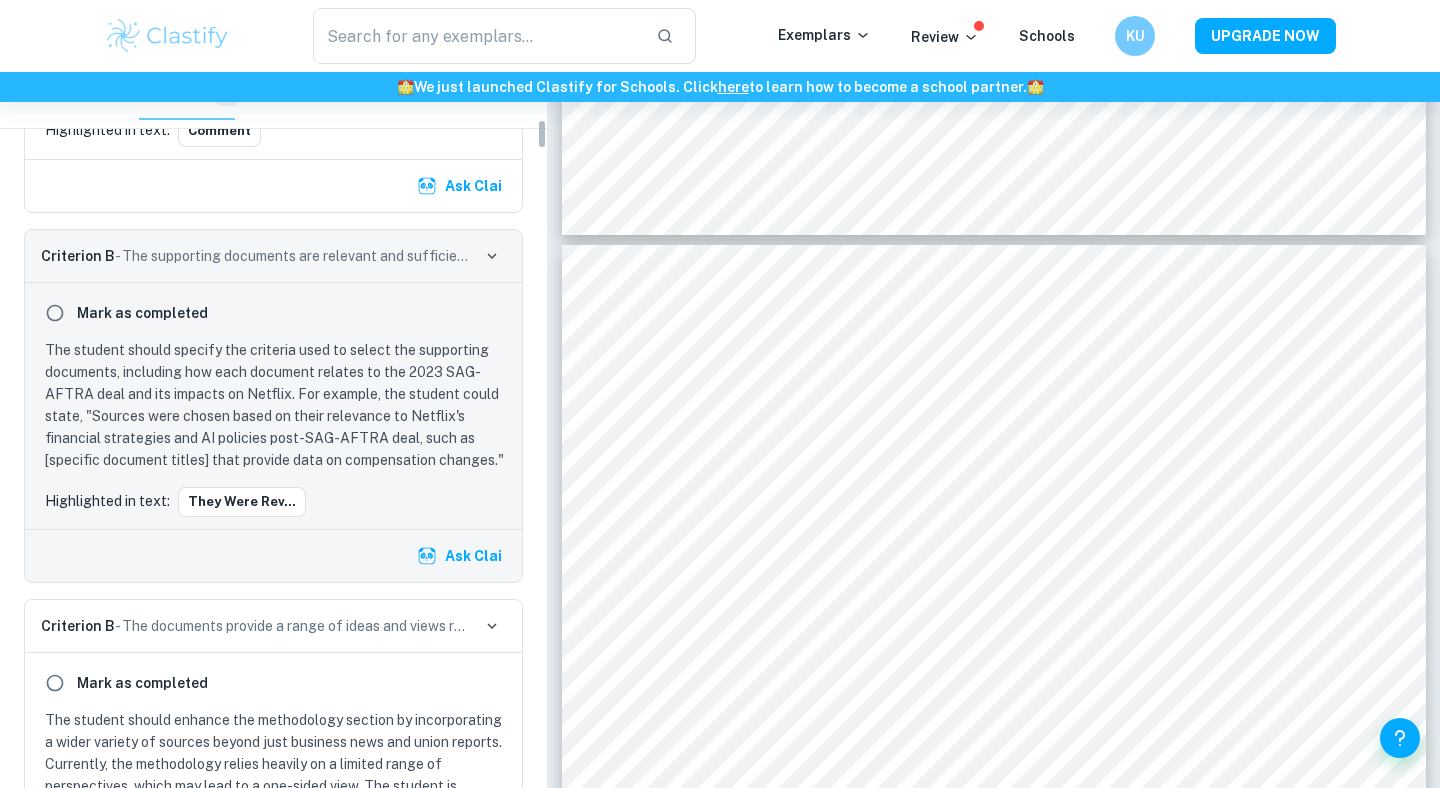 scroll, scrollTop: 1133, scrollLeft: 0, axis: vertical 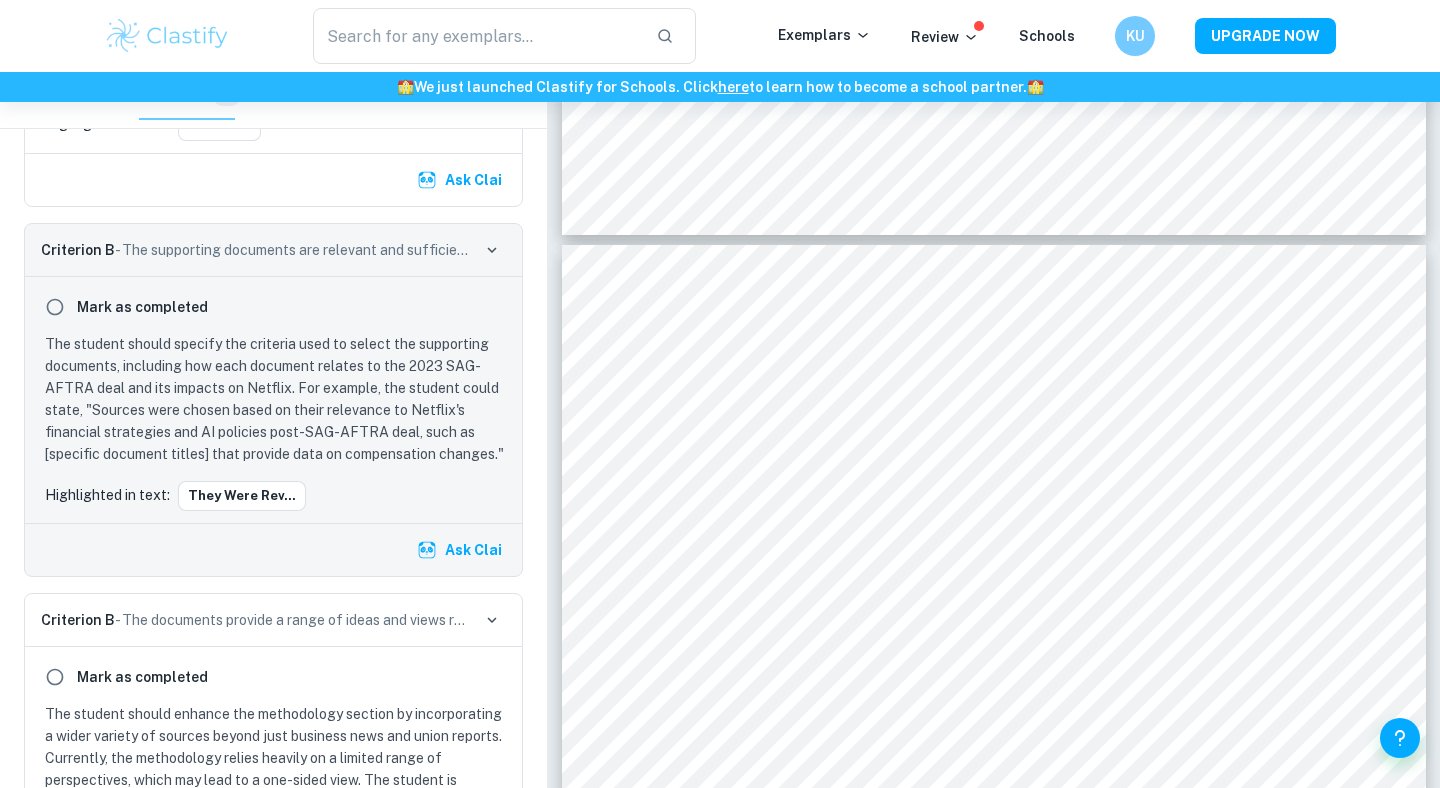 click on "Criterion B  - The supporting documents are relevant and sufficiently in-depth" at bounding box center [273, 250] 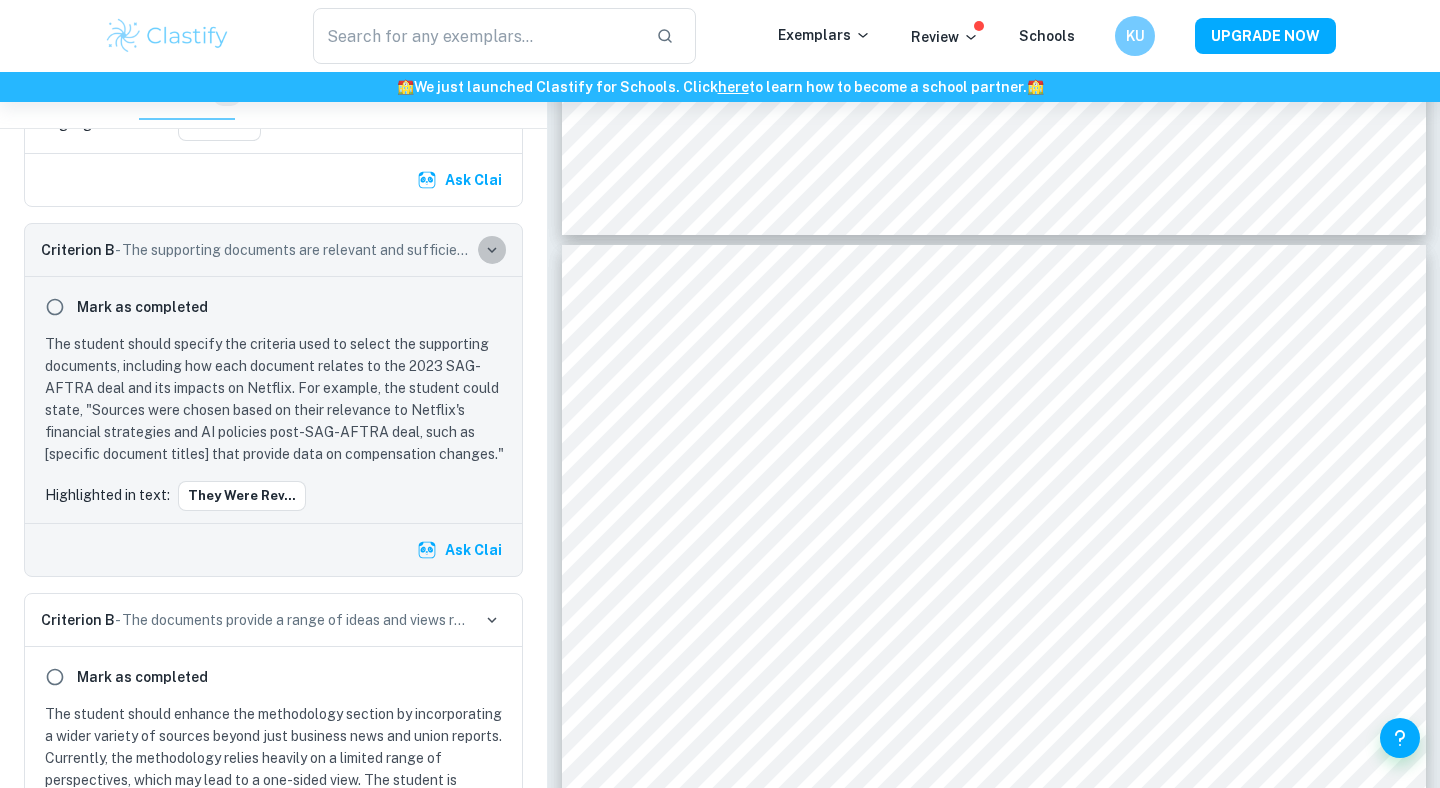 click 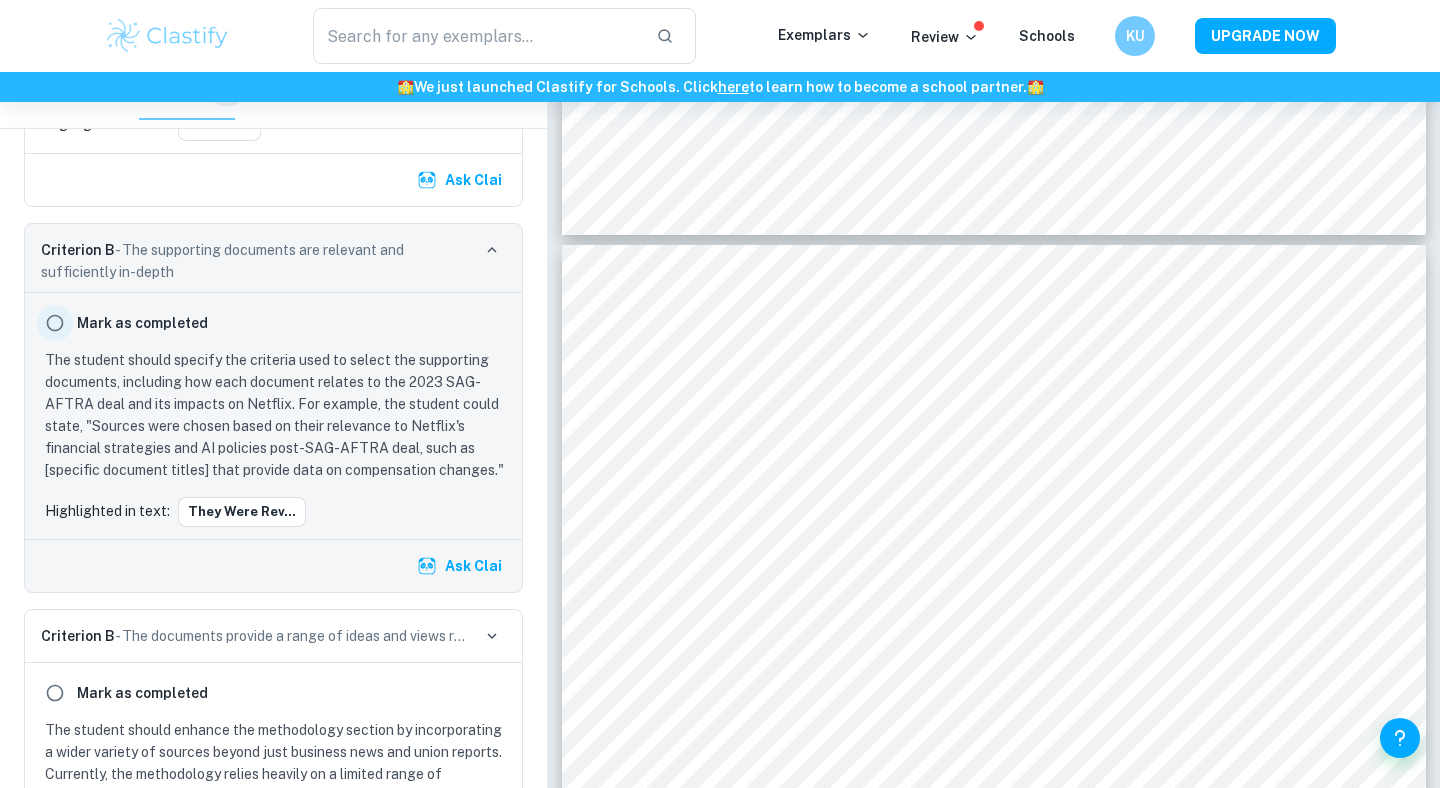 click at bounding box center [55, 323] 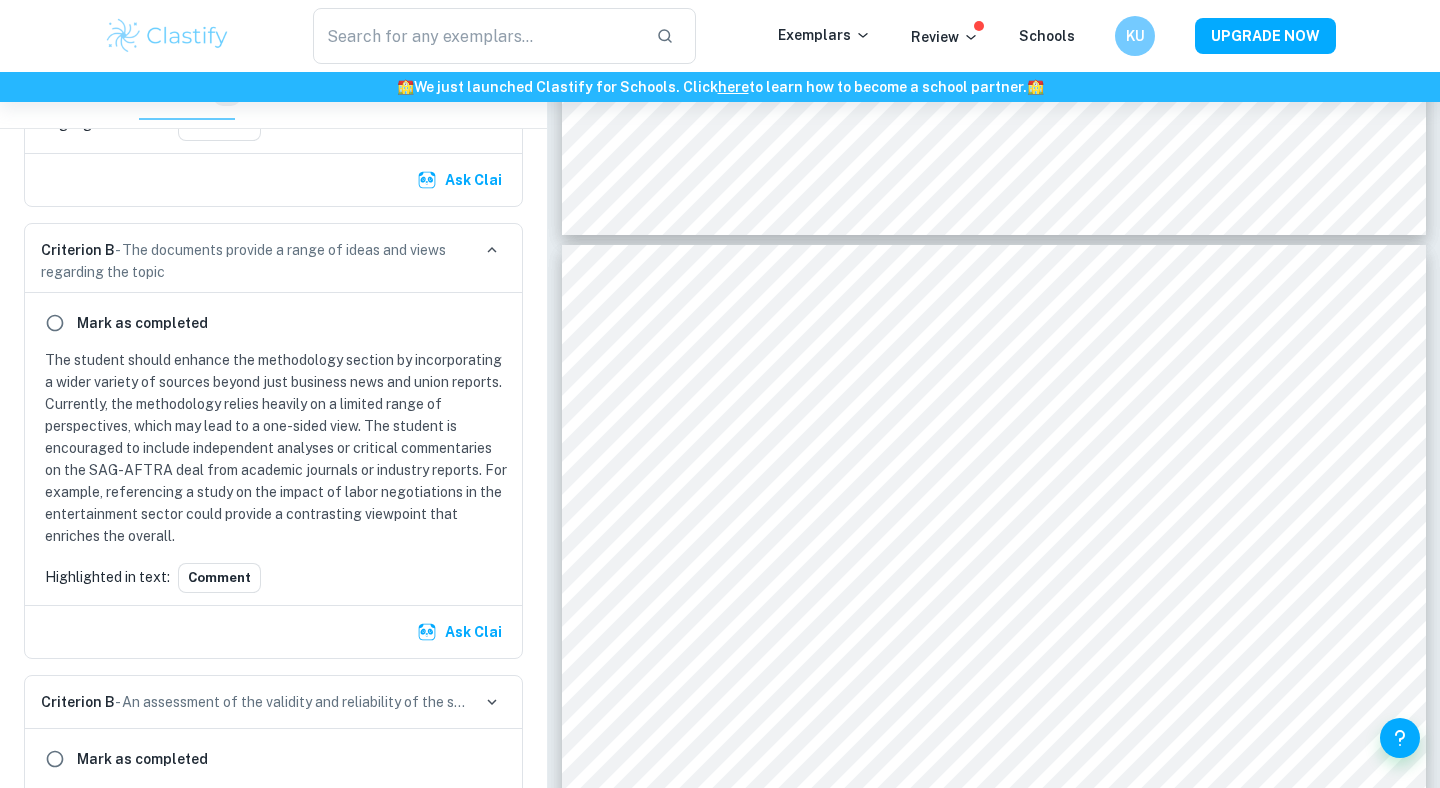 click on "Mark as completed The student should enhance the methodology section by incorporating a wider variety of sources beyond just business news and union reports. Currently, the methodology relies heavily on a limited range of perspectives, which may lead to a one-sided view. The student is encouraged to include independent analyses or critical commentaries on the SAG-AFTRA deal from academic journals or industry reports. For example, referencing a study on the impact of labor negotiations in the entertainment sector could provide a contrasting viewpoint that enriches the overall. Highlighted in text: Comment" at bounding box center [273, 449] 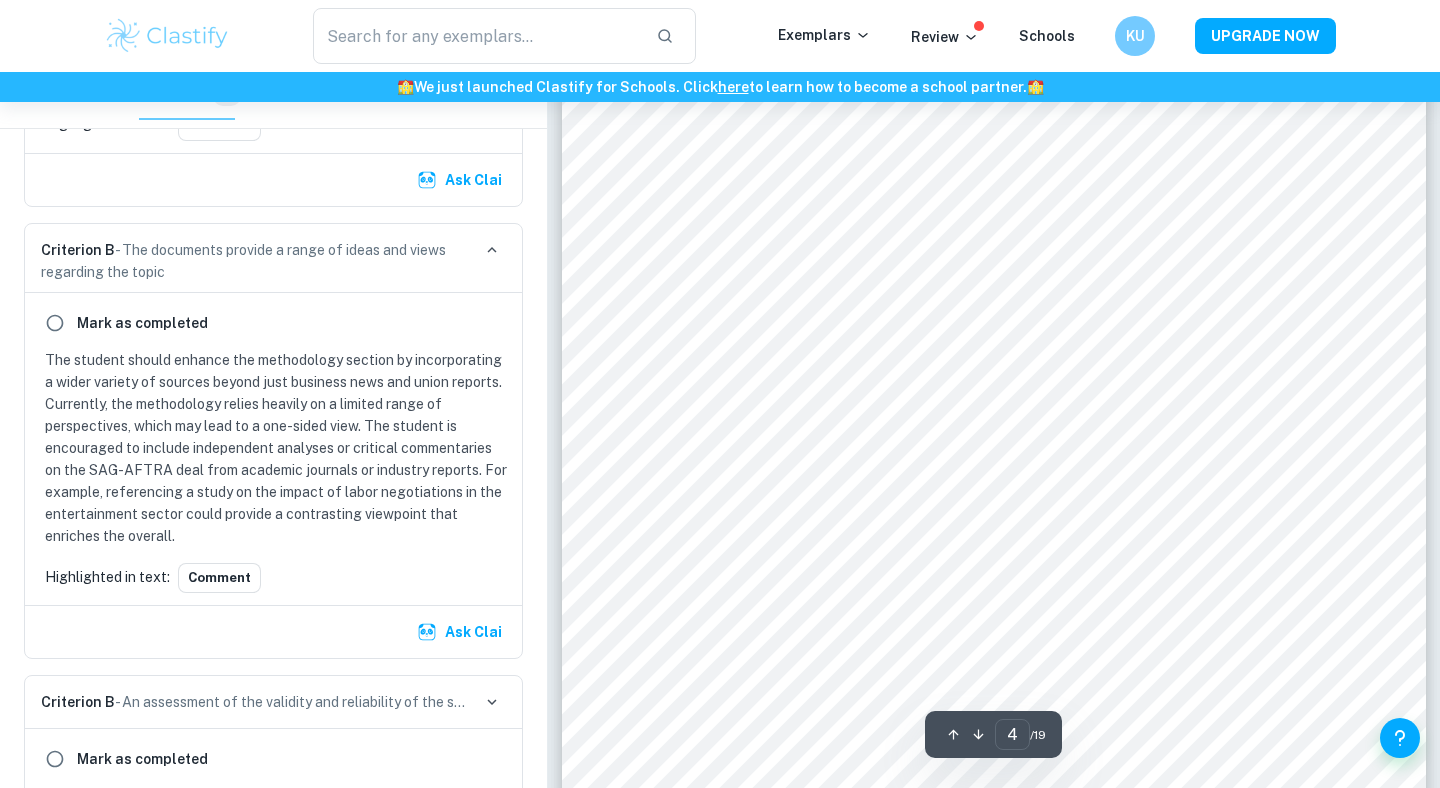 scroll, scrollTop: 3788, scrollLeft: 0, axis: vertical 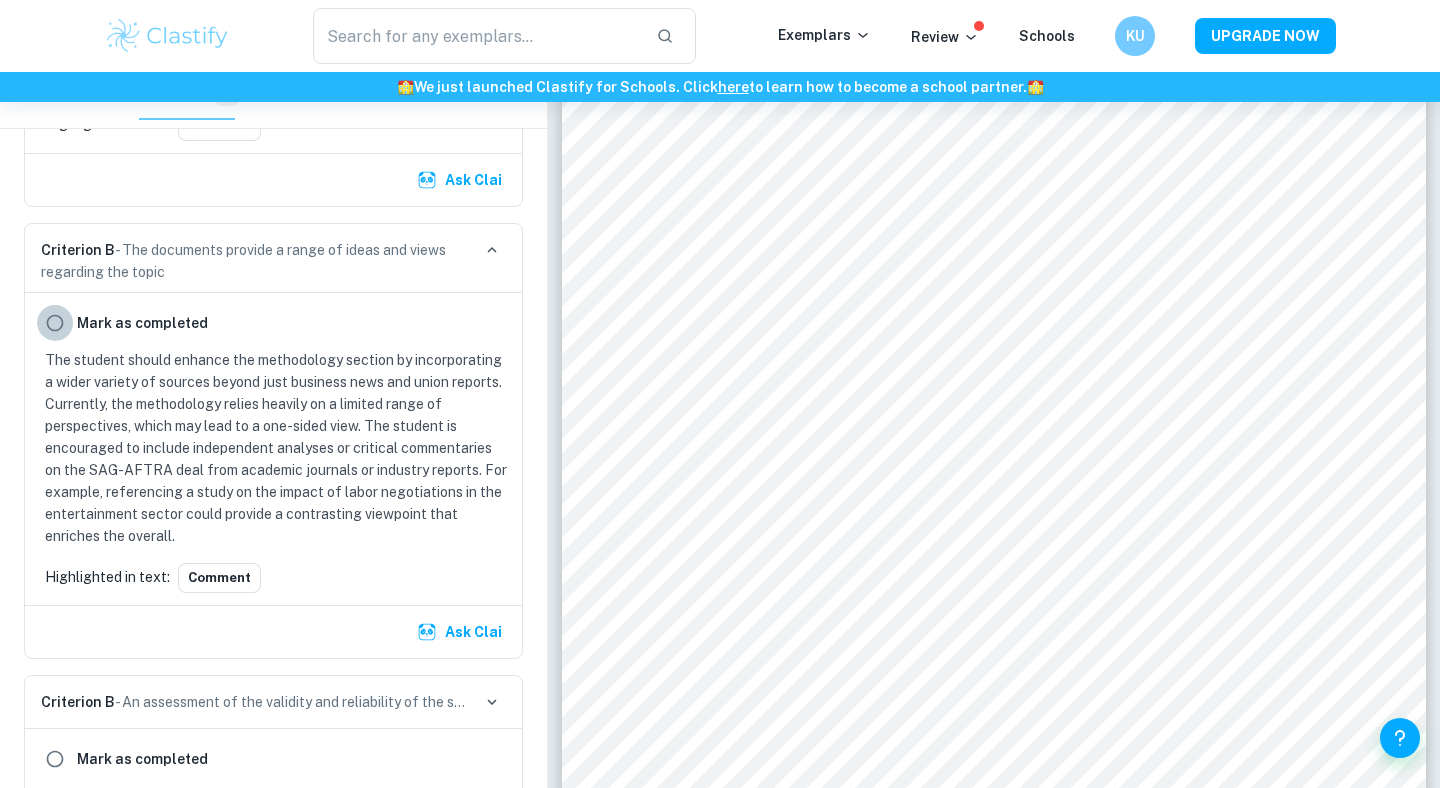 click at bounding box center [55, 323] 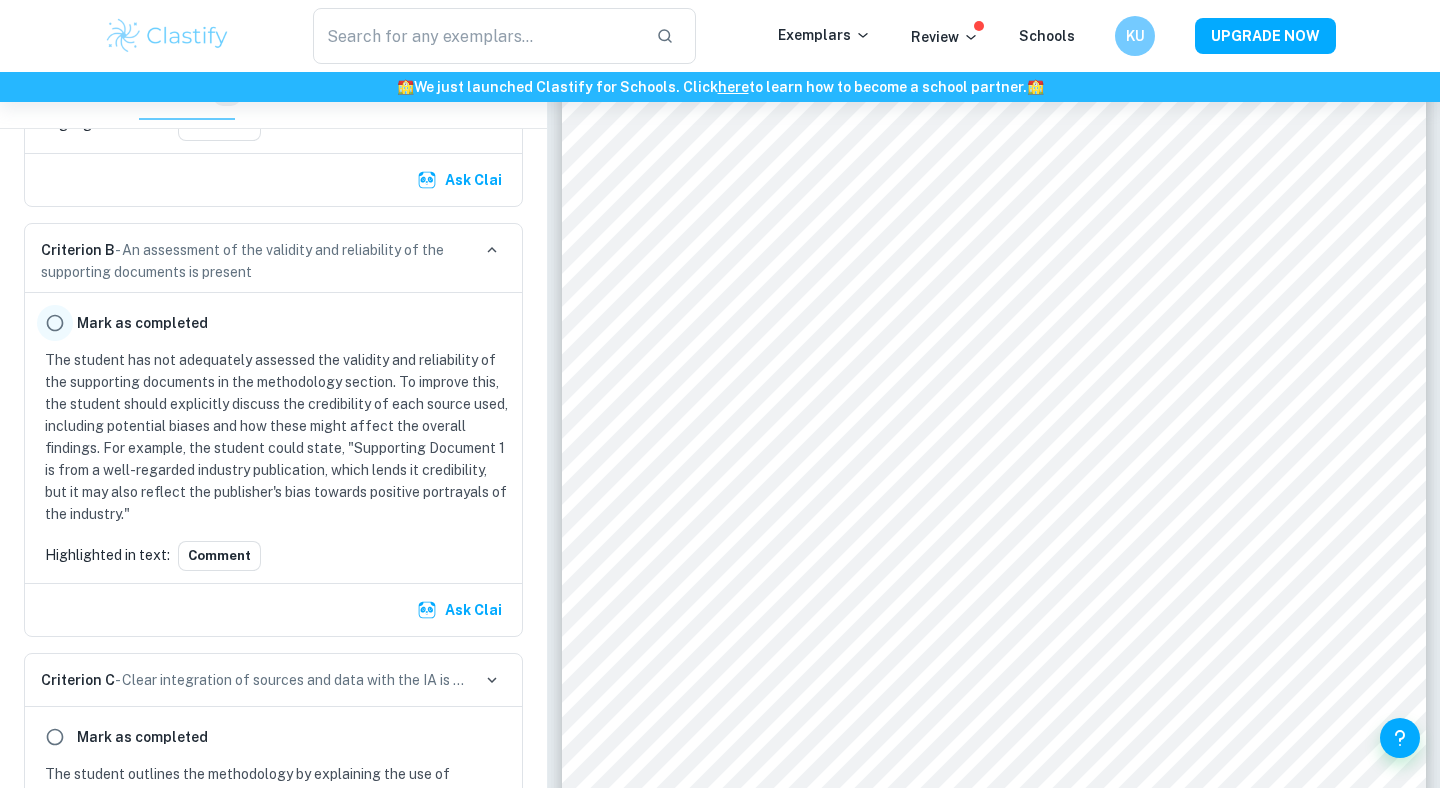 click at bounding box center [55, 323] 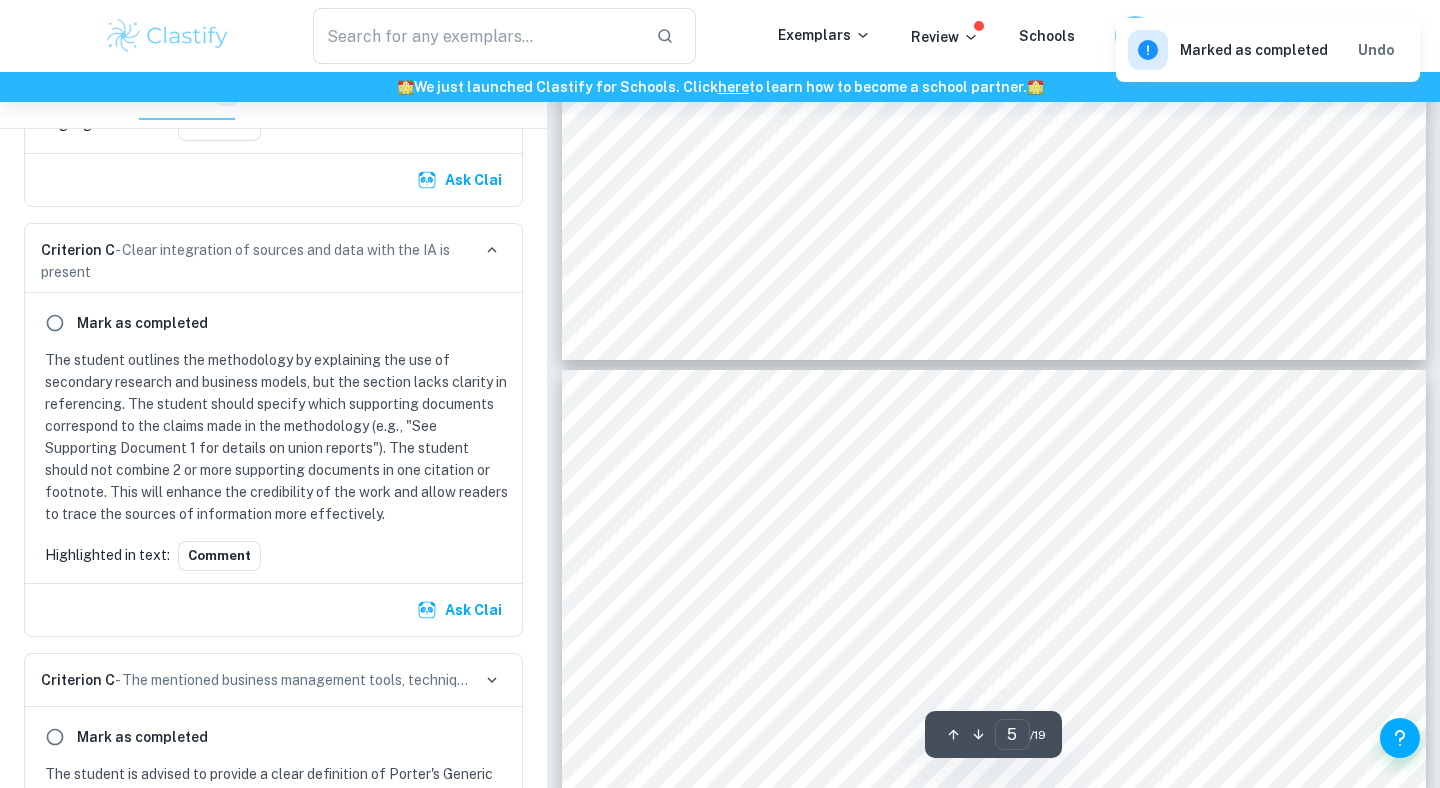 scroll, scrollTop: 4675, scrollLeft: 0, axis: vertical 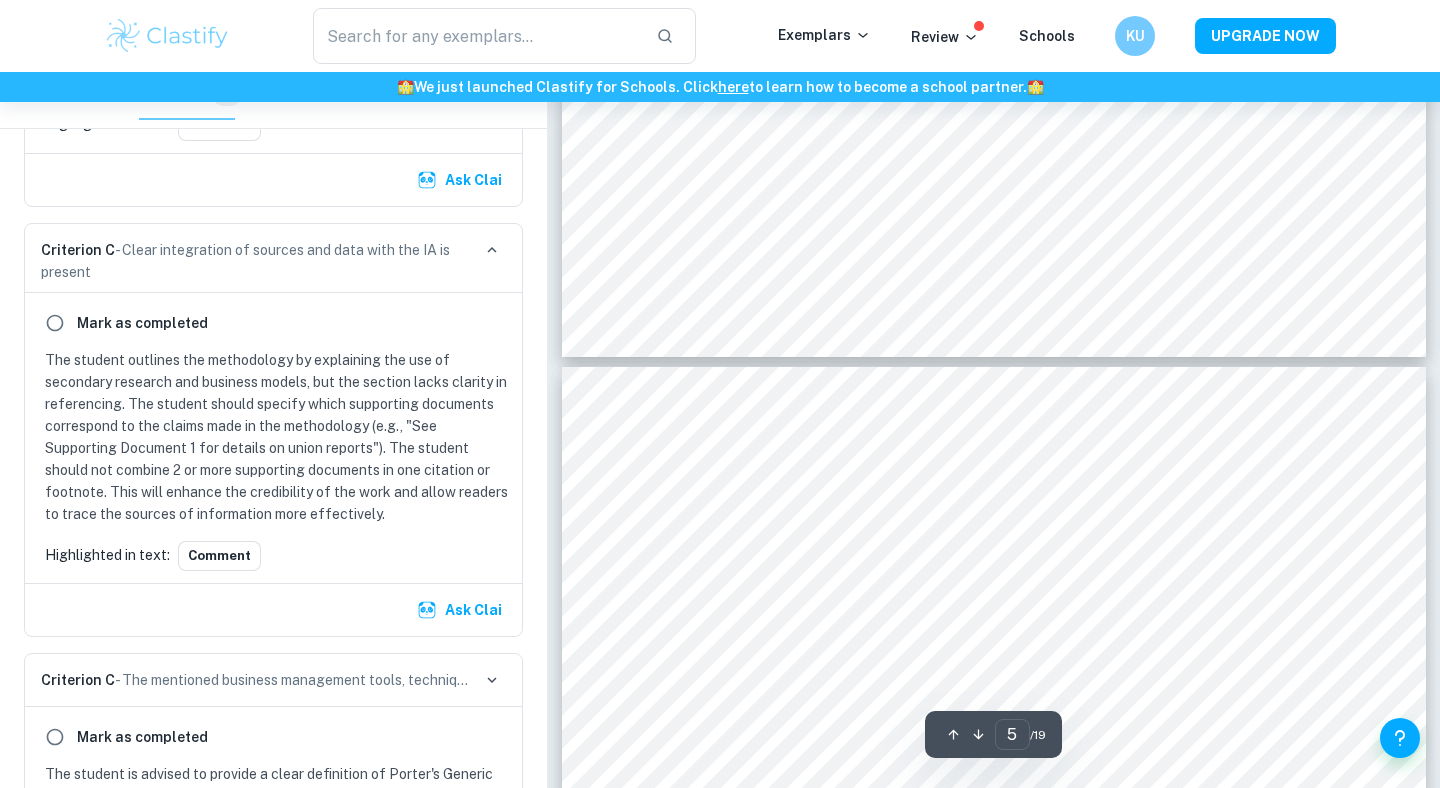 click on "Porter's Generic Strategy Based on Porter’s Generic Strategies, Netflix continues to primarily follow a mass market differentiation strategy, as it relies on original exclusive content as a source of competitive advantage. The [YEAR] SAG-AFTRA deal has significantly impacted this strategy, increasing costs due to higher talent and production costs [NUMBER] . As a result Netflix has had to adjust its financial strategy, including raising subscription prices and prioritising sequels or lower cost productions to maintain profitability [NUMBER] . Despite short term savings during the strike, Netflix faces long term pressure to maintain high performing, differentiated content under tighter economic and legal conditions. Additionally, AI limitations introduced by the deal [NUMBER]   reduced Netflix’s ability to innovate through automation further affecting its strategy. Overall while Netflix maintains a differentiation strategy, the margins and ensure sustainability. [NUMBER]   Supporting Doc [NUMBER]? [NUMBER]   Supporting Doc [NUMBER] [NUMBER]" at bounding box center (994, 977) 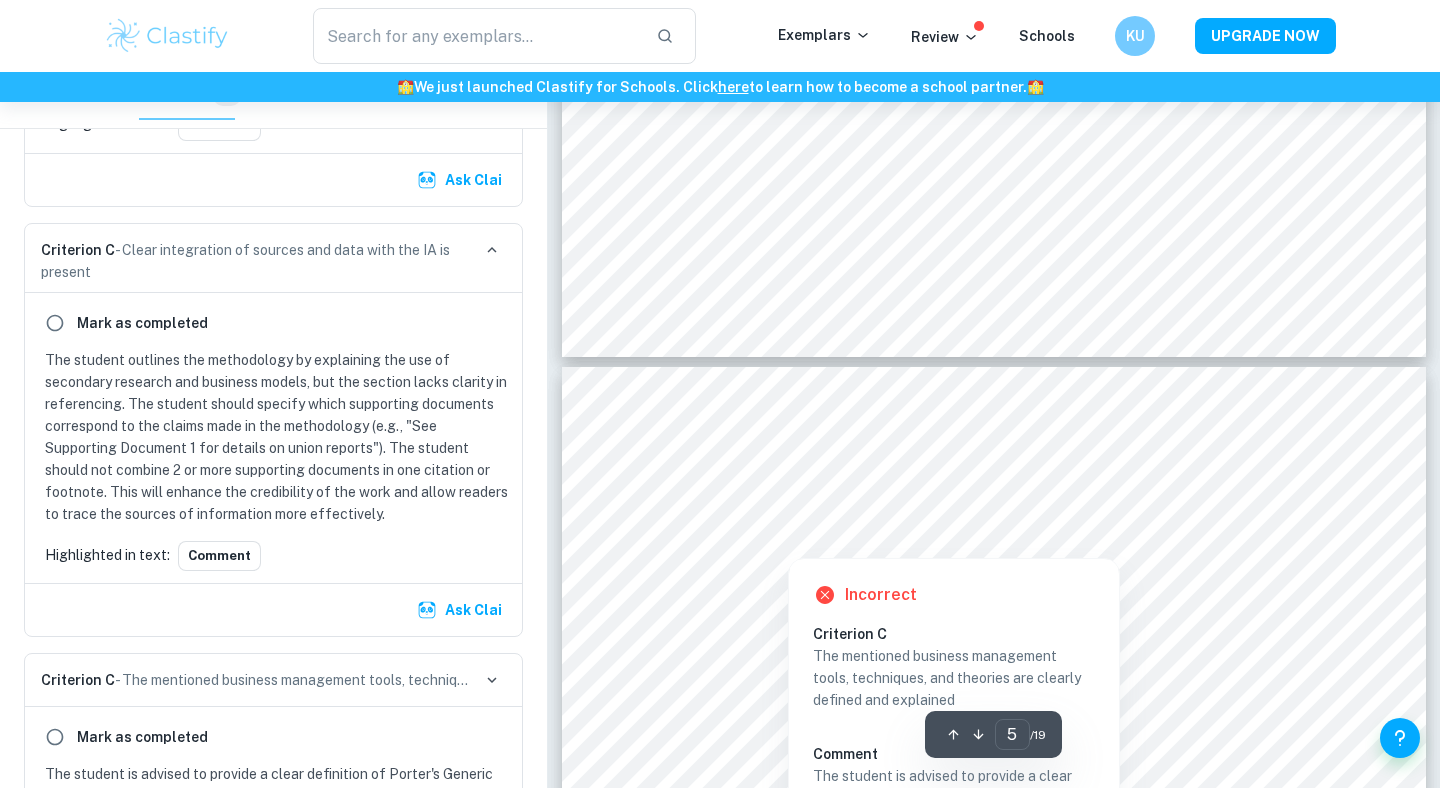 click at bounding box center (788, 543) 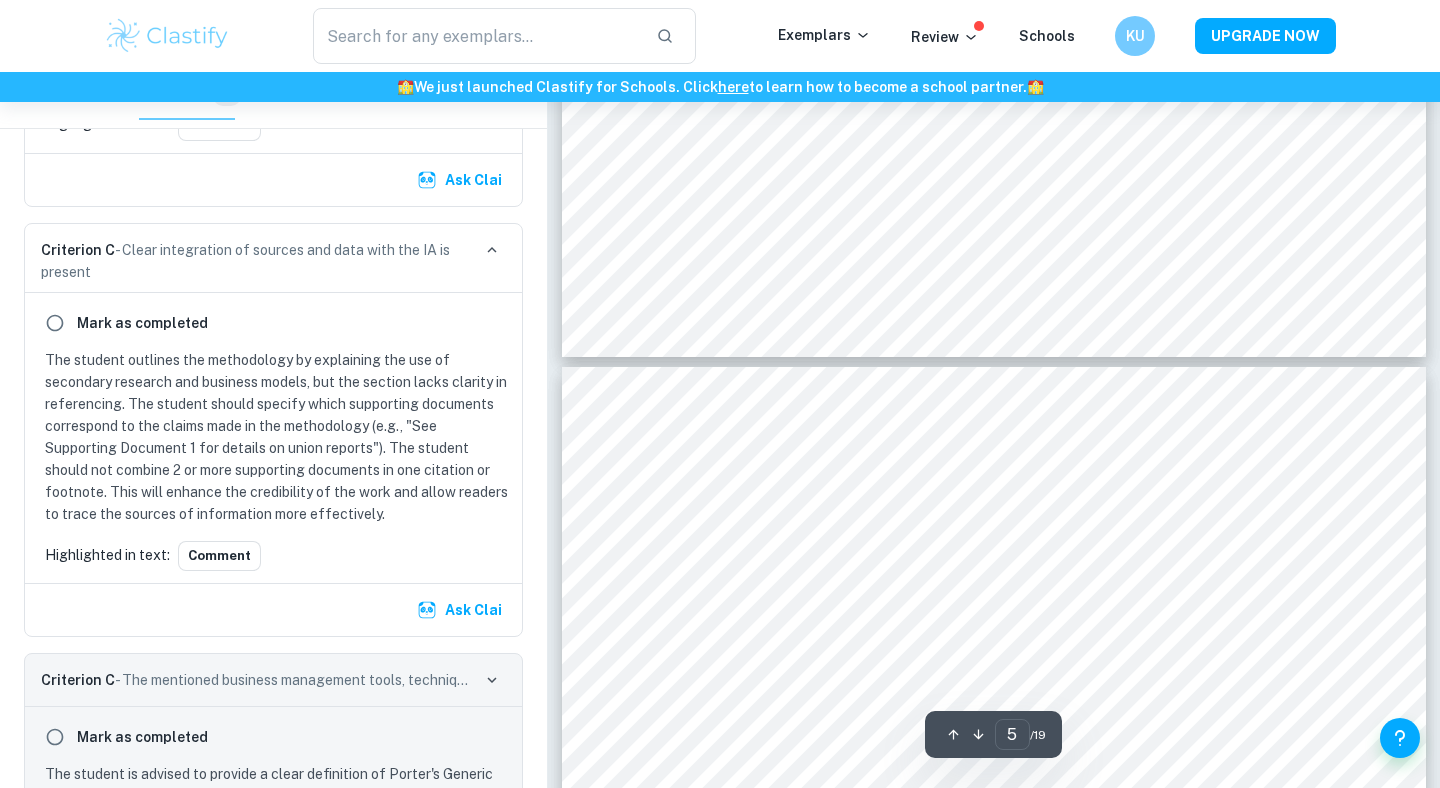 scroll, scrollTop: 1500, scrollLeft: 0, axis: vertical 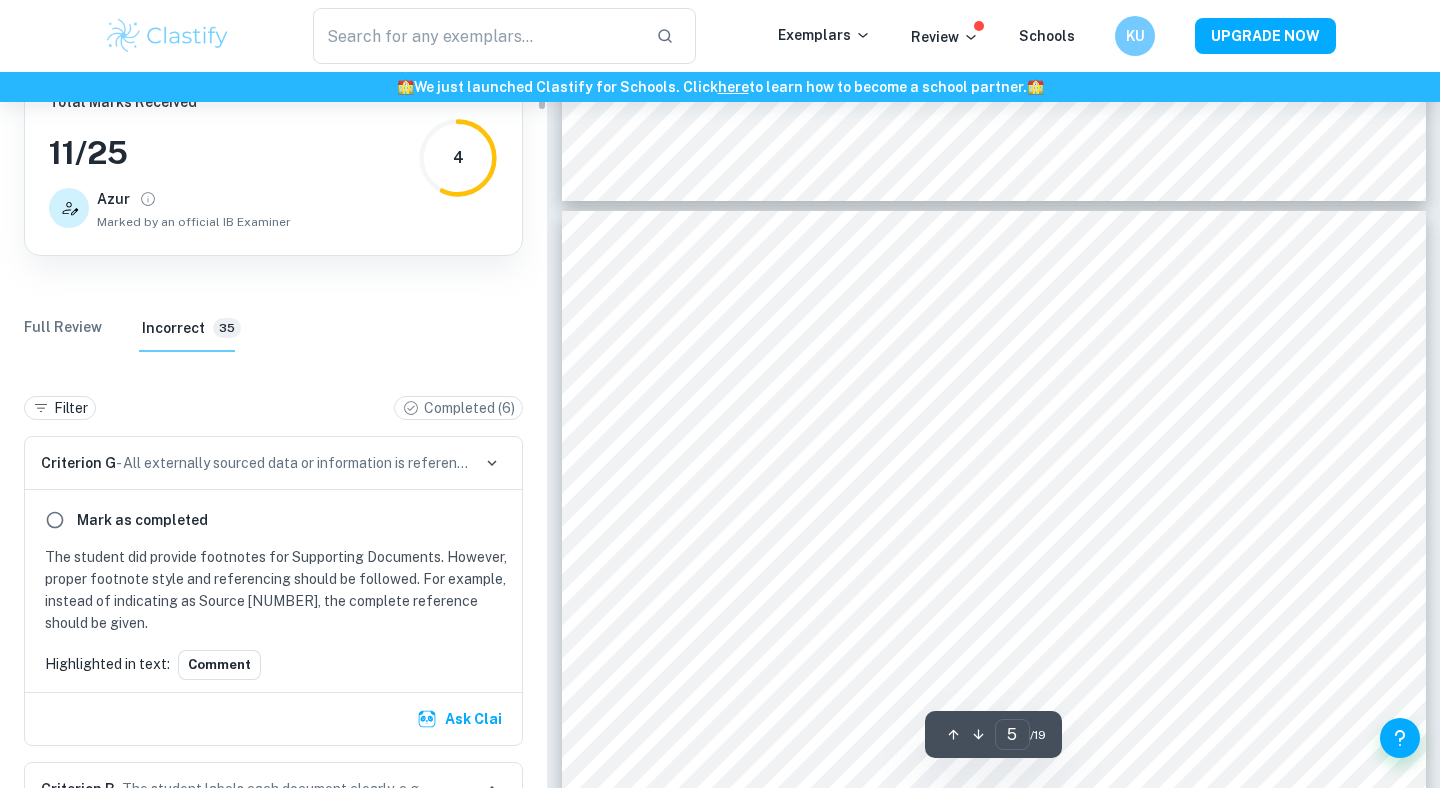click on "Criterion G  - All externally sourced data or information is referenced using footnotes or an in-text citation" at bounding box center [273, 463] 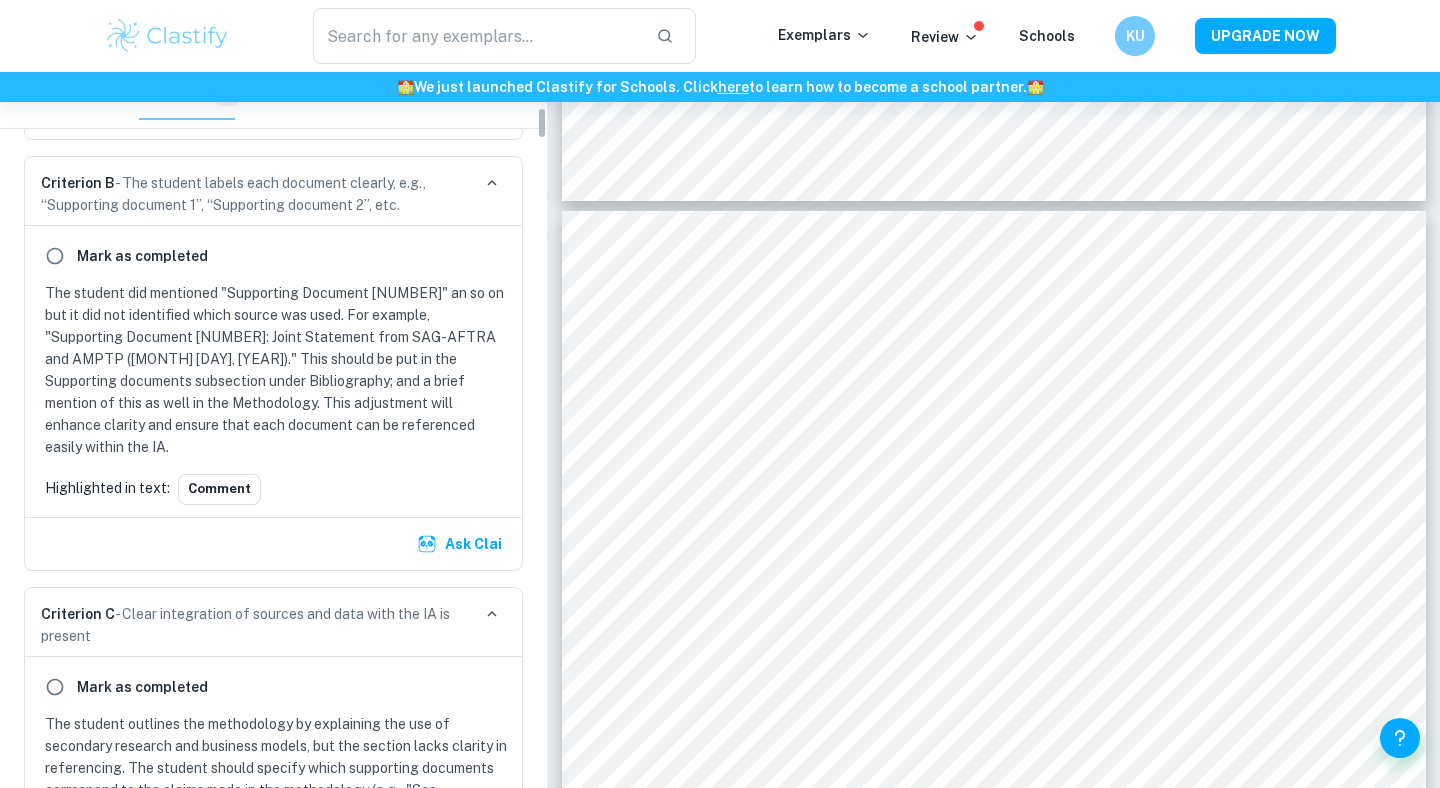 scroll, scrollTop: 769, scrollLeft: 0, axis: vertical 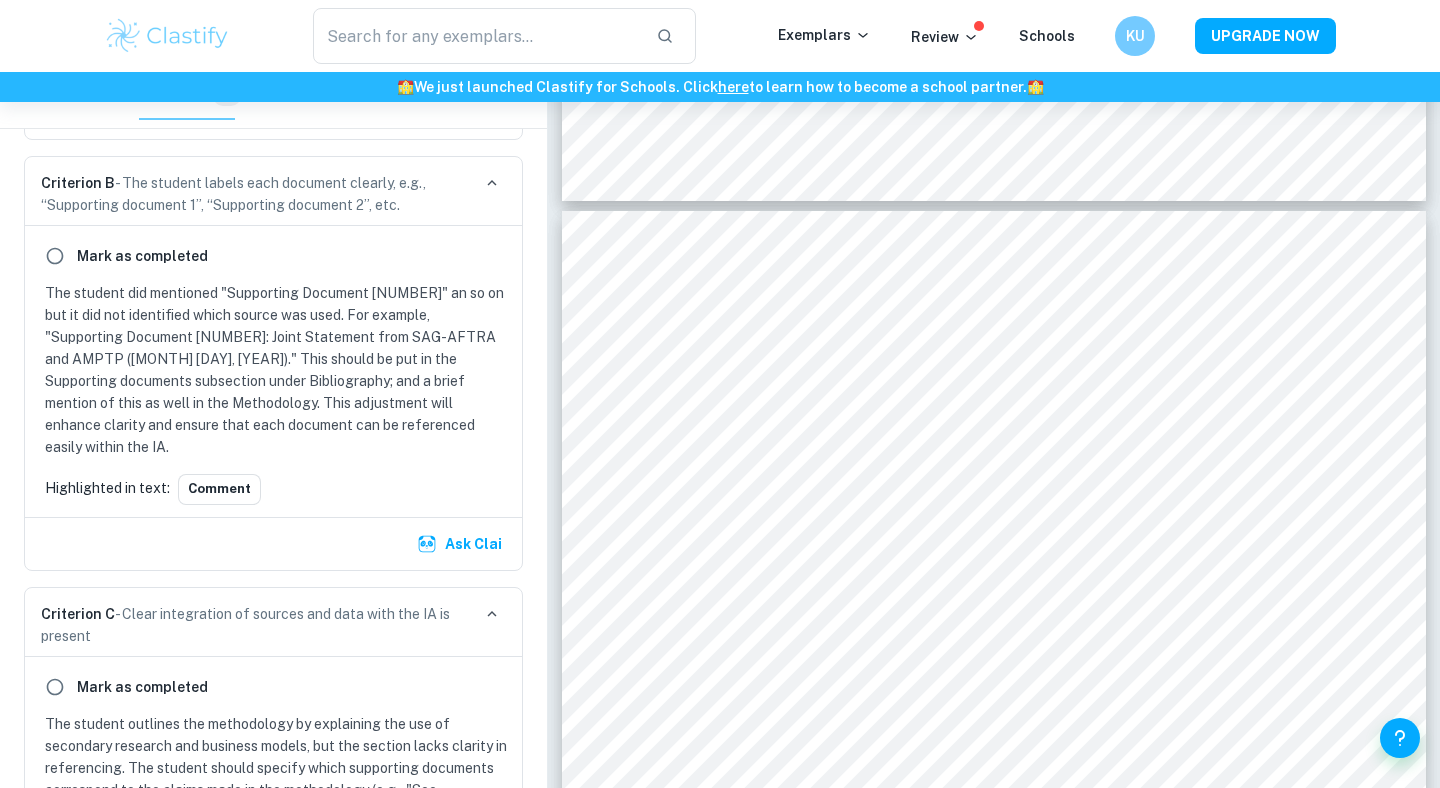click on "Criterion B - The student labels each document clearly, e.g., “Supporting document 1”, “Supporting document 2”, etc." at bounding box center [255, 194] 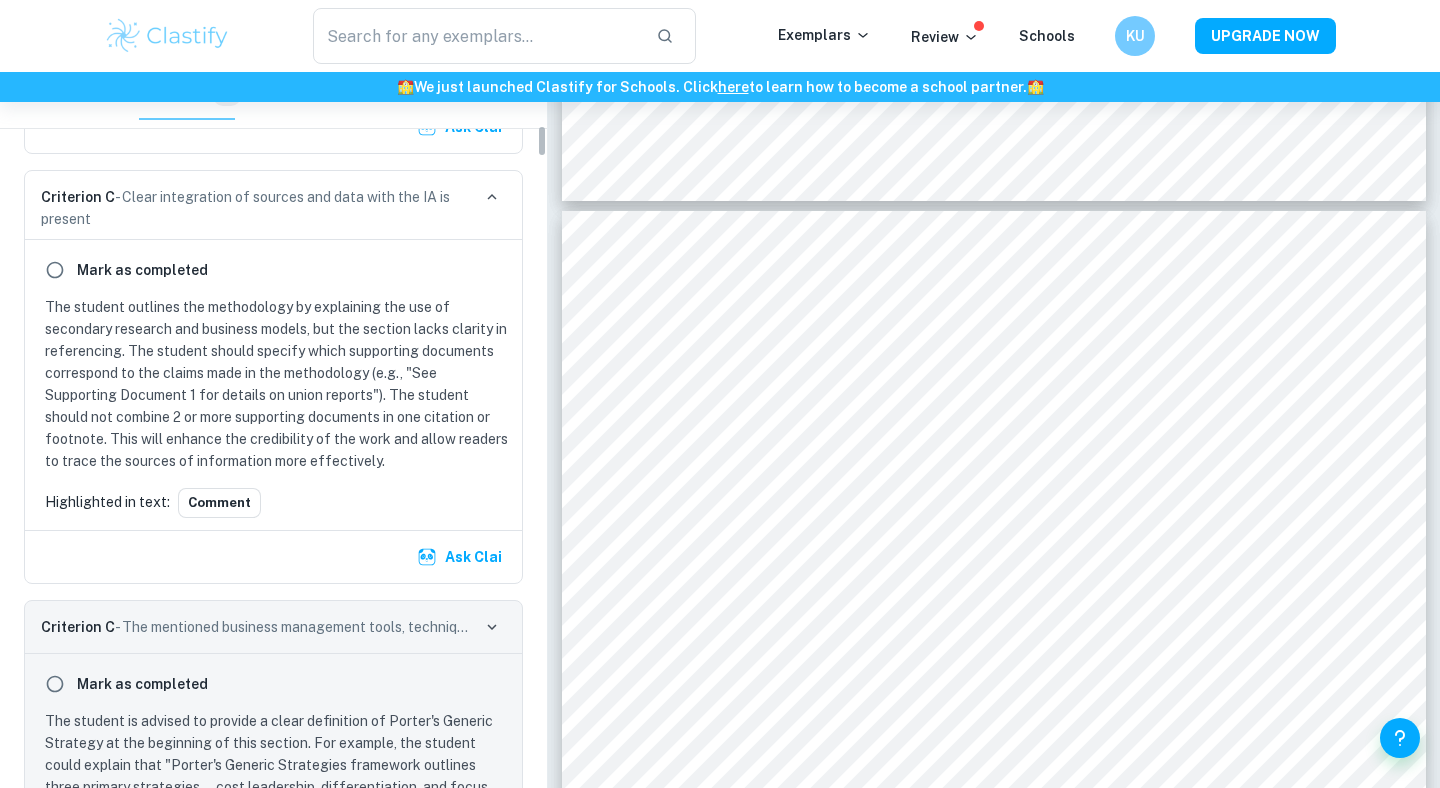scroll, scrollTop: 1187, scrollLeft: 0, axis: vertical 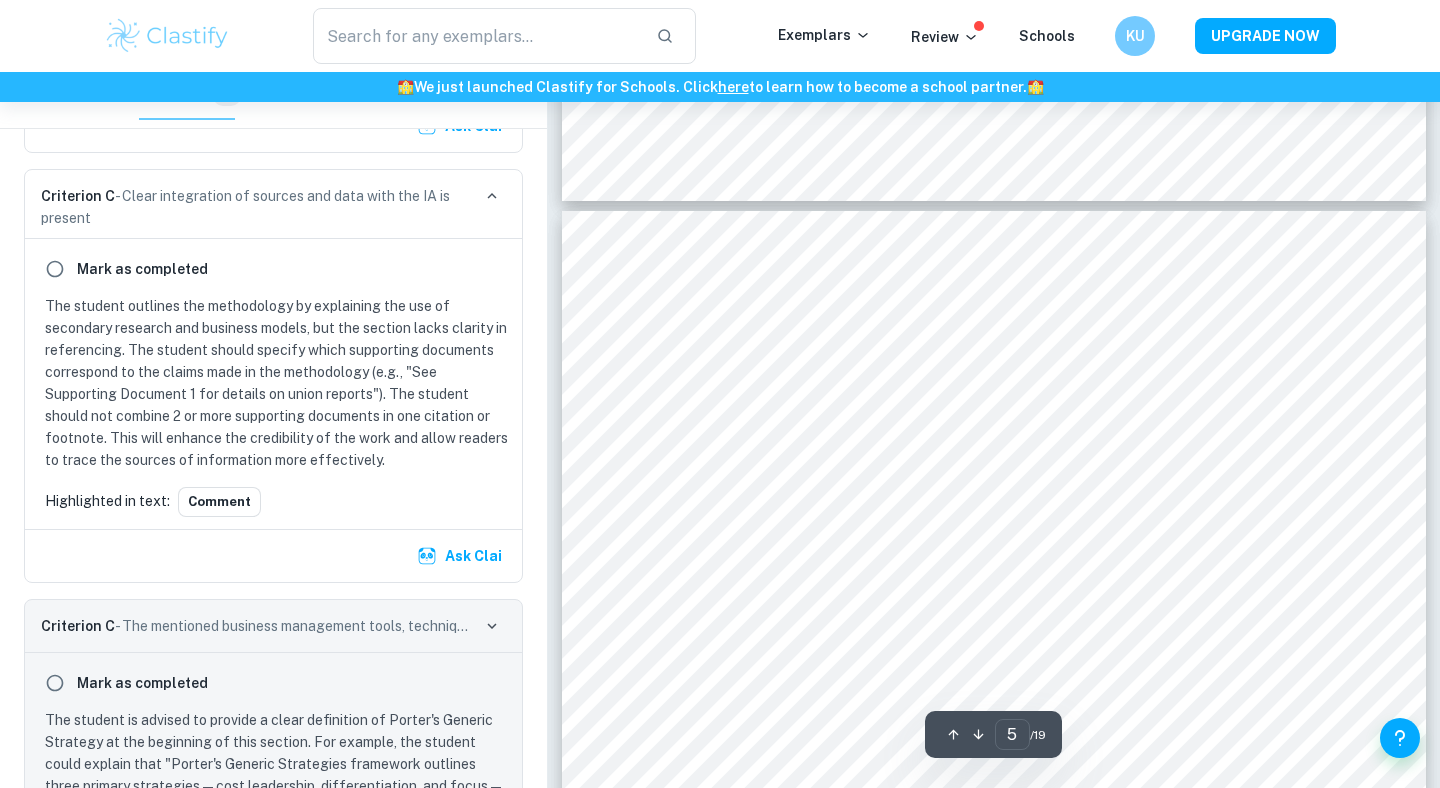click on "Porter's Generic Strategy Based on Porter’s Generic Strategies, Netflix continues to primarily follow a mass market differentiation strategy, as it relies on original exclusive content as a source of competitive advantage. The [YEAR] SAG-AFTRA deal has significantly impacted this strategy, increasing costs due to higher talent and production costs [NUMBER] . As a result Netflix has had to adjust its financial strategy, including raising subscription prices and prioritising sequels or lower cost productions to maintain profitability [NUMBER] . Despite short term savings during the strike, Netflix faces long term pressure to maintain high performing, differentiated content under tighter economic and legal conditions. Additionally, AI limitations introduced by the deal [NUMBER]   reduced Netflix’s ability to innovate through automation further affecting its strategy. Overall while Netflix maintains a differentiation strategy, the margins and ensure sustainability. [NUMBER]   Supporting Doc [NUMBER]? [NUMBER]   Supporting Doc [NUMBER] [NUMBER]" at bounding box center [994, 821] 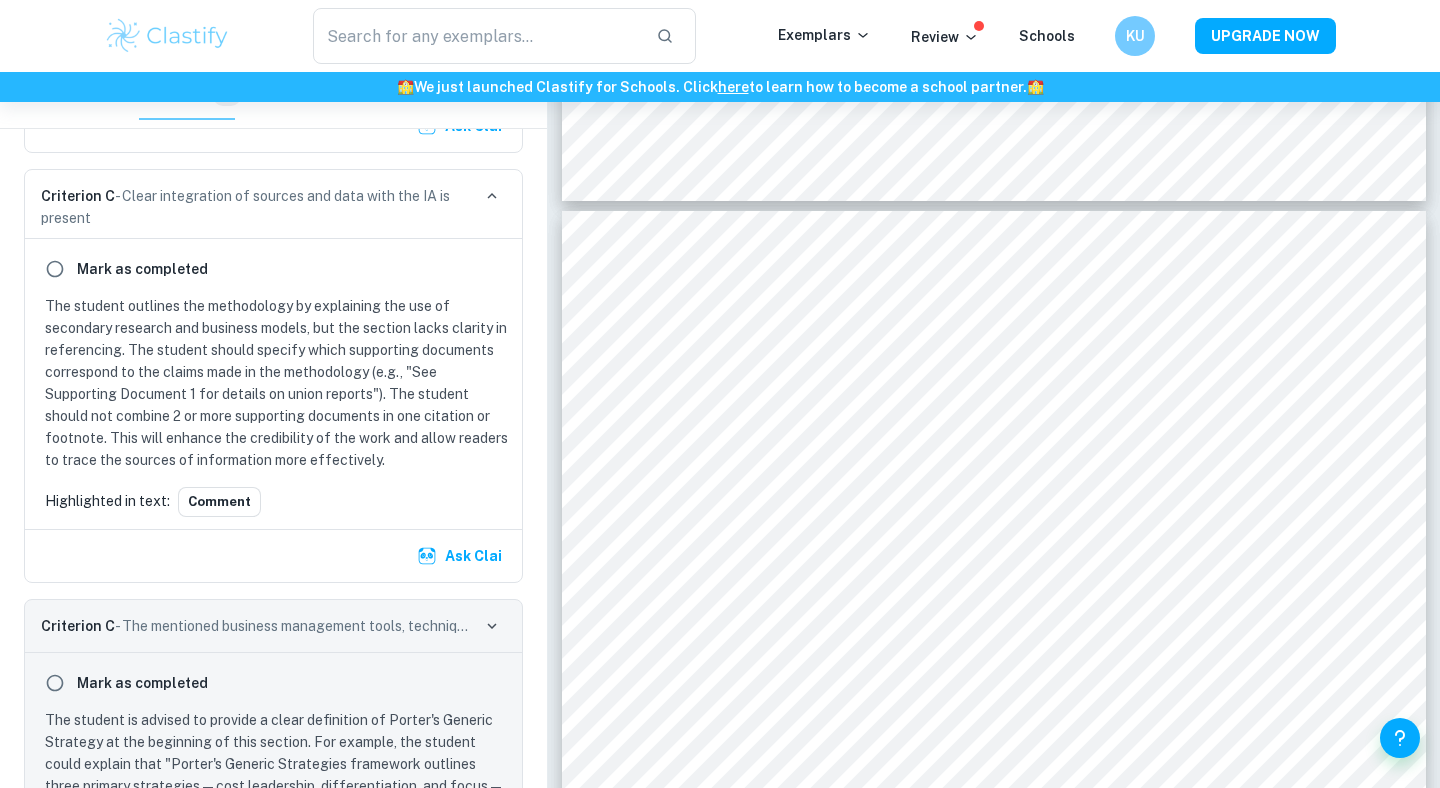 click on "The student outlines the methodology by explaining the use of secondary research and business models, but the section lacks clarity in referencing. The student should specify which supporting documents correspond to the claims made in the methodology (e.g., "See Supporting Document 1 for details on union reports"). The student should not combine 2 or more supporting documents in one citation or footnote. This will enhance the credibility of the work and allow readers to trace the sources of information more effectively." at bounding box center [277, 383] 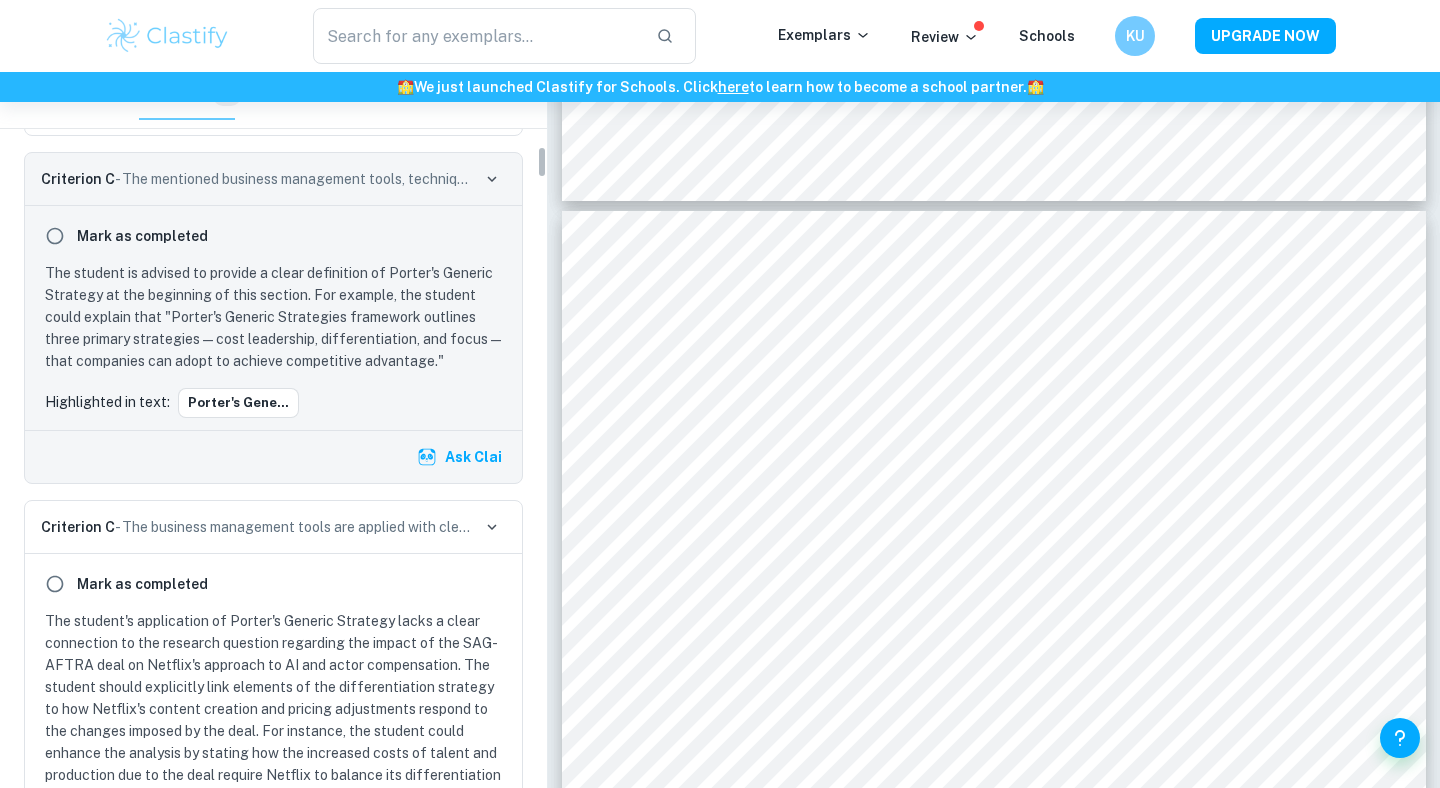 scroll, scrollTop: 1629, scrollLeft: 0, axis: vertical 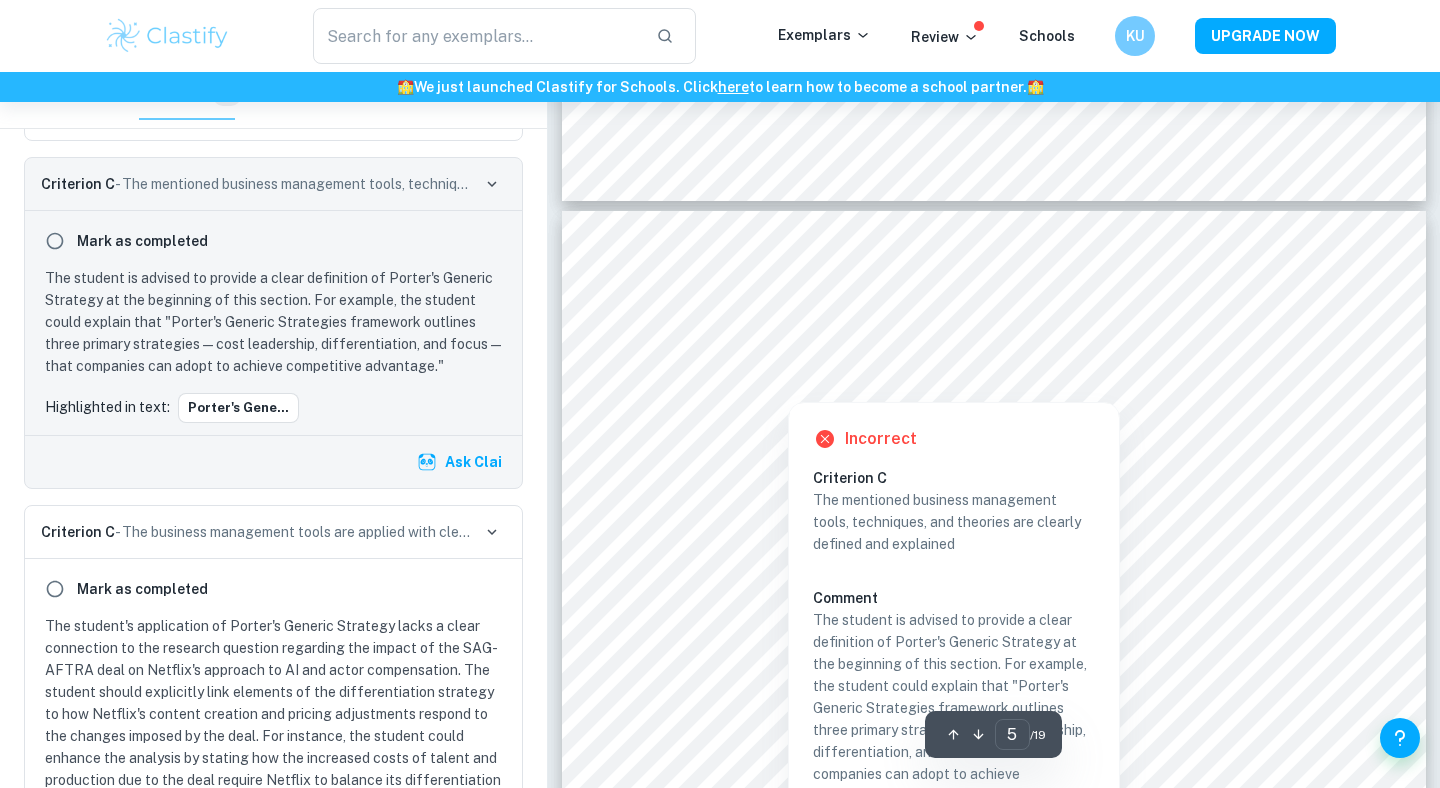 click at bounding box center [788, 387] 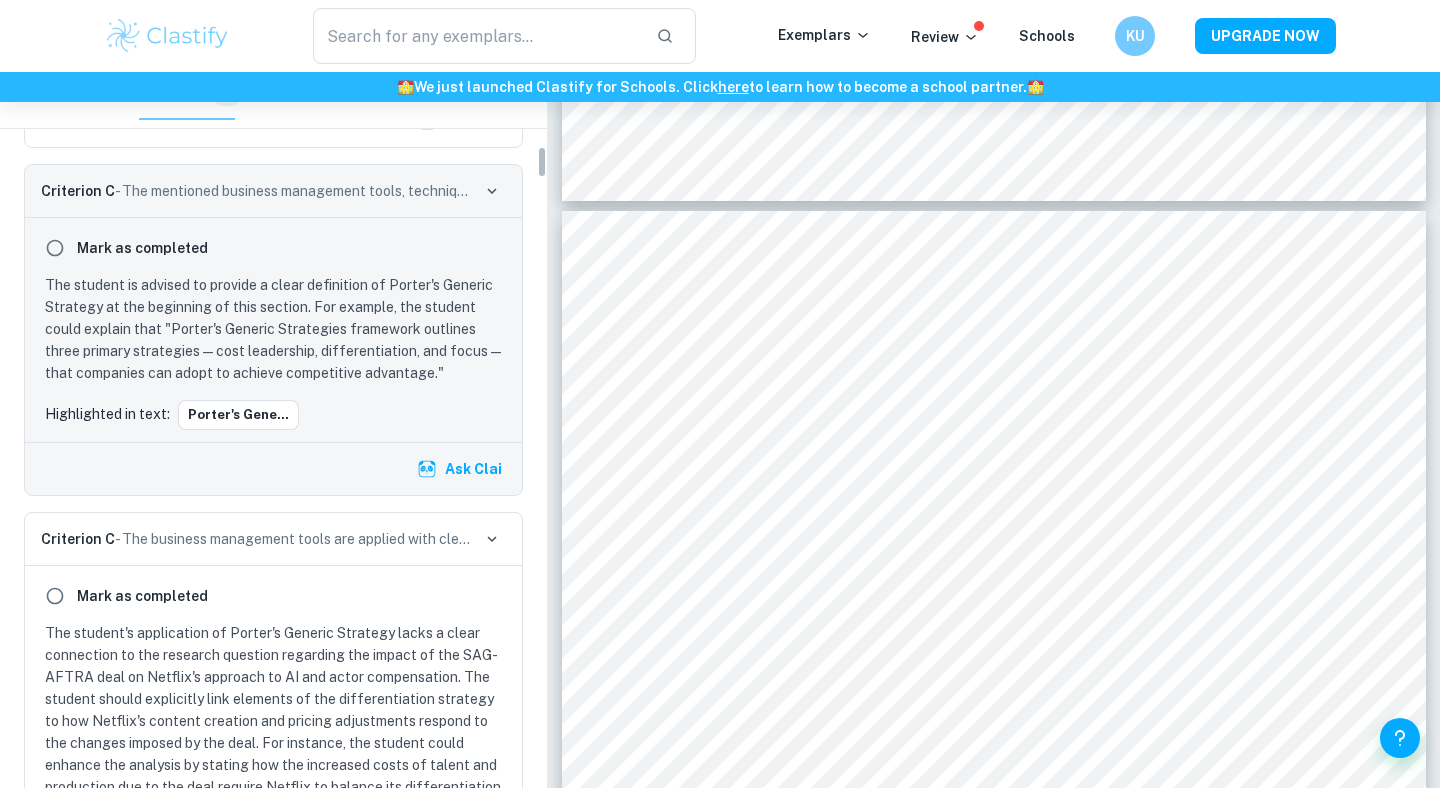 scroll, scrollTop: 1636, scrollLeft: 0, axis: vertical 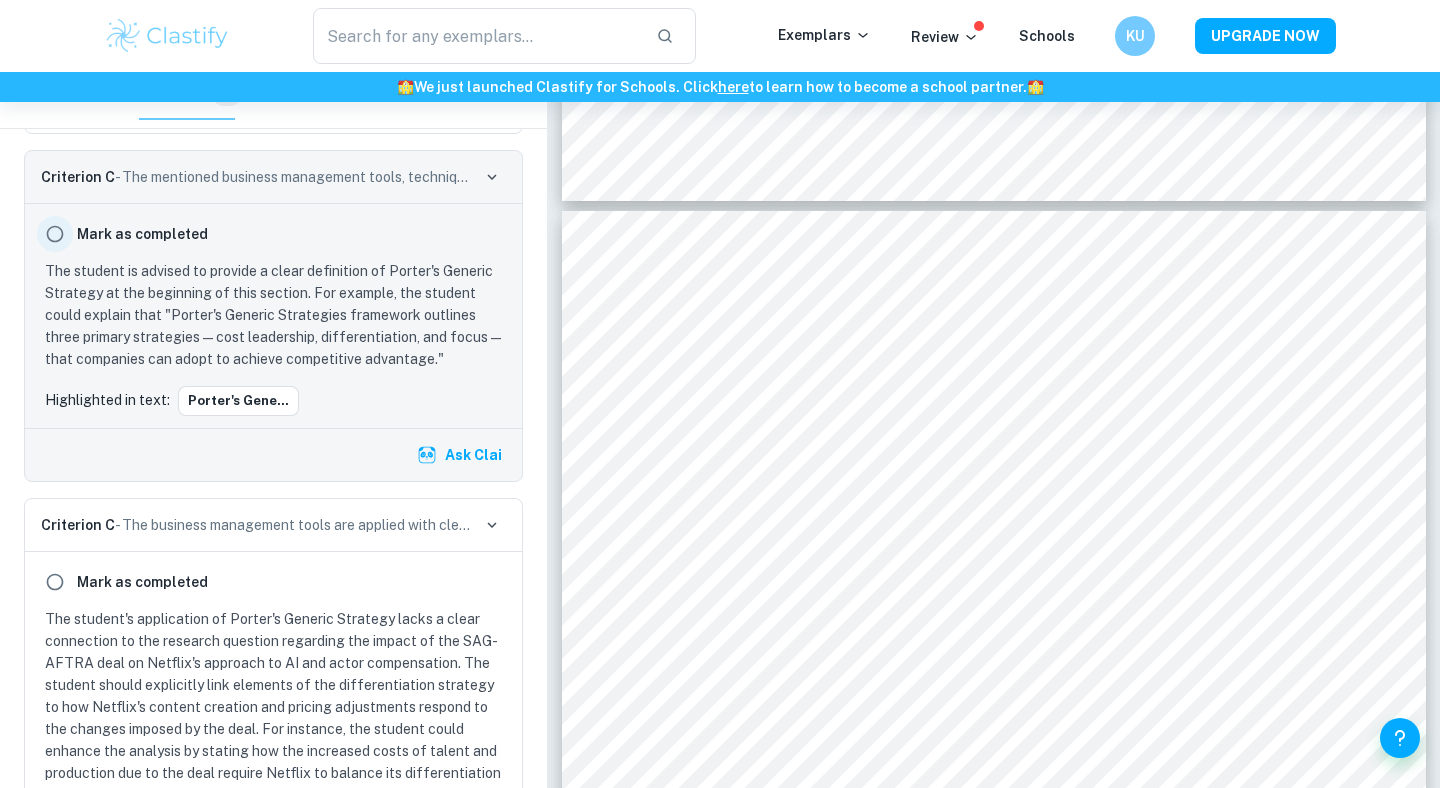 click at bounding box center [55, 234] 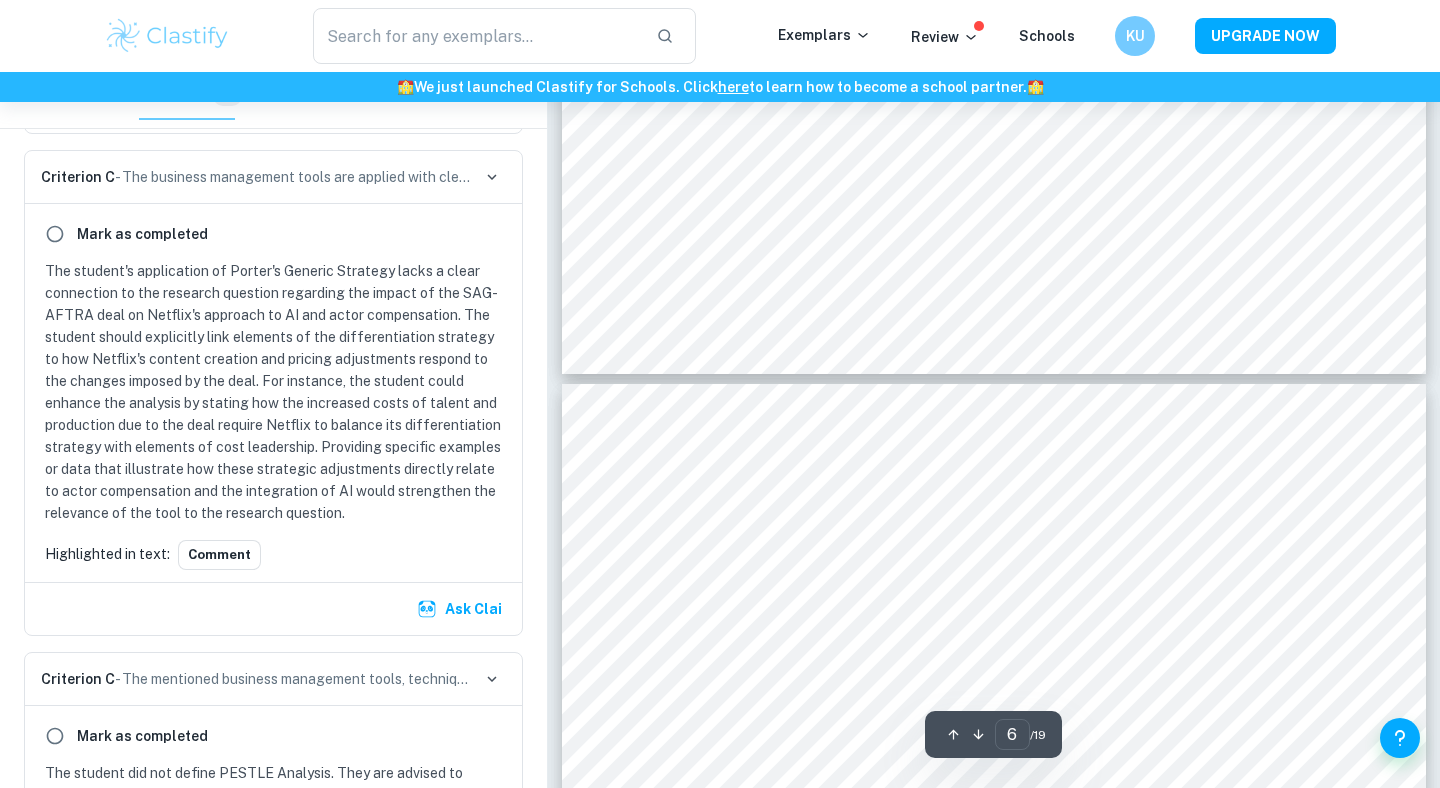 scroll, scrollTop: 5906, scrollLeft: 0, axis: vertical 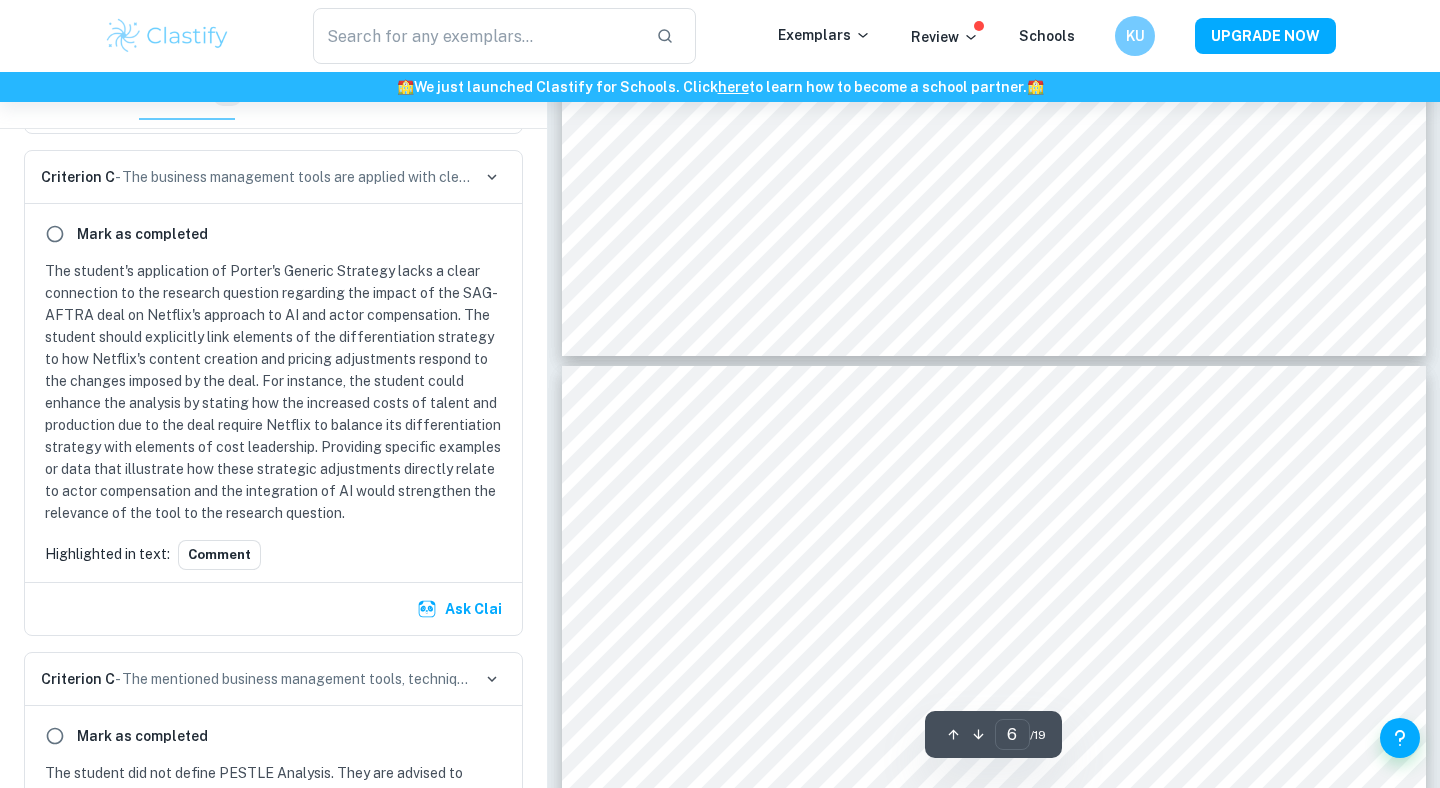 click at bounding box center (759, 482) 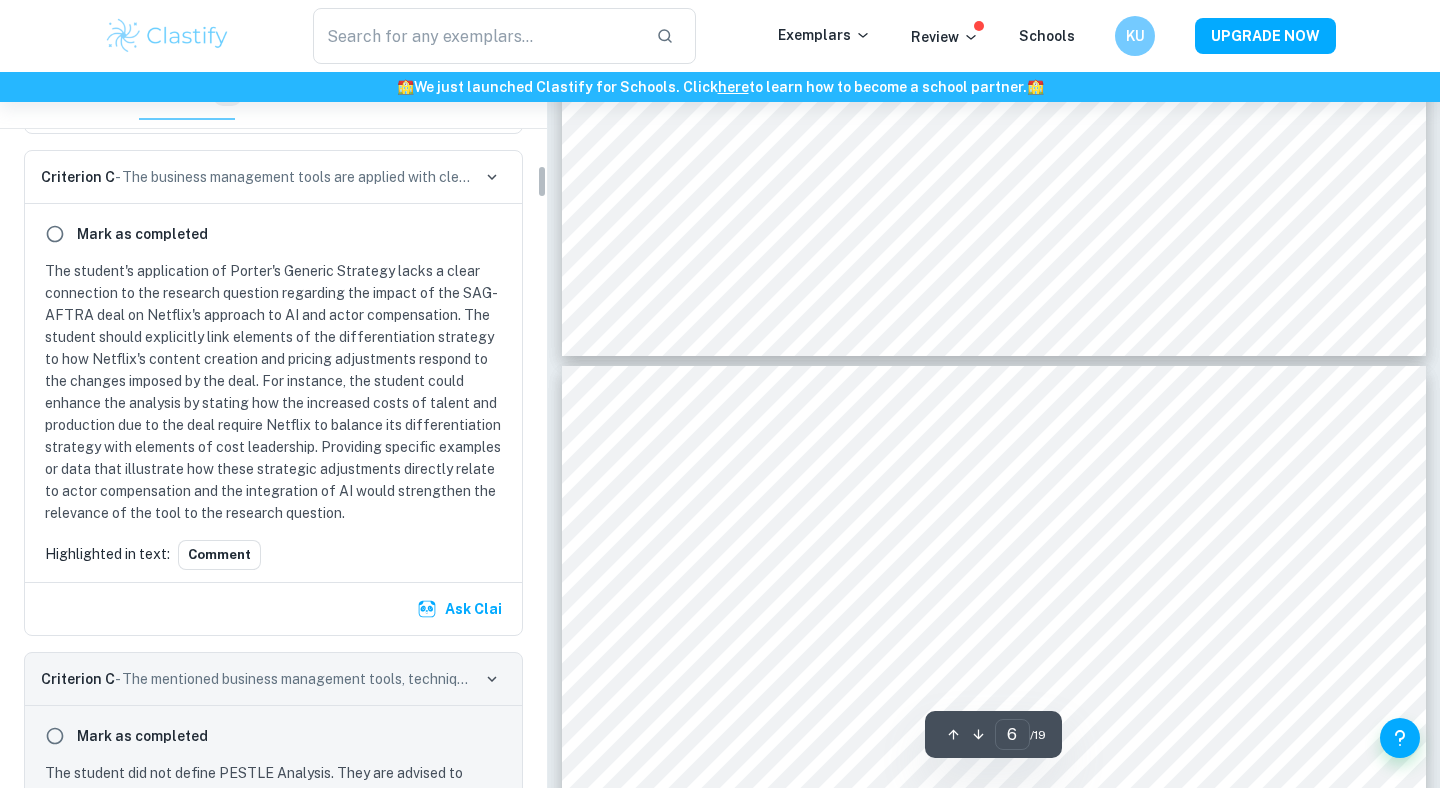 scroll, scrollTop: 2013, scrollLeft: 0, axis: vertical 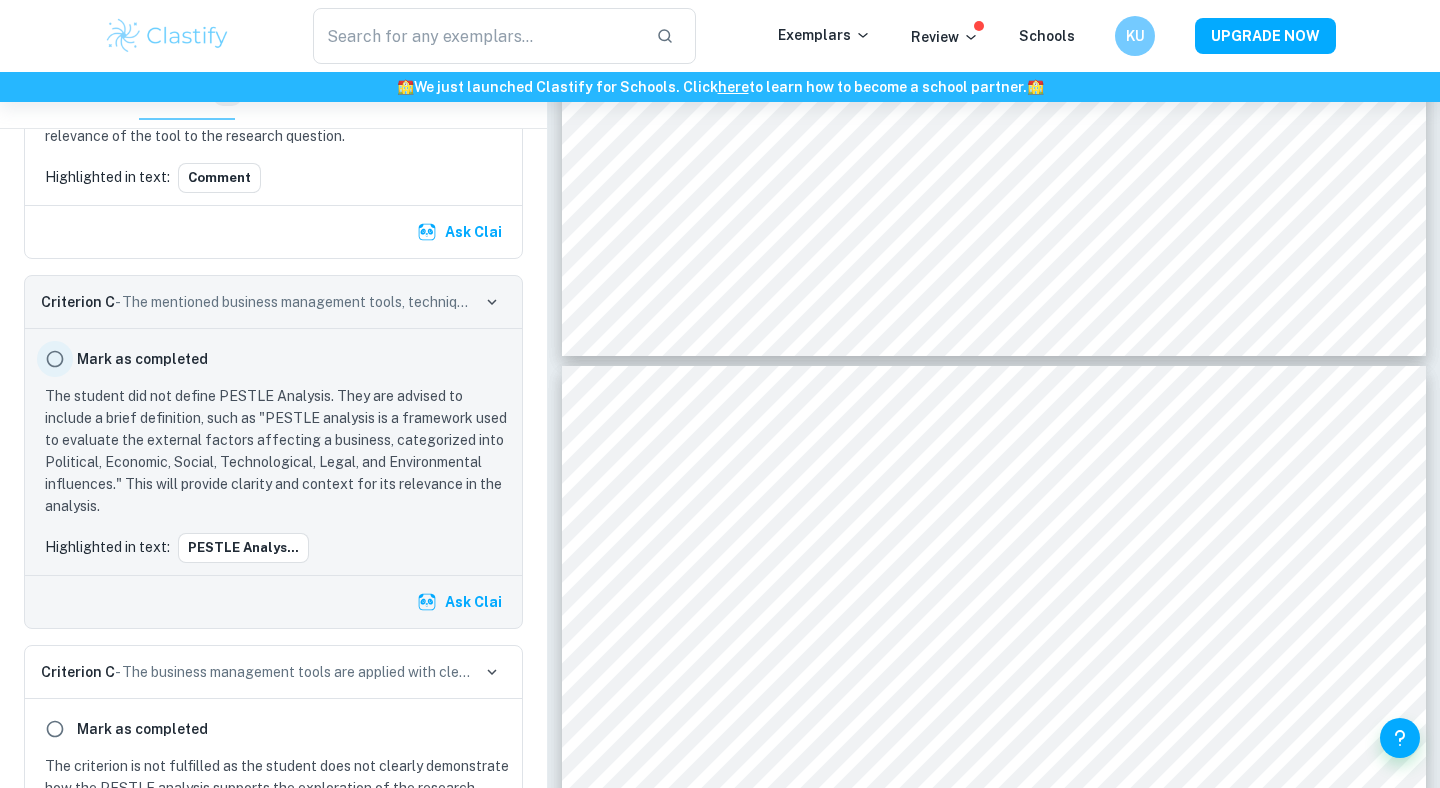 click at bounding box center [55, 359] 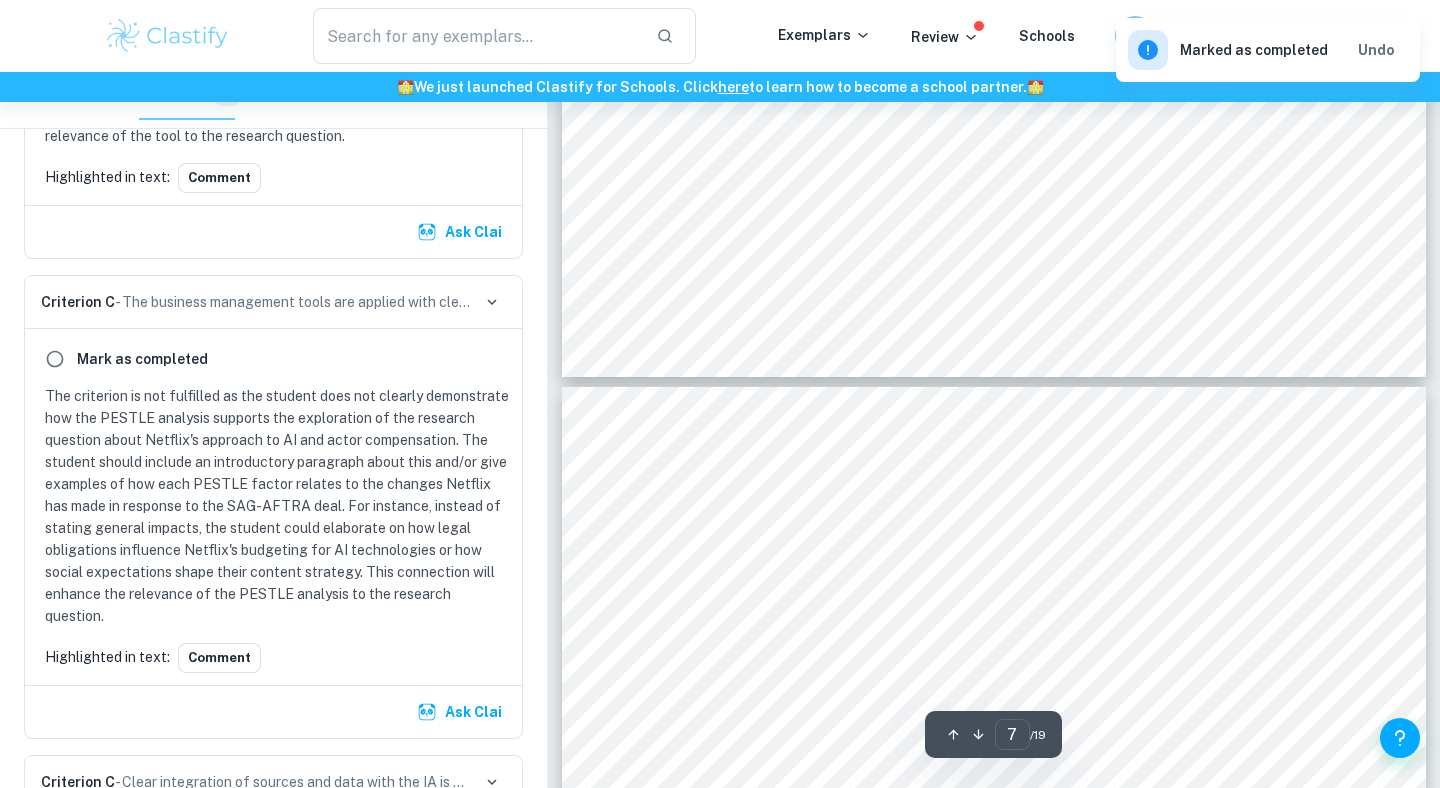 scroll, scrollTop: 7363, scrollLeft: 0, axis: vertical 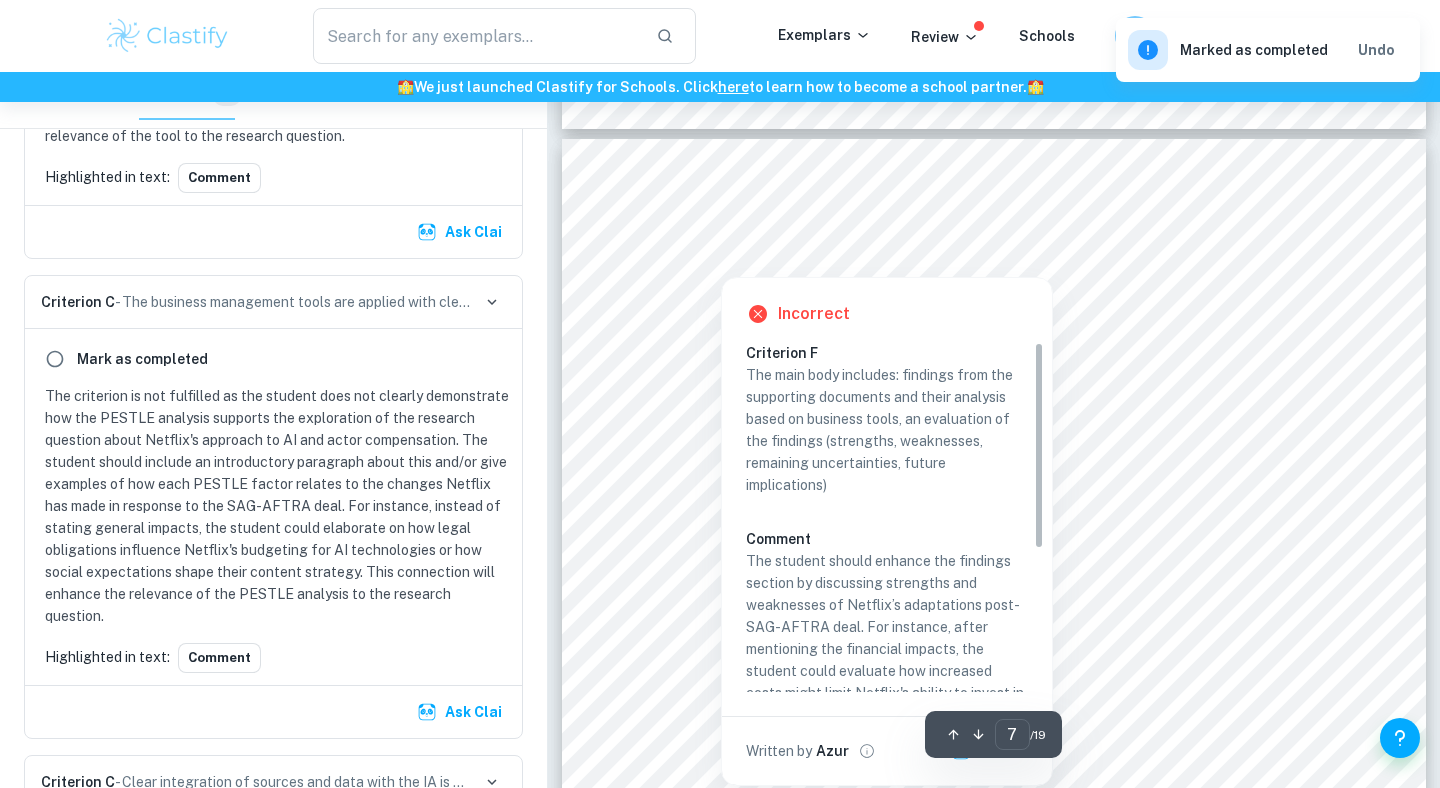 click at bounding box center [721, 258] 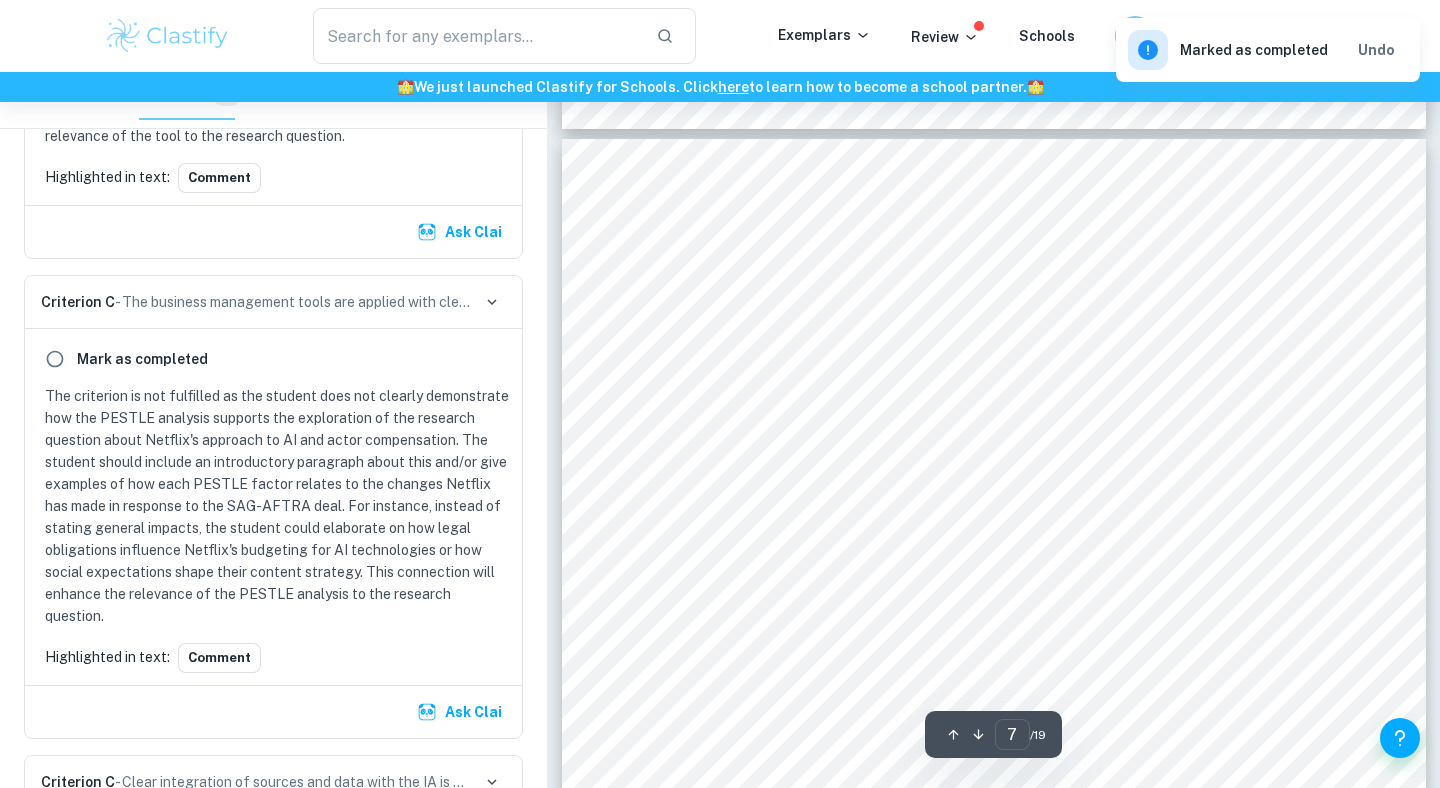scroll, scrollTop: 3395, scrollLeft: 0, axis: vertical 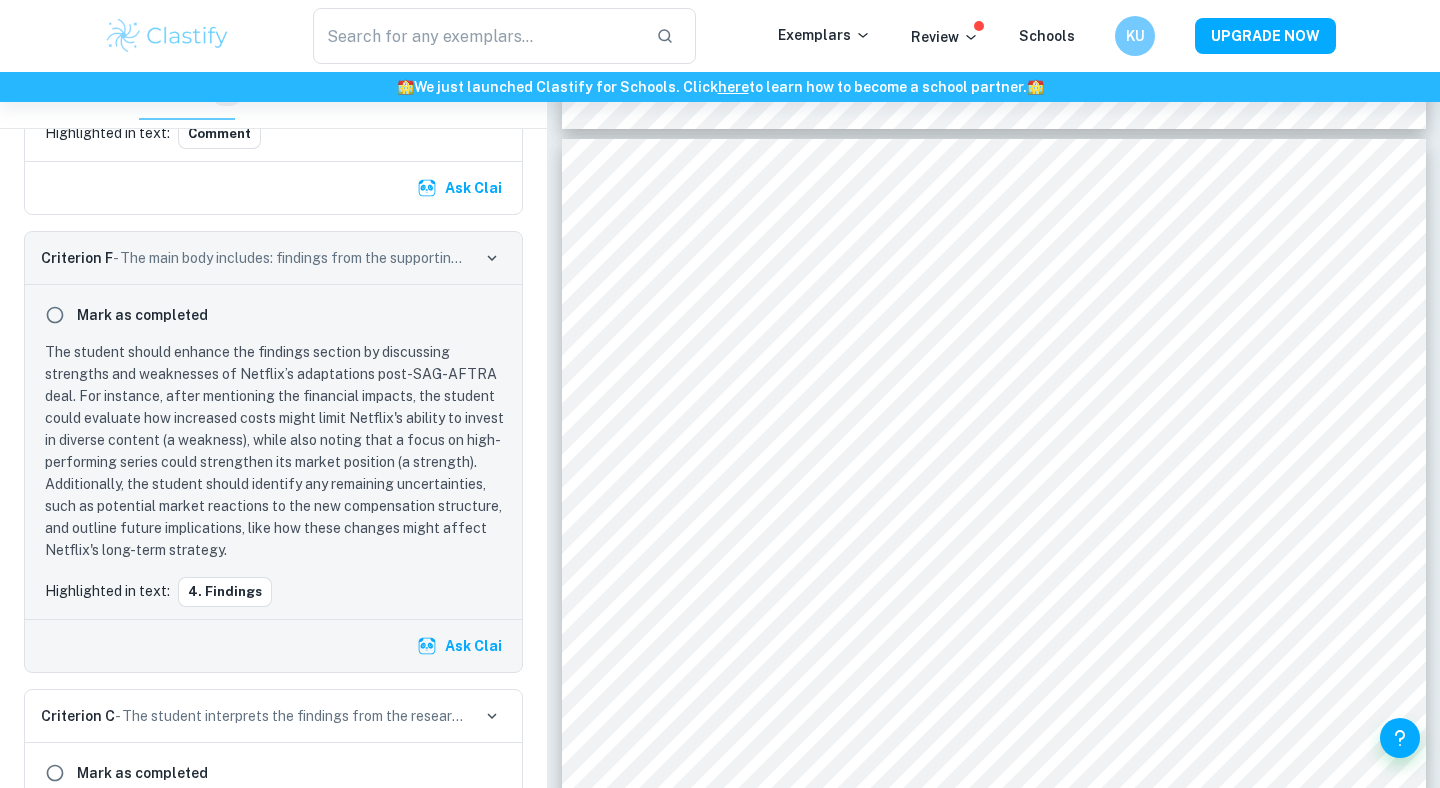 click on "Criterion F  - The main body includes: findings from the supporting documents and their analysis based on business tools, an evaluation of the findings (strengths, weaknesses, remaining uncertainties, future implications)" at bounding box center (273, 258) 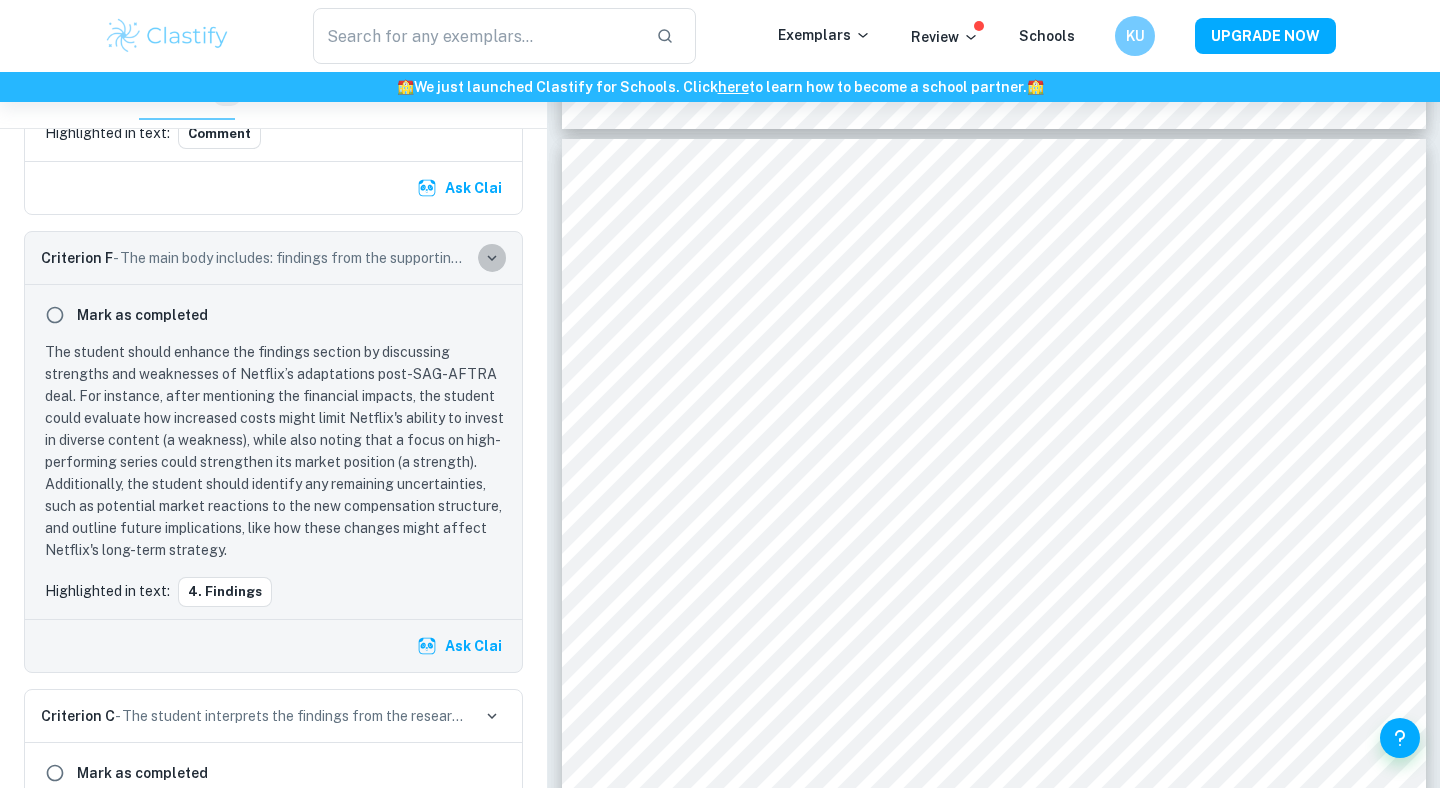 click at bounding box center [492, 258] 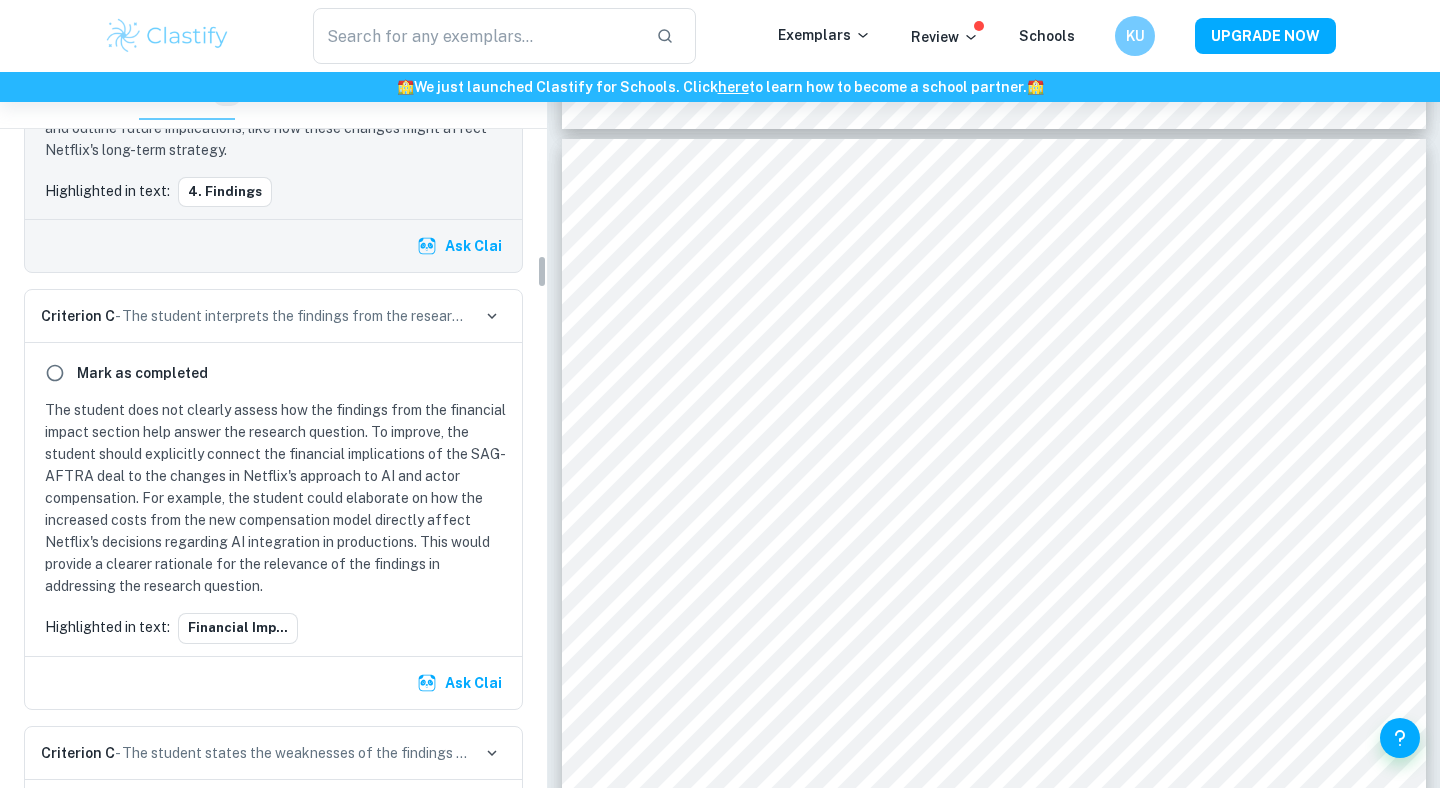 scroll, scrollTop: 3862, scrollLeft: 0, axis: vertical 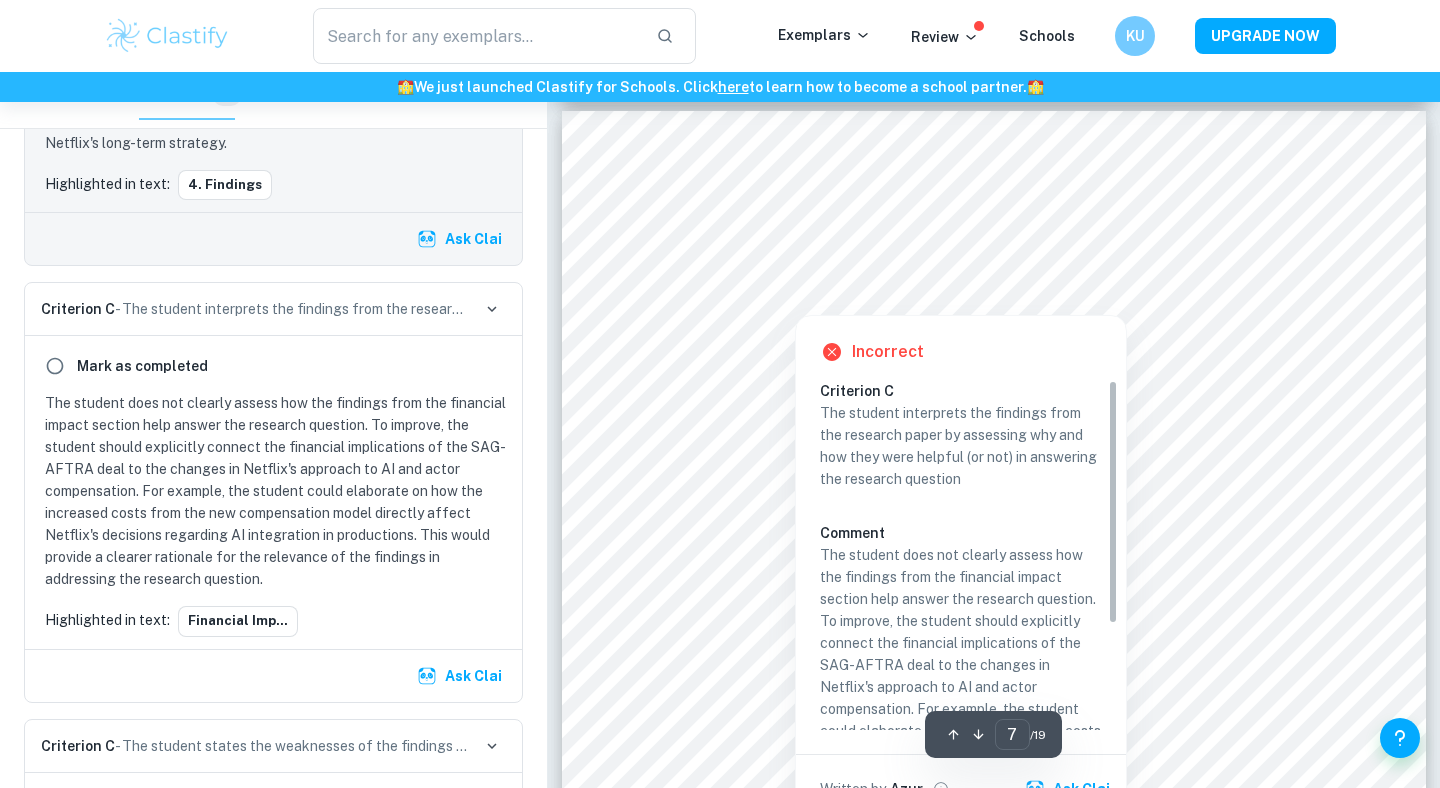 click at bounding box center [795, 300] 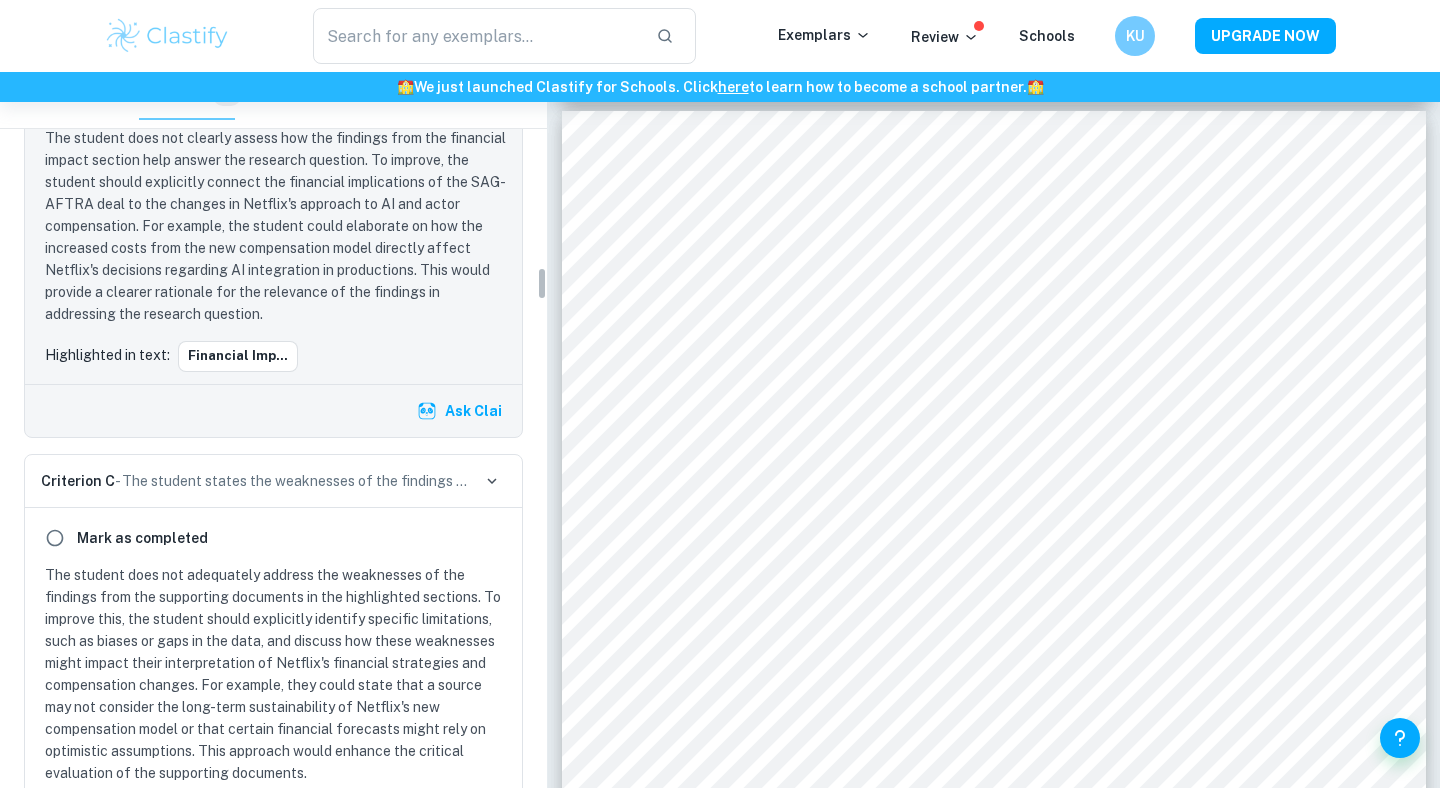 scroll, scrollTop: 4128, scrollLeft: 0, axis: vertical 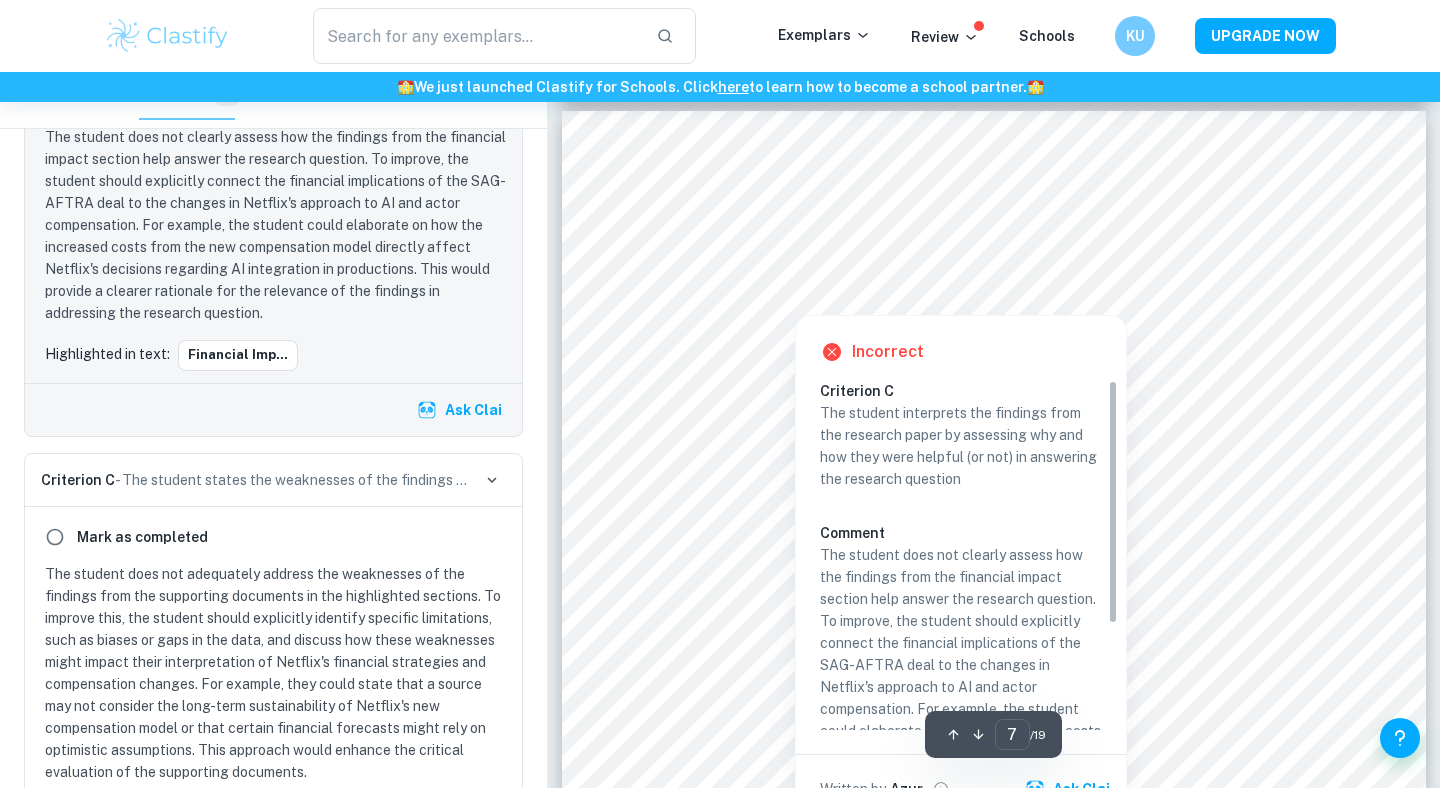 click at bounding box center (795, 300) 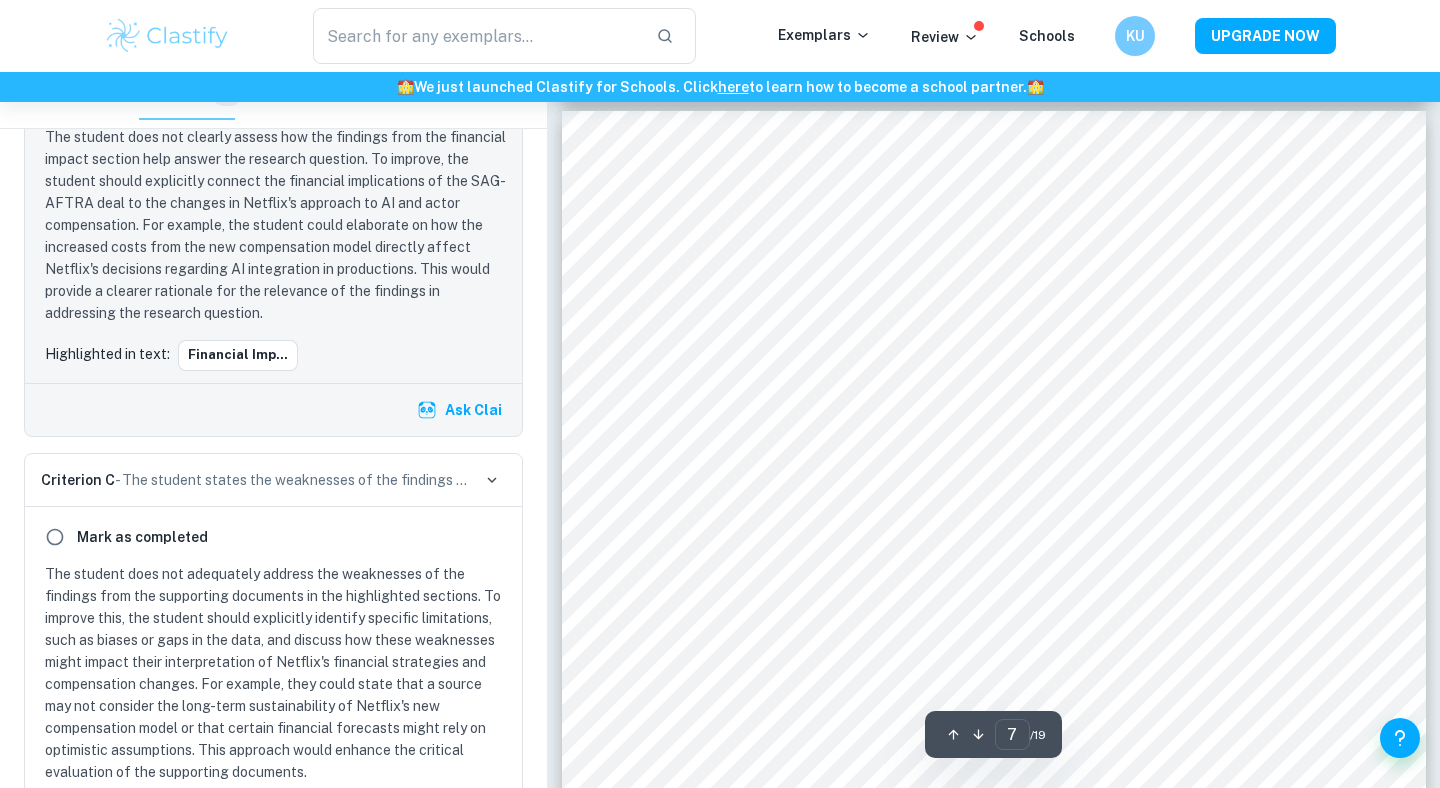 scroll, scrollTop: 3902, scrollLeft: 0, axis: vertical 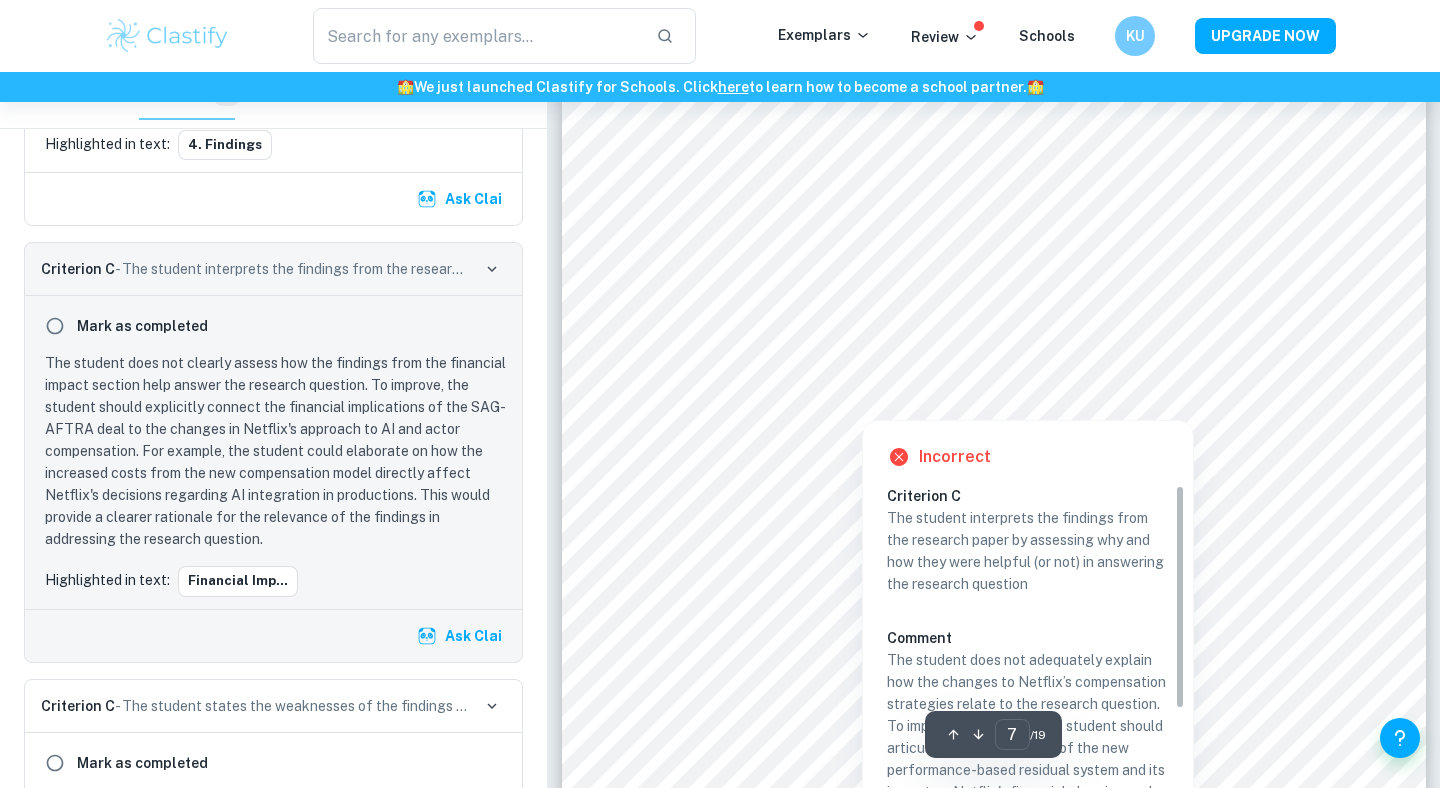 click at bounding box center (861, 406) 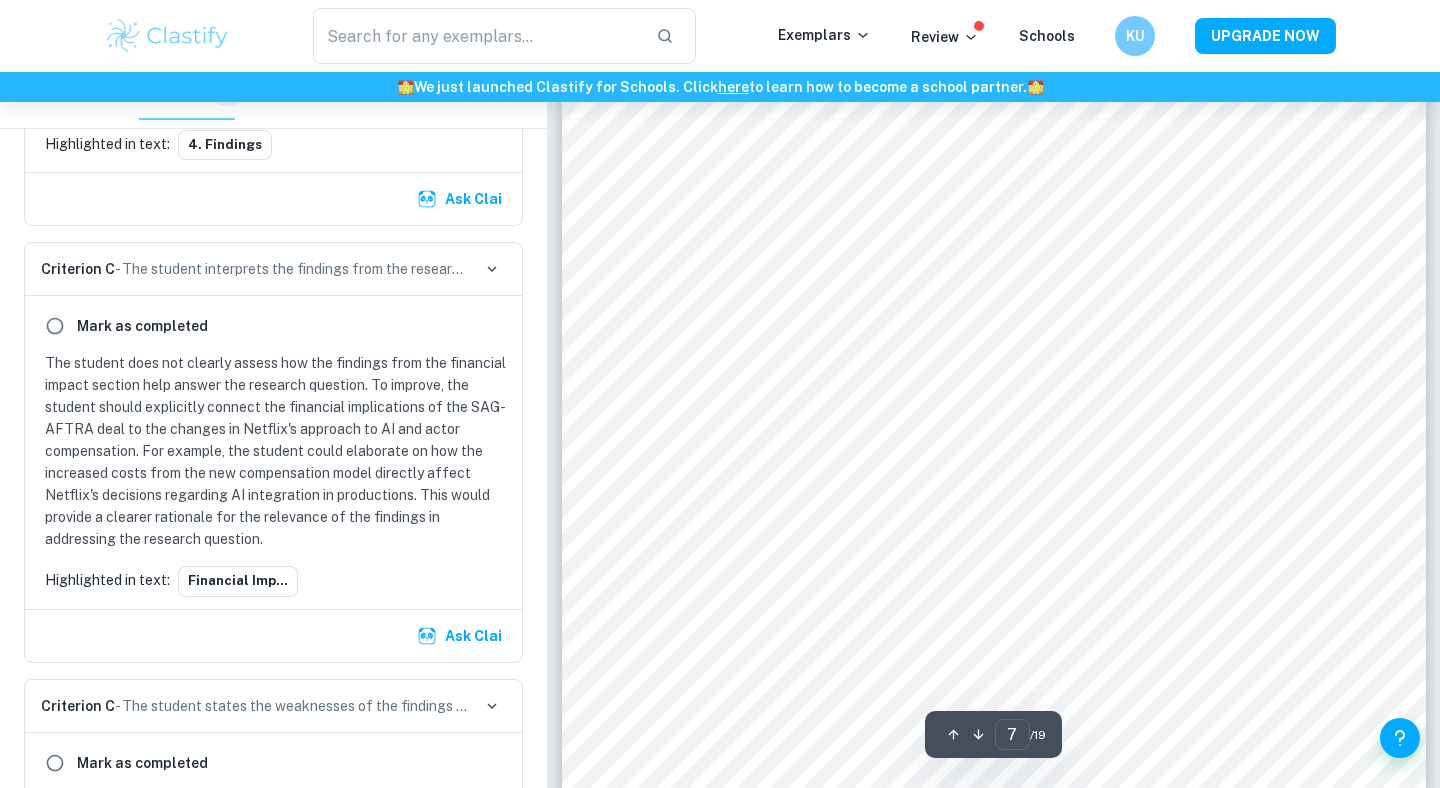 scroll, scrollTop: 5244, scrollLeft: 0, axis: vertical 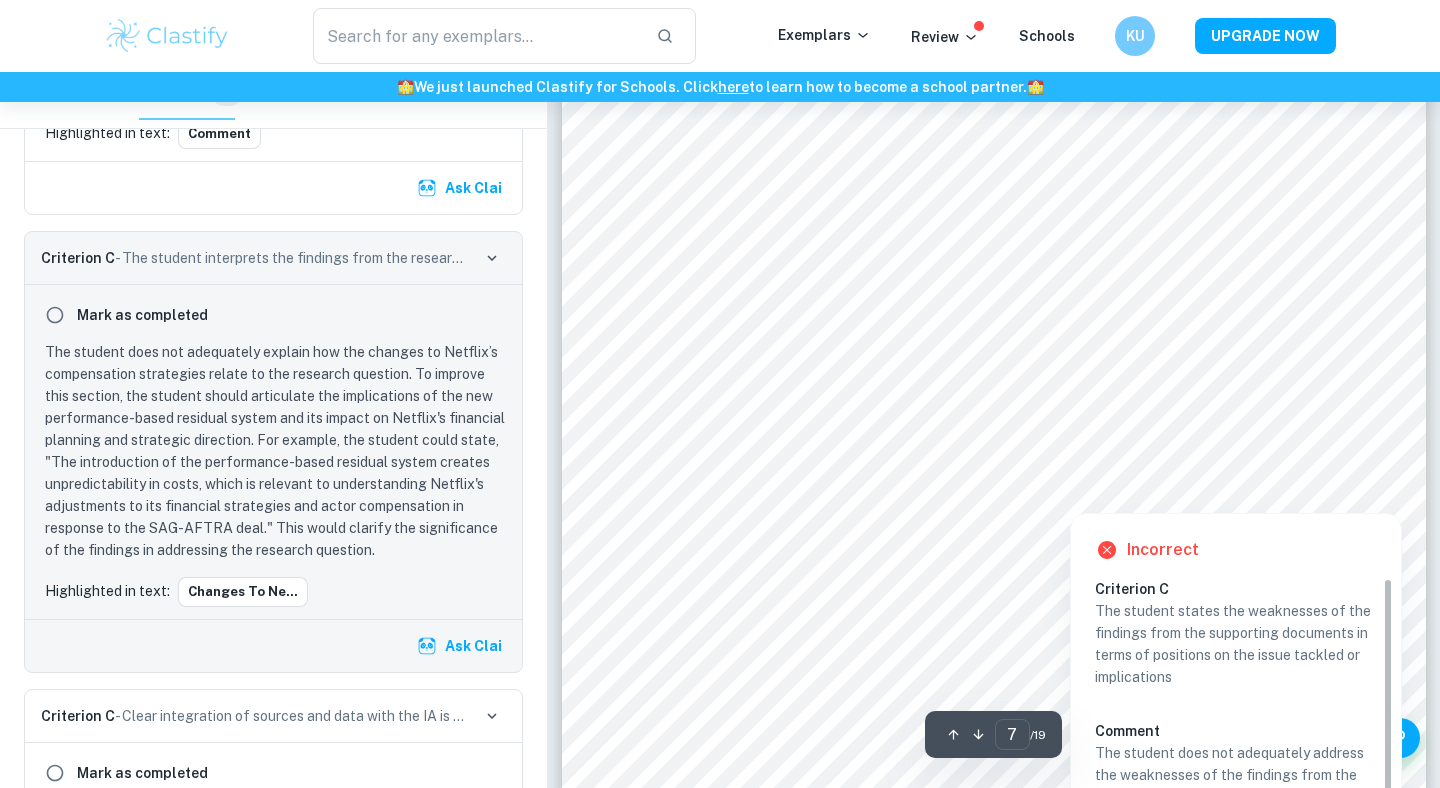 click at bounding box center (1367, 492) 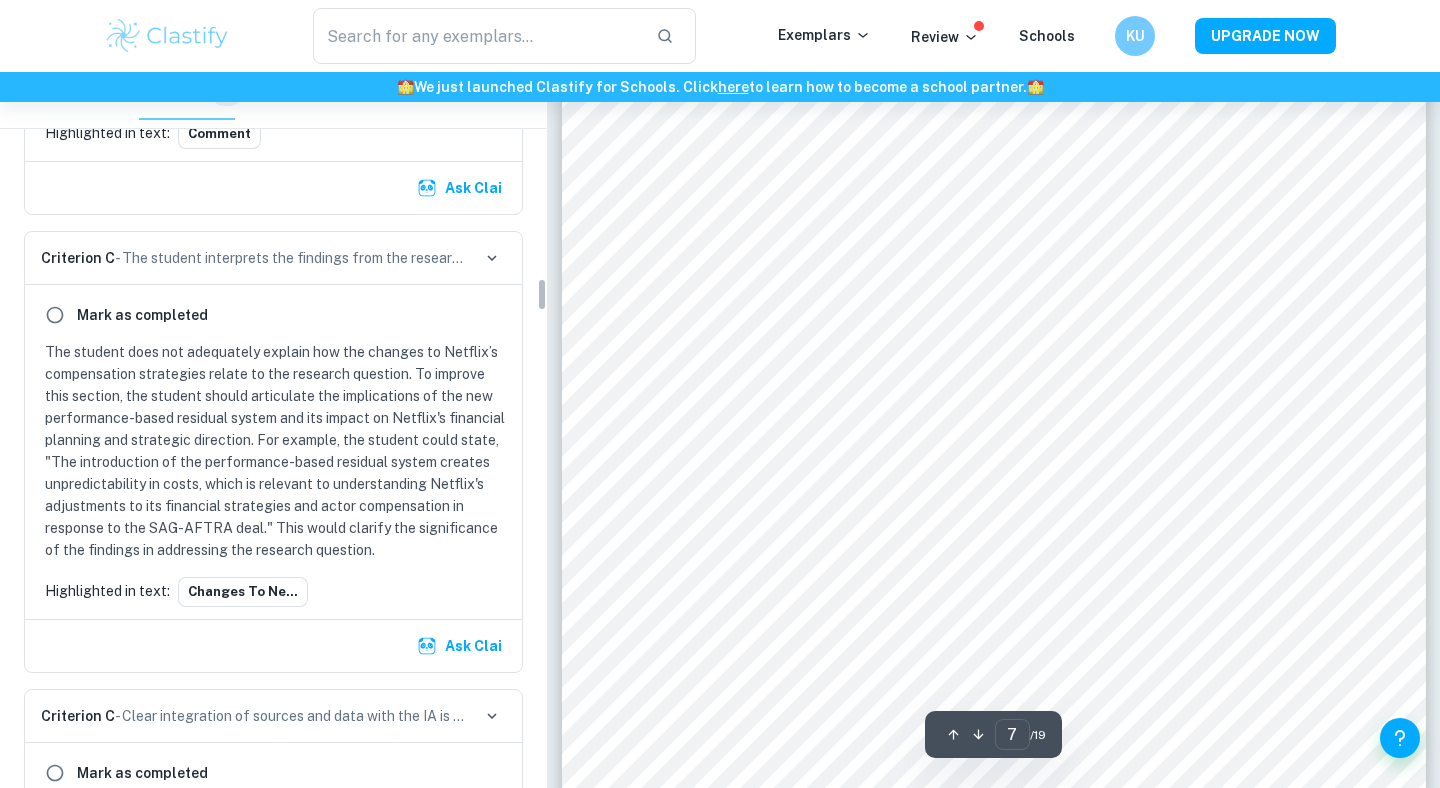 scroll, scrollTop: 4349, scrollLeft: 0, axis: vertical 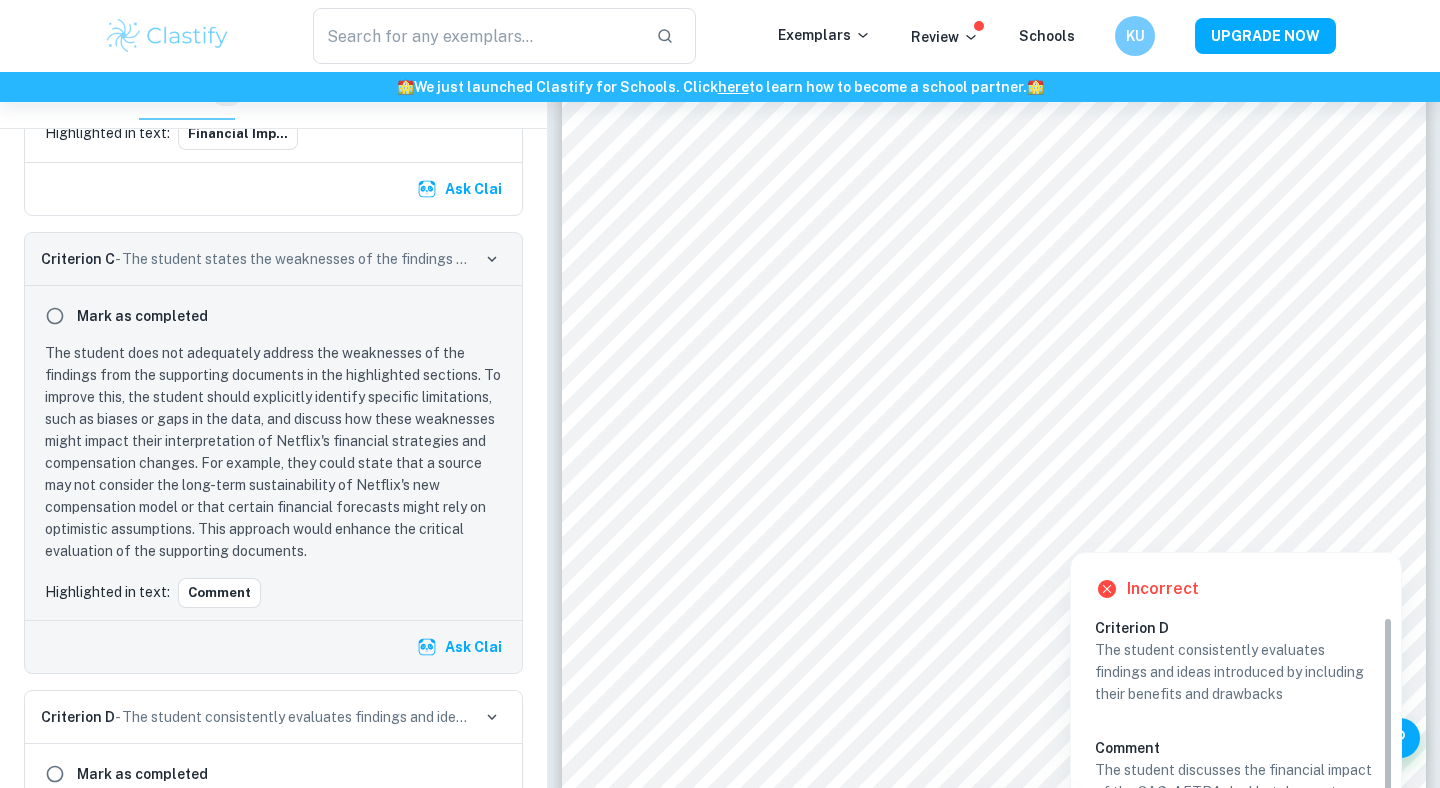 click at bounding box center [1361, 531] 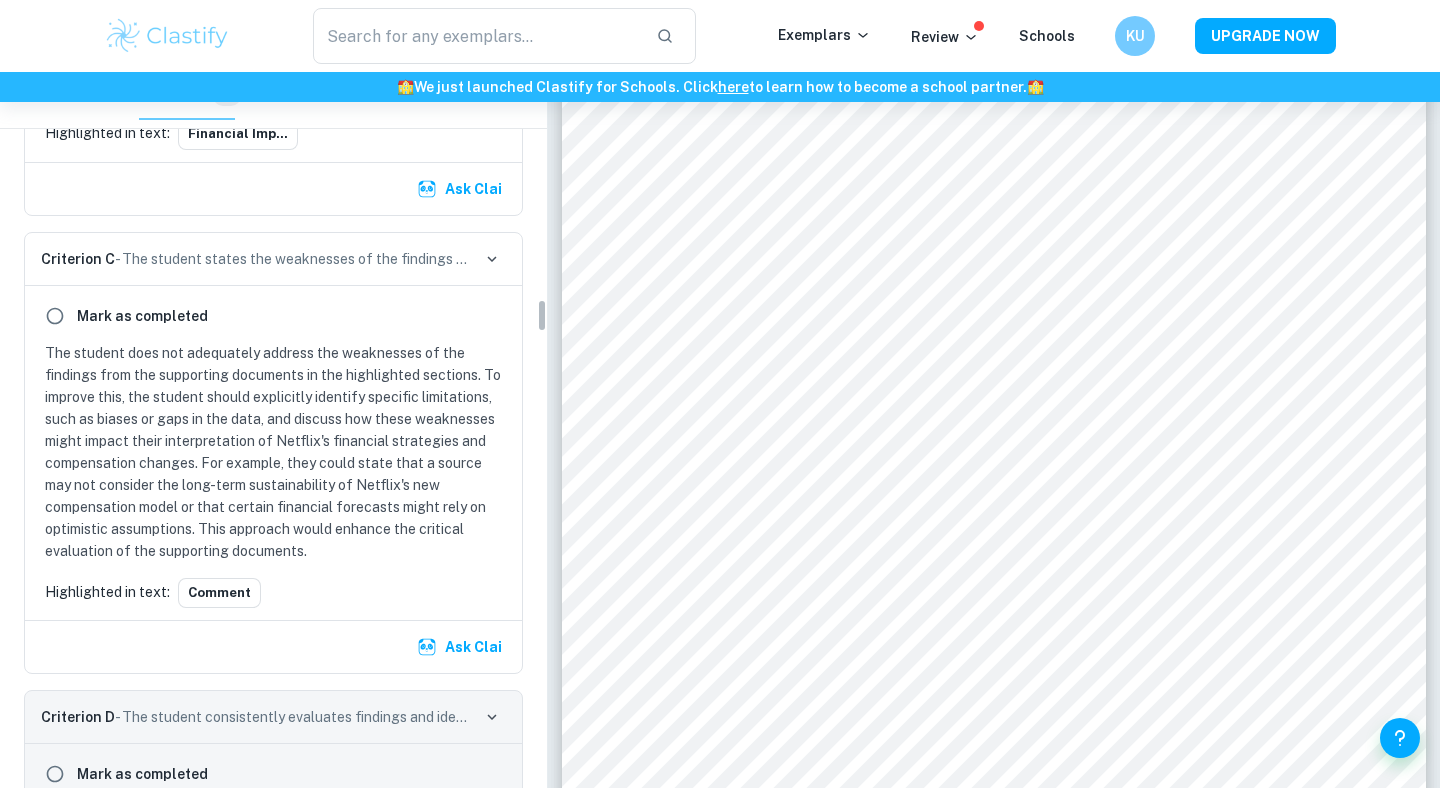 scroll, scrollTop: 4797, scrollLeft: 0, axis: vertical 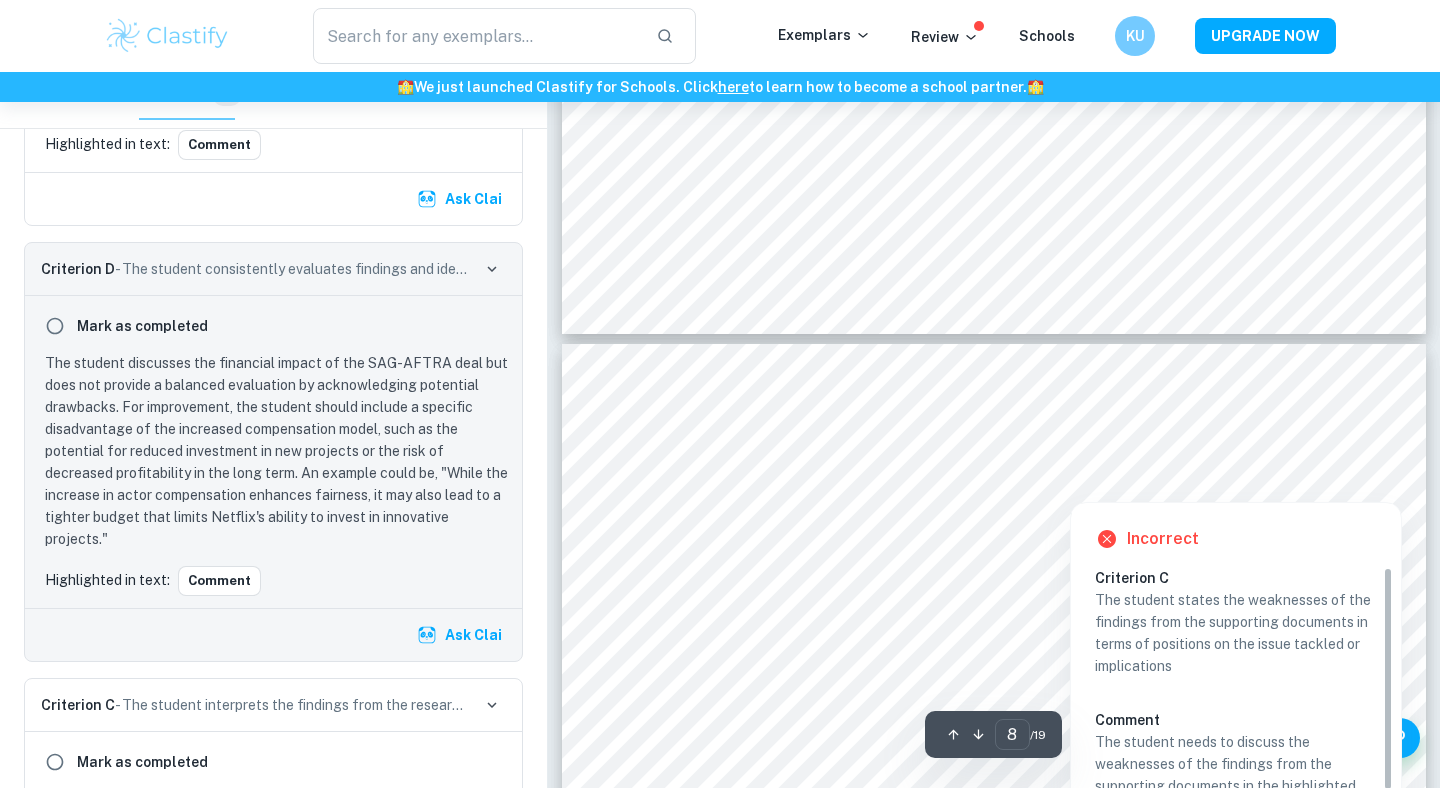 click at bounding box center [1370, 481] 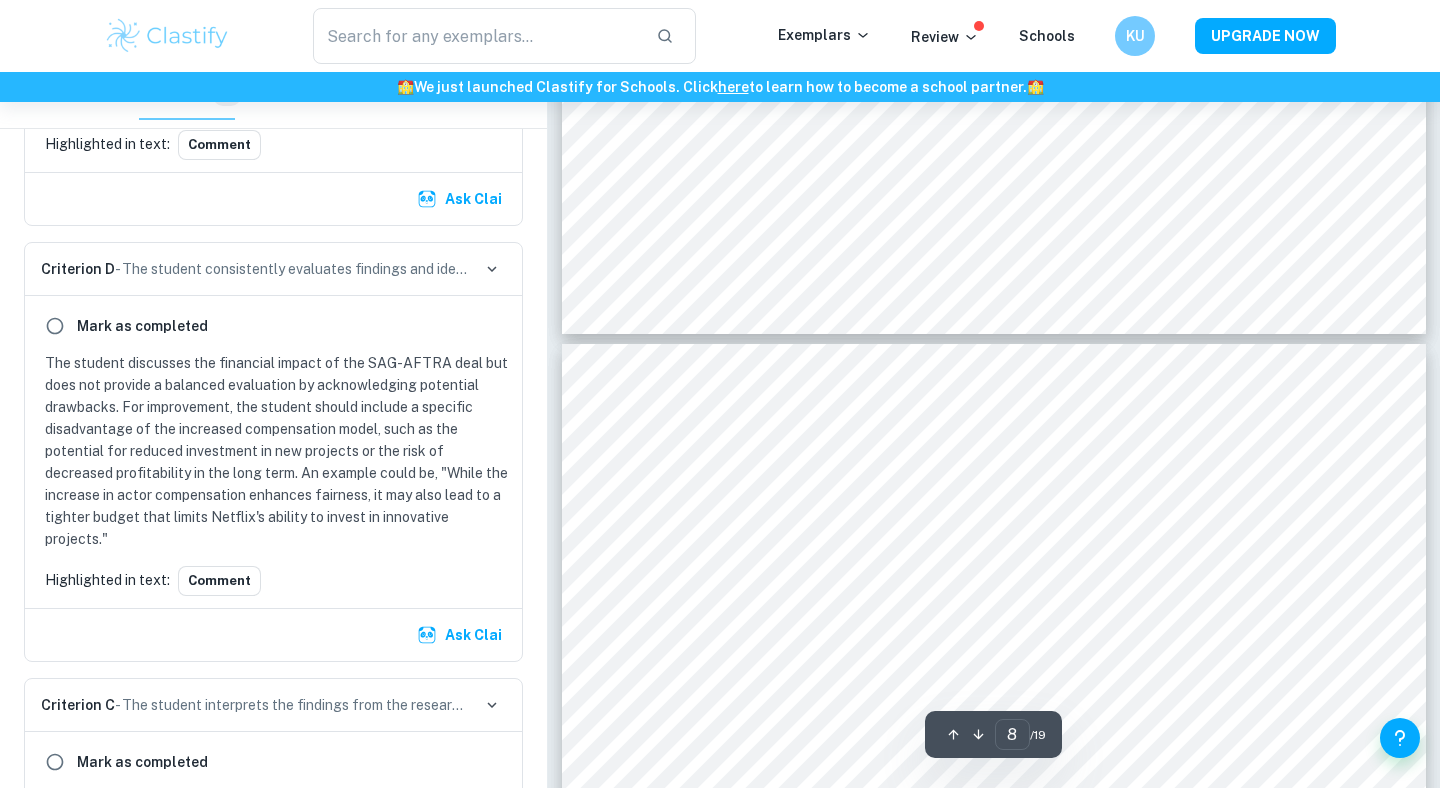 scroll, scrollTop: 6183, scrollLeft: 0, axis: vertical 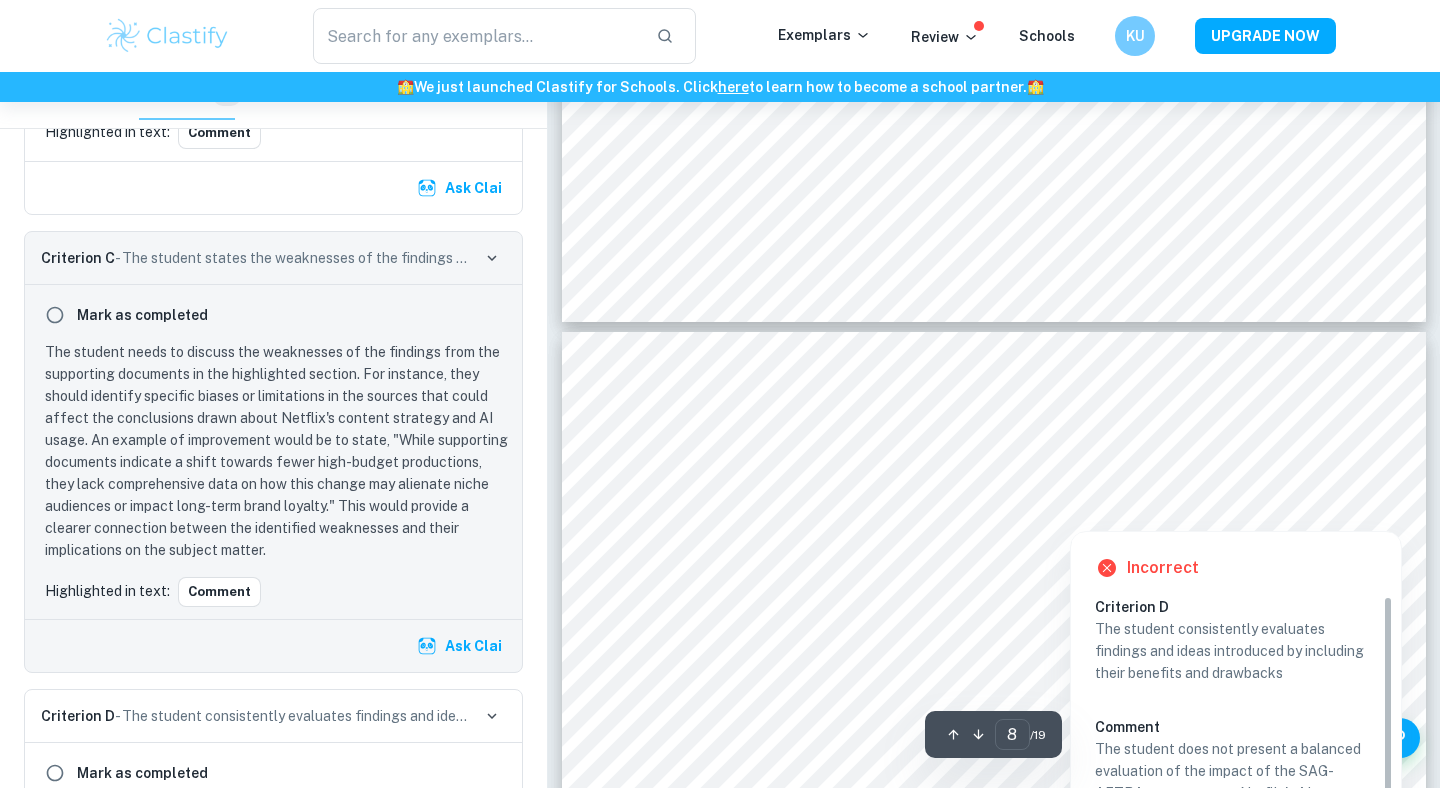 click on "Incorrect Criterion A The student provides background information about the organization chosen Comment The student has provided some context regarding Netflix and the SAG-AFTRA deal, but the introduction lacks background information about Netflix itself. To enhance this section, the student should include key details about Netflix's history, its founding date, its evolution in the streaming industry, and specific information about its core services or products. For instance, mentioning Netflix's transition from DVD rentals to a streaming service, its original programming, and its current market position would provide a clearer understanding of the organization. This additional context will better frame the research question and support the analysis throughout the IA. Written by Azur Ask Clai Incorrect Criterion A The student clearly explains the methodology used to investigate this issue or problem Comment Written by Azur Ask Clai Incorrect Criterion B Comment
Written by Azur Ask Clai Incorrect Criterion B" at bounding box center [993, 3402] 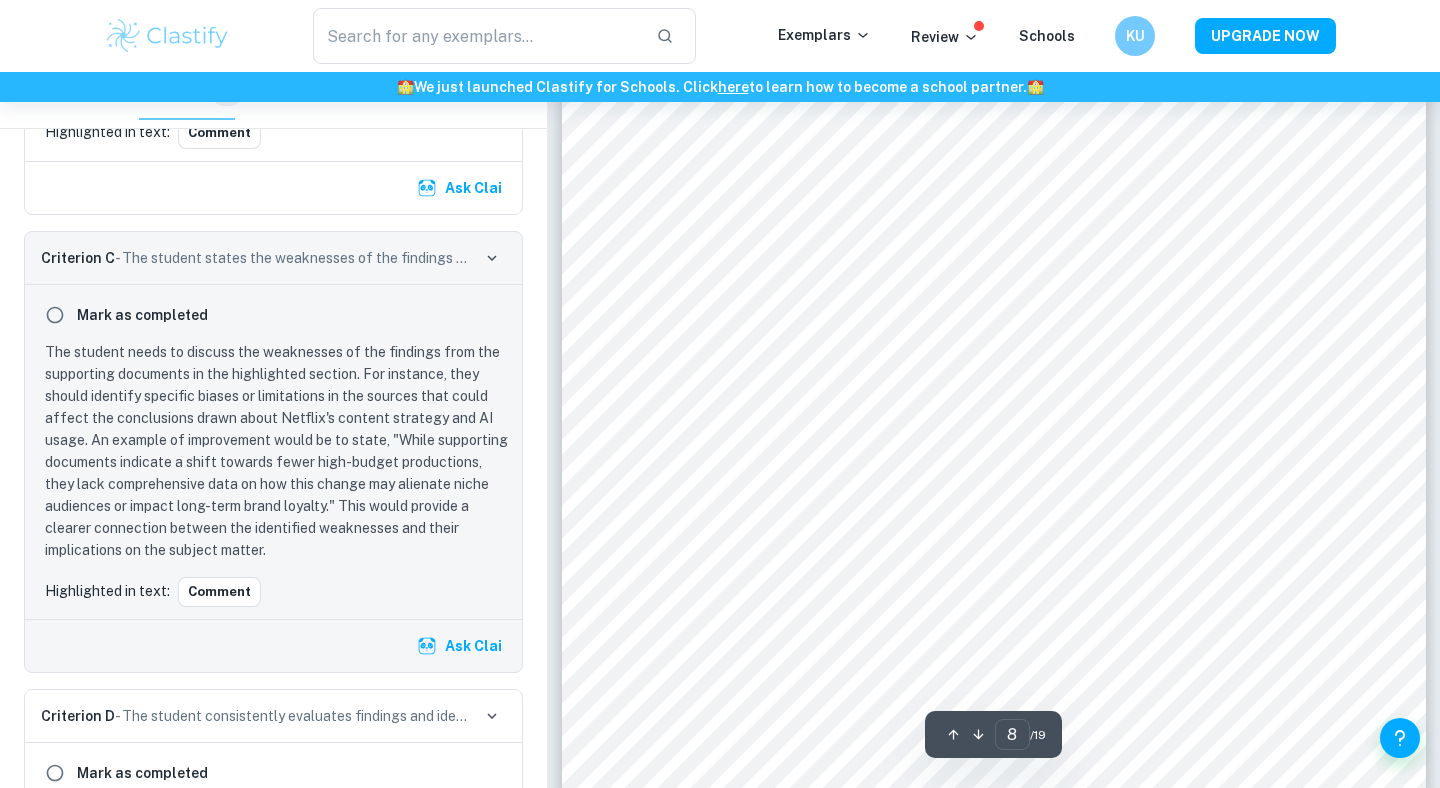 scroll, scrollTop: 8847, scrollLeft: 0, axis: vertical 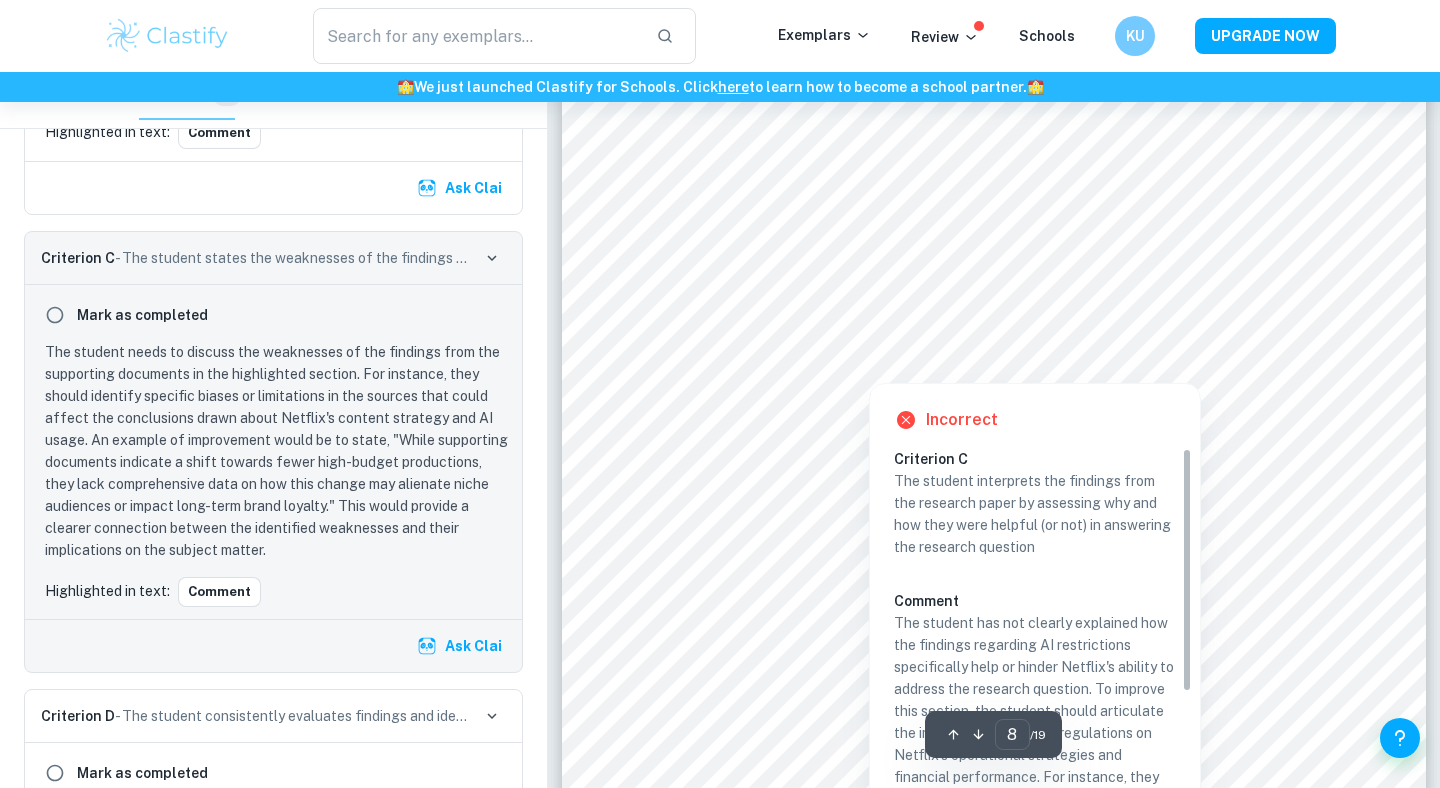click at bounding box center (869, 368) 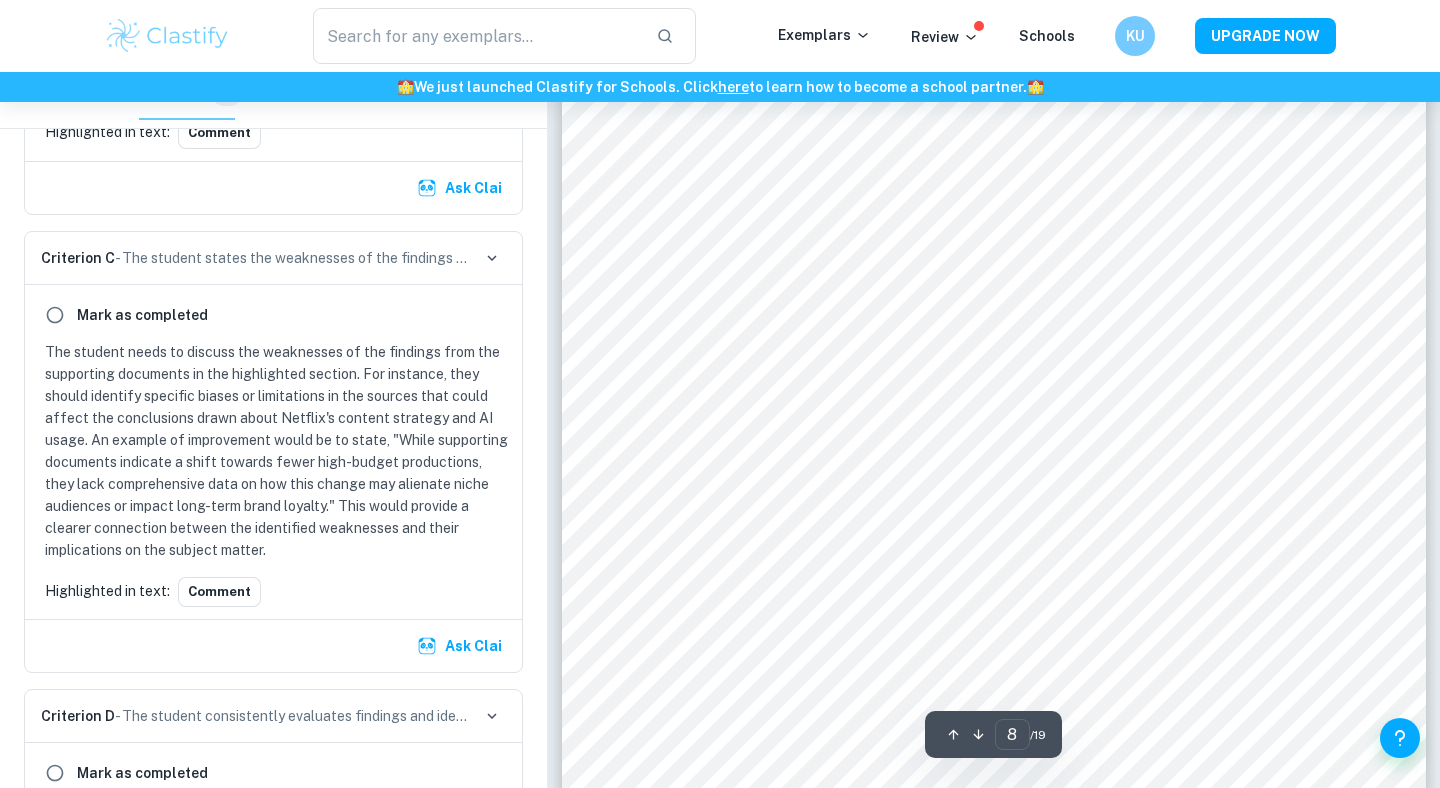 scroll, scrollTop: 7066, scrollLeft: 0, axis: vertical 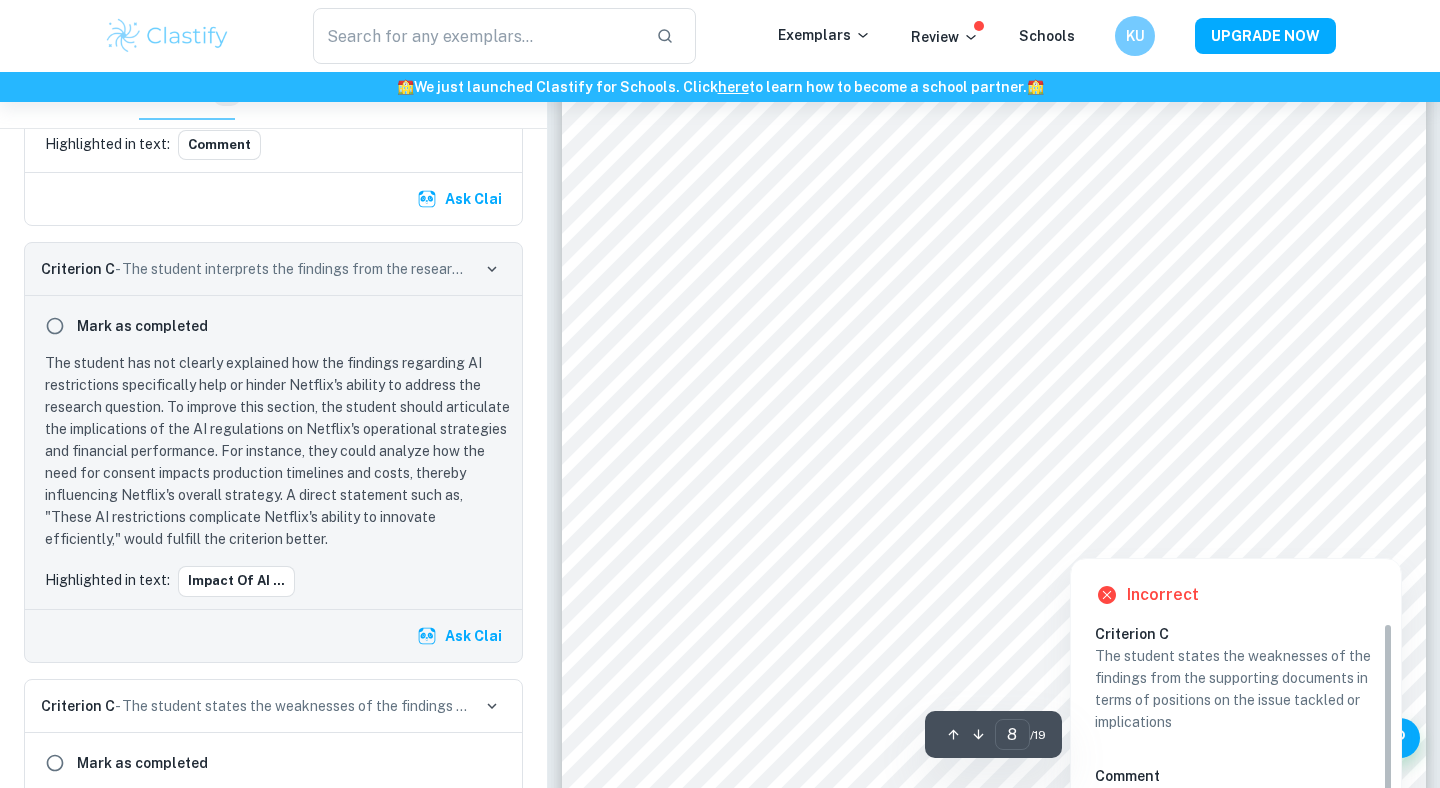 click at bounding box center (1373, 537) 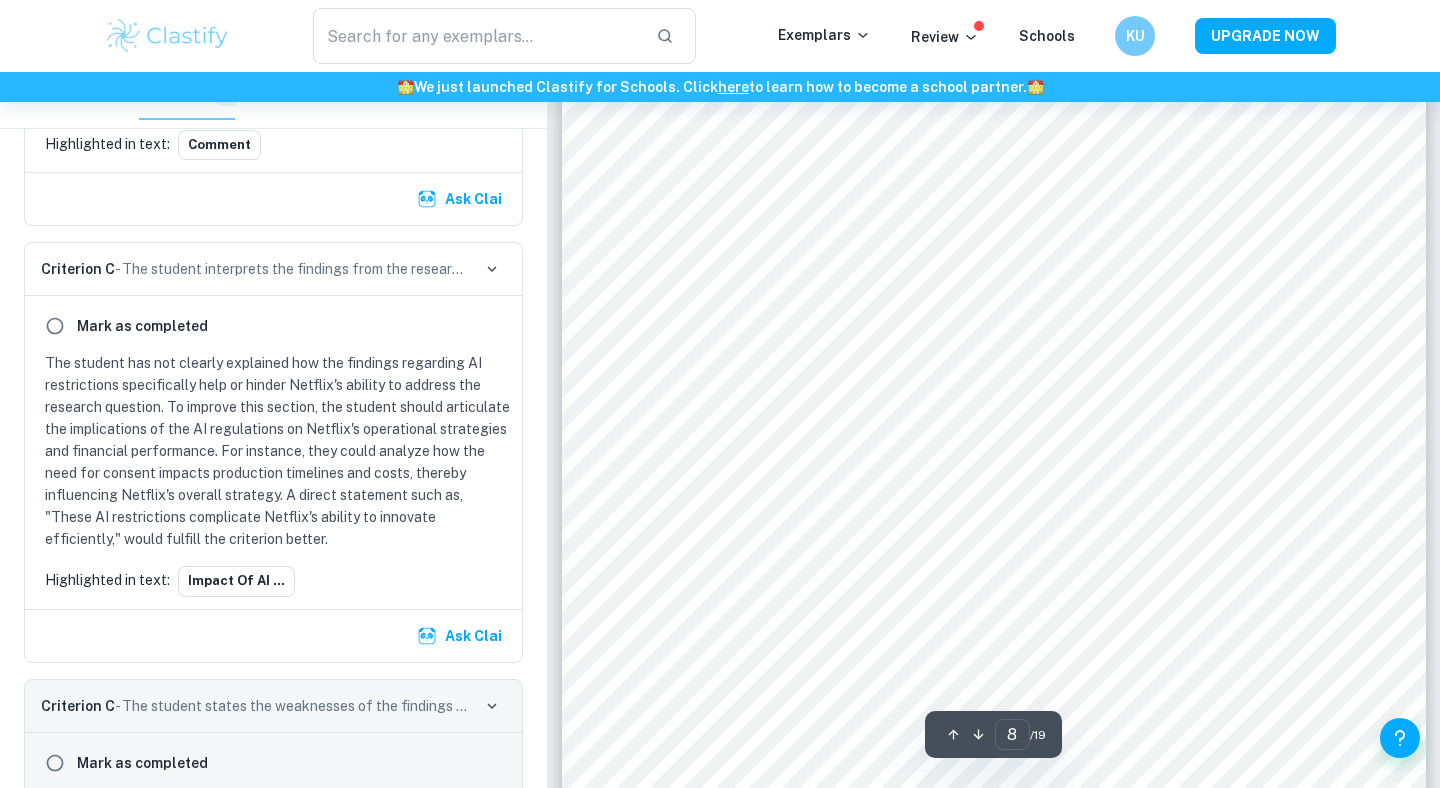 scroll, scrollTop: 7513, scrollLeft: 0, axis: vertical 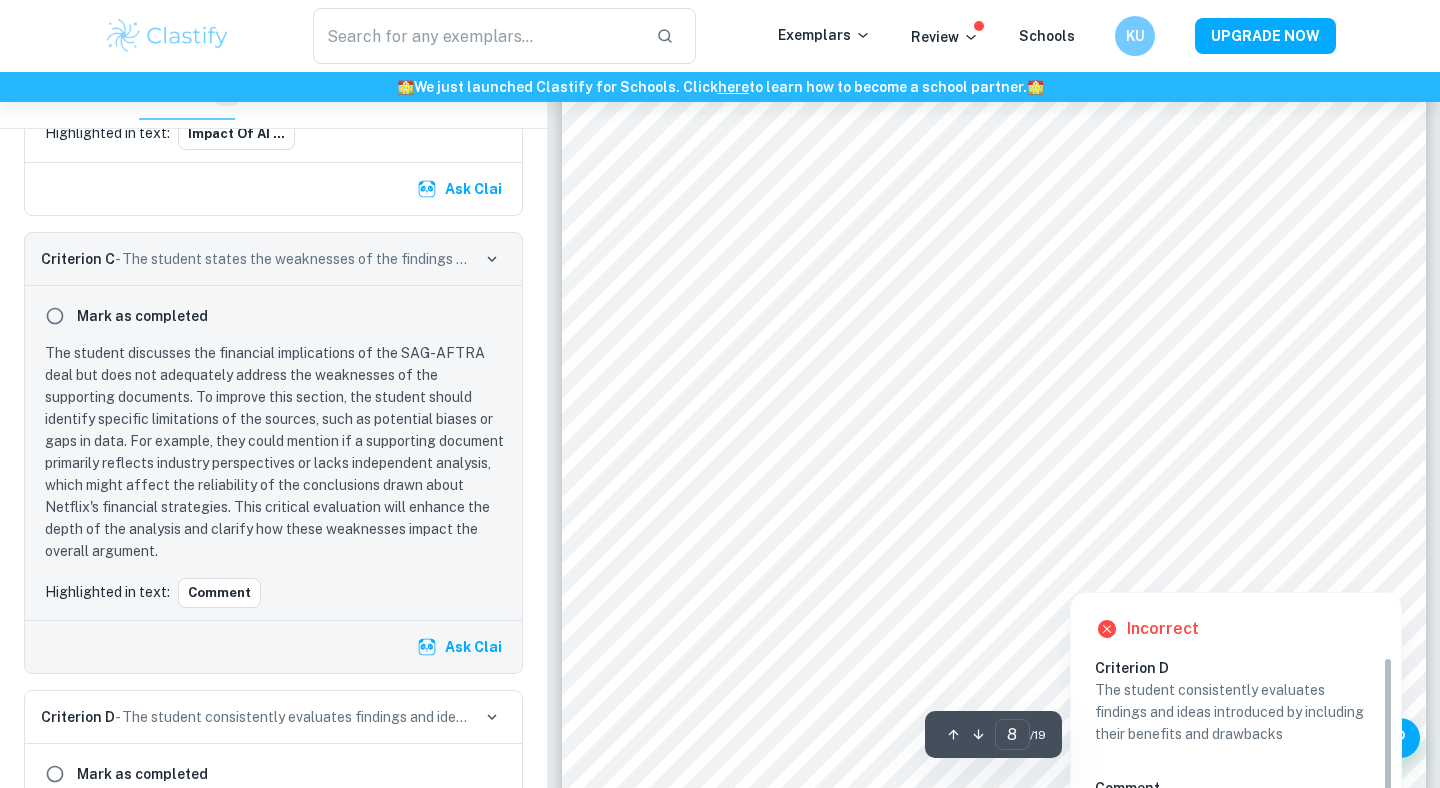click at bounding box center [1374, 571] 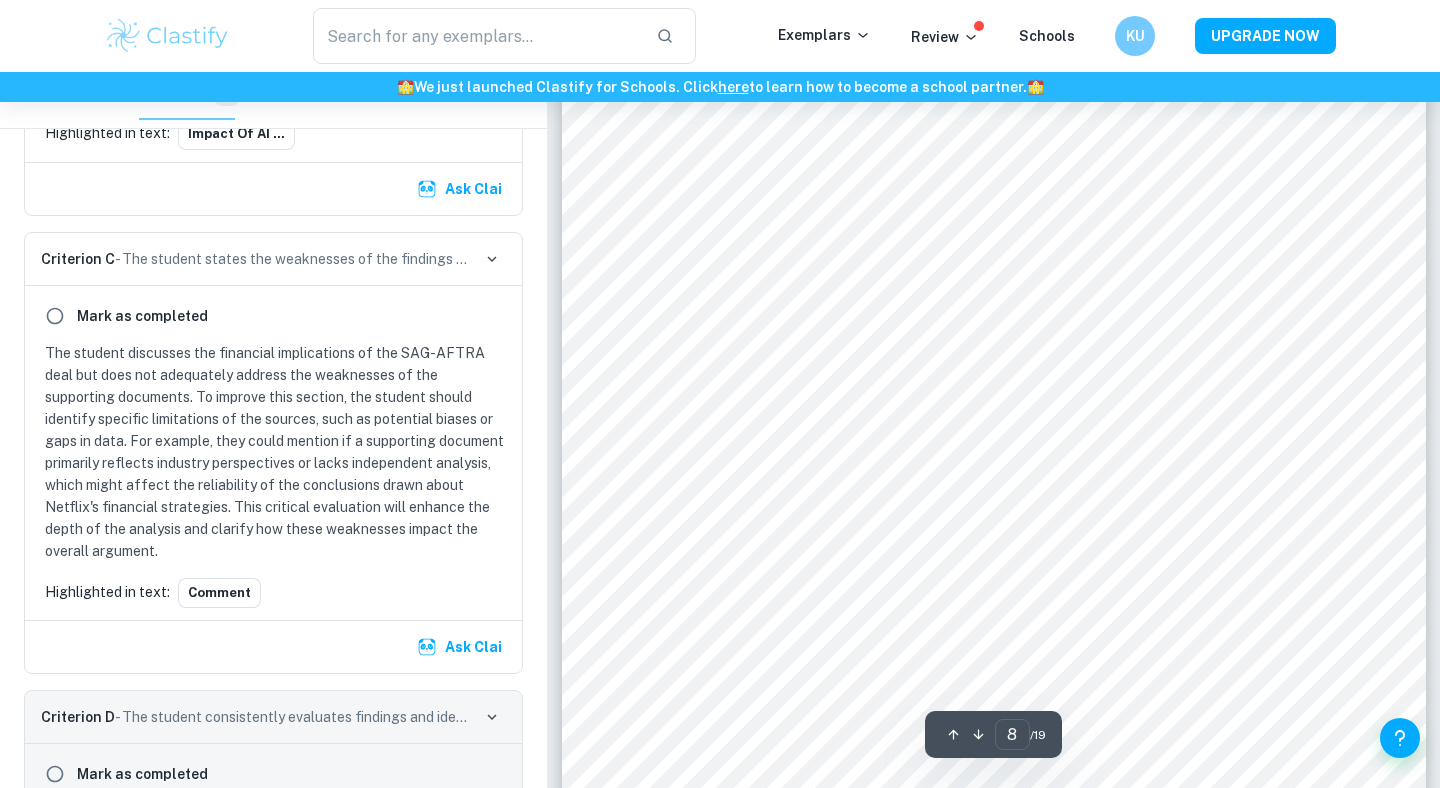 scroll, scrollTop: 7961, scrollLeft: 0, axis: vertical 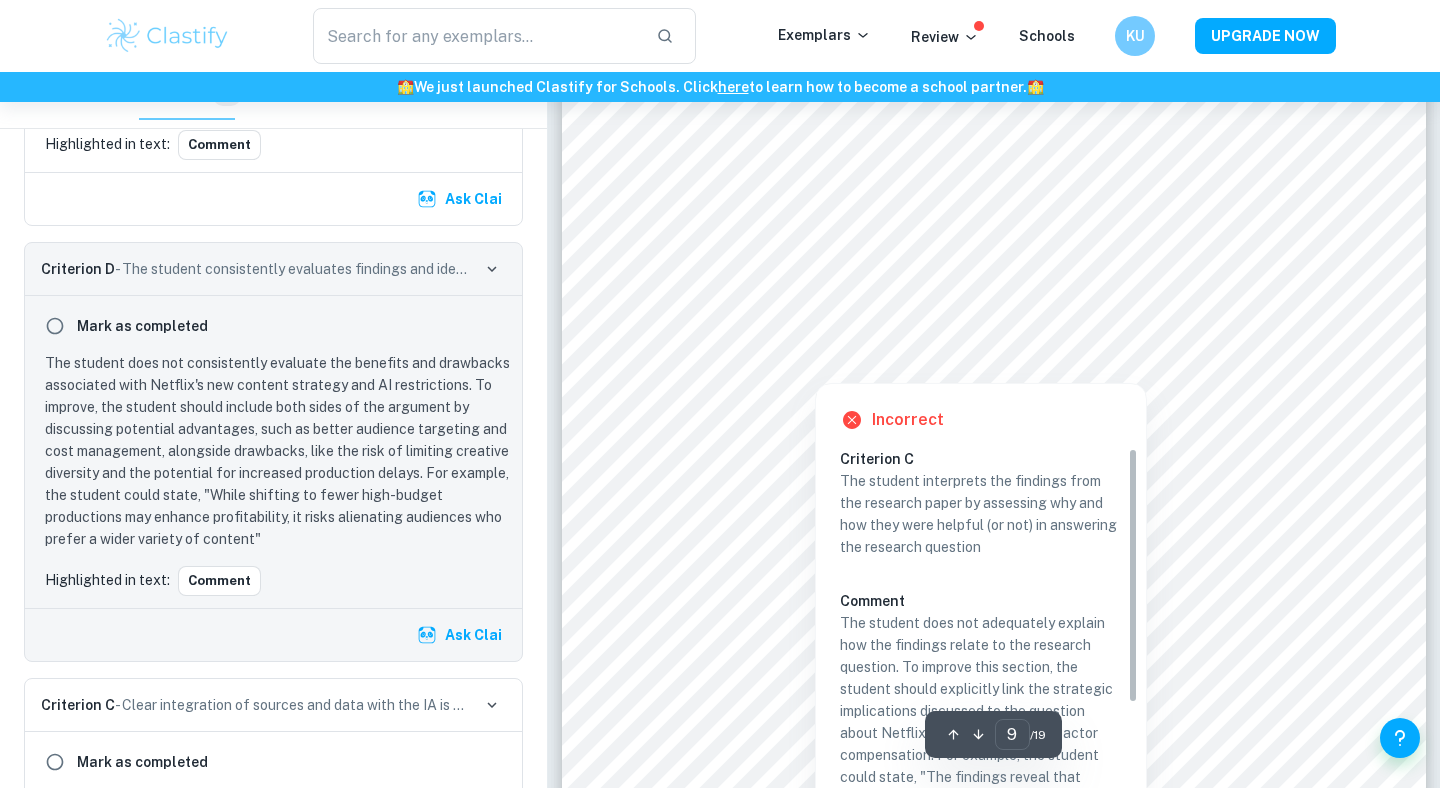 click at bounding box center (815, 368) 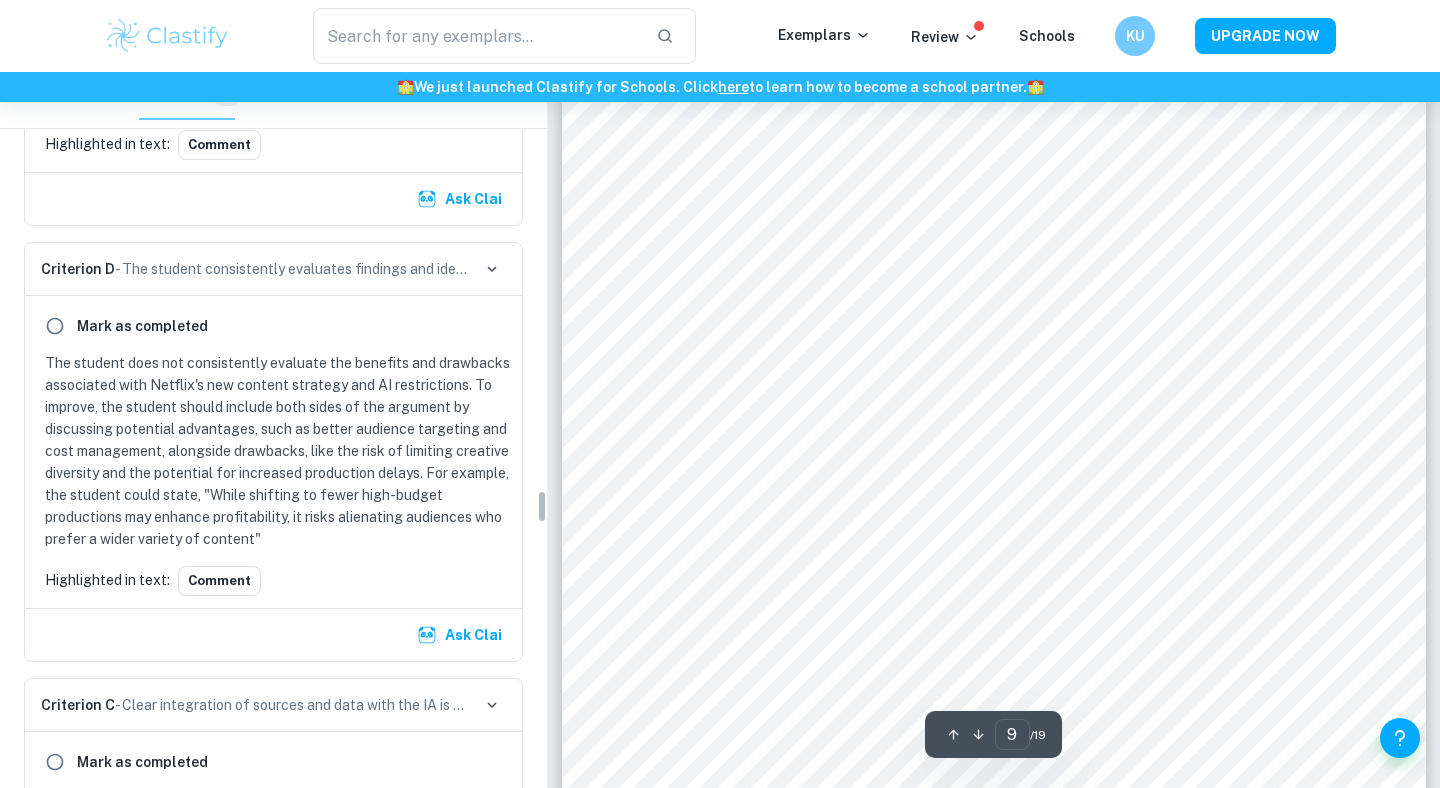 scroll, scrollTop: 8811, scrollLeft: 0, axis: vertical 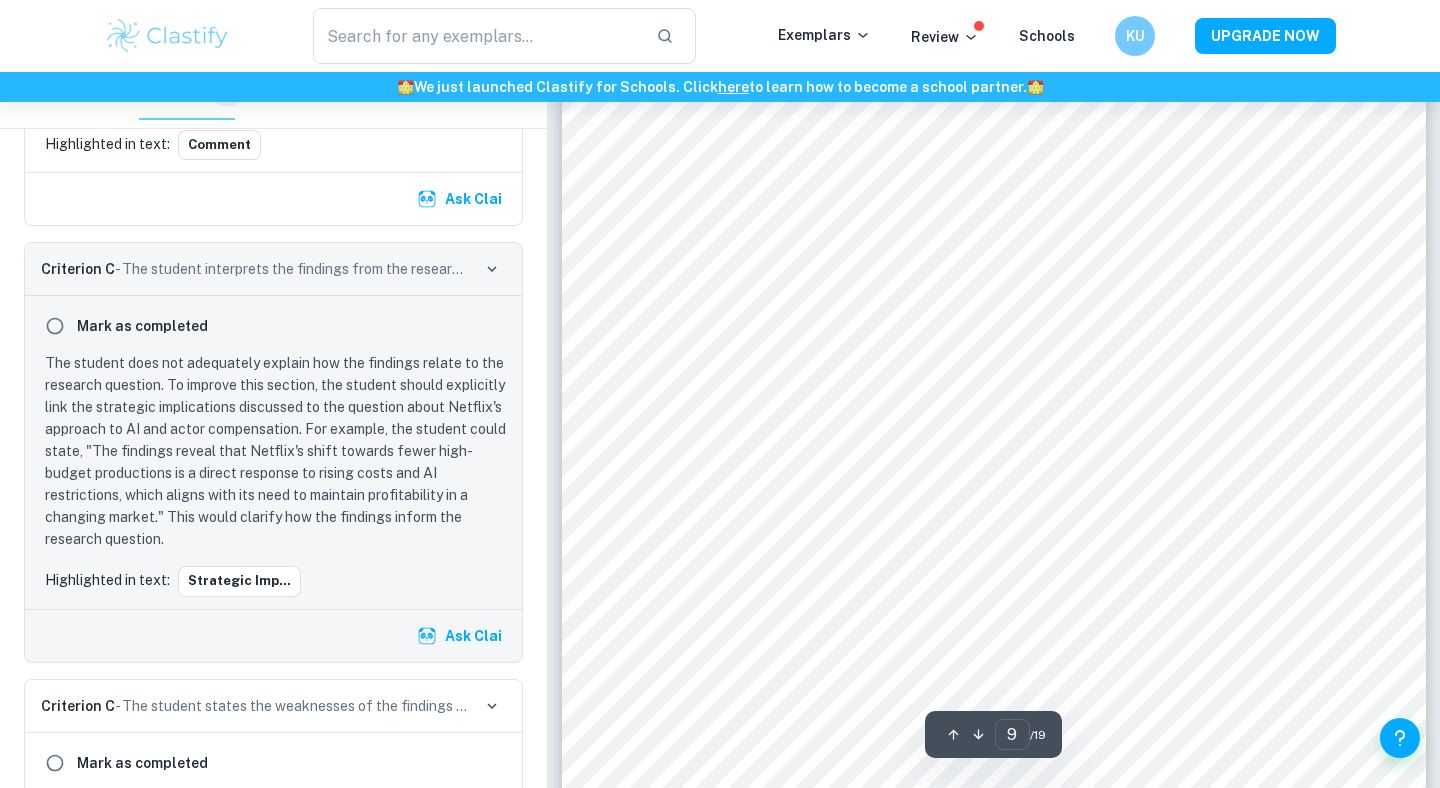 click on "particularly without performer consent 37 . The AI restrictions outlined in the deal have notable strategic consequences for Netflix, while AI had the potential to streamline operations and reduce production costs its use is now tightly regulated 38 . As a result Netflix may need to rely more heavily on human resources from actors to post production teams. These restrictions could also slow post production timelines and require more legal oversight 39 . Strategically it challenges Netflix’s ability to scale cost effectively and forces a deeper commitment to high quality human driven content 40 . Overall this marks a significant   change   in how the company manages innovation and balancing technological ambitions with new ethical and legal boundaries 41 . 4.4 Strategic Implications for Netflix The combined pressure of increased actor compensation and restrictions on AI use have significantly influenced Netflix’s business strategy post strike, which relies on delivering high quality unique content 42 43 44" at bounding box center (994, 277) 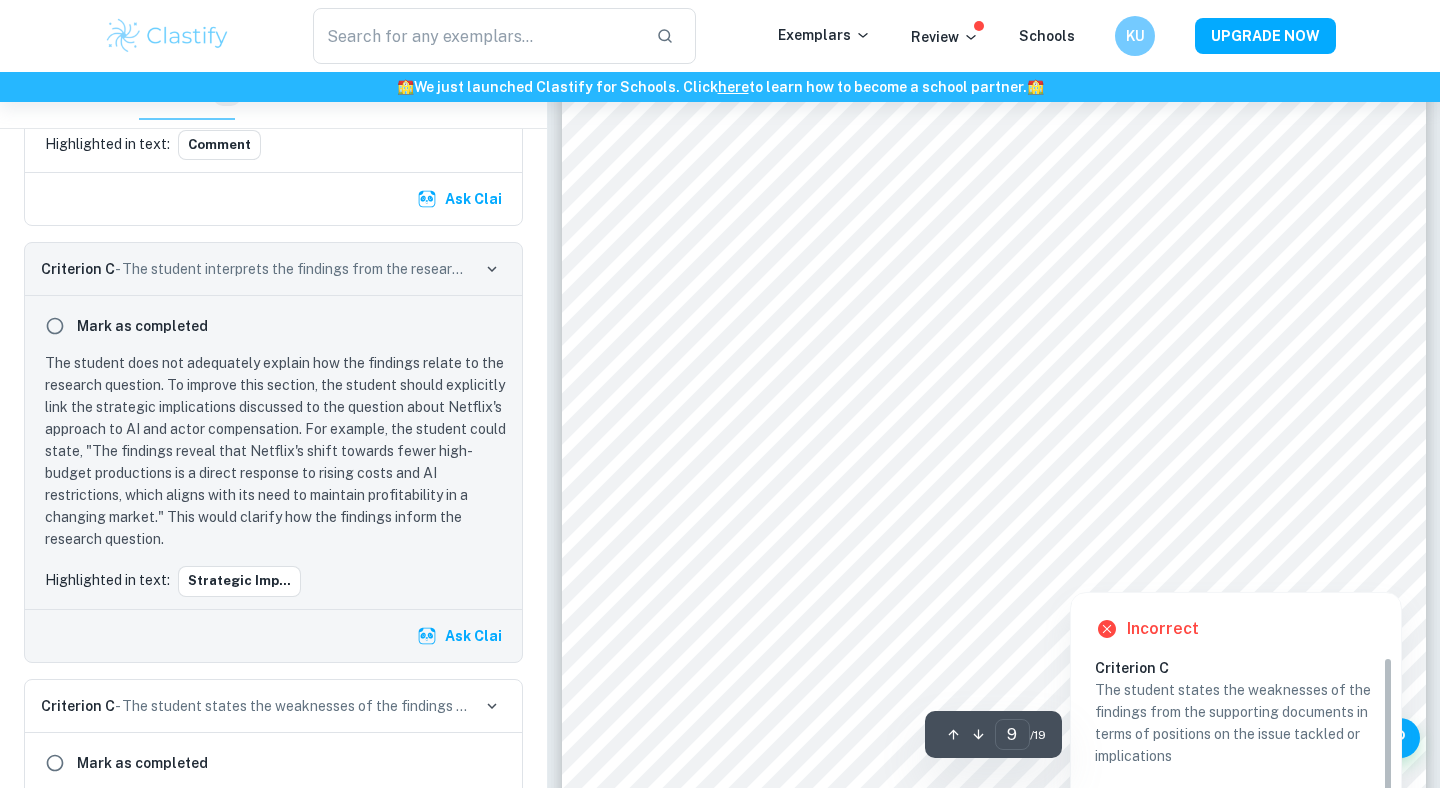 click at bounding box center (1349, 570) 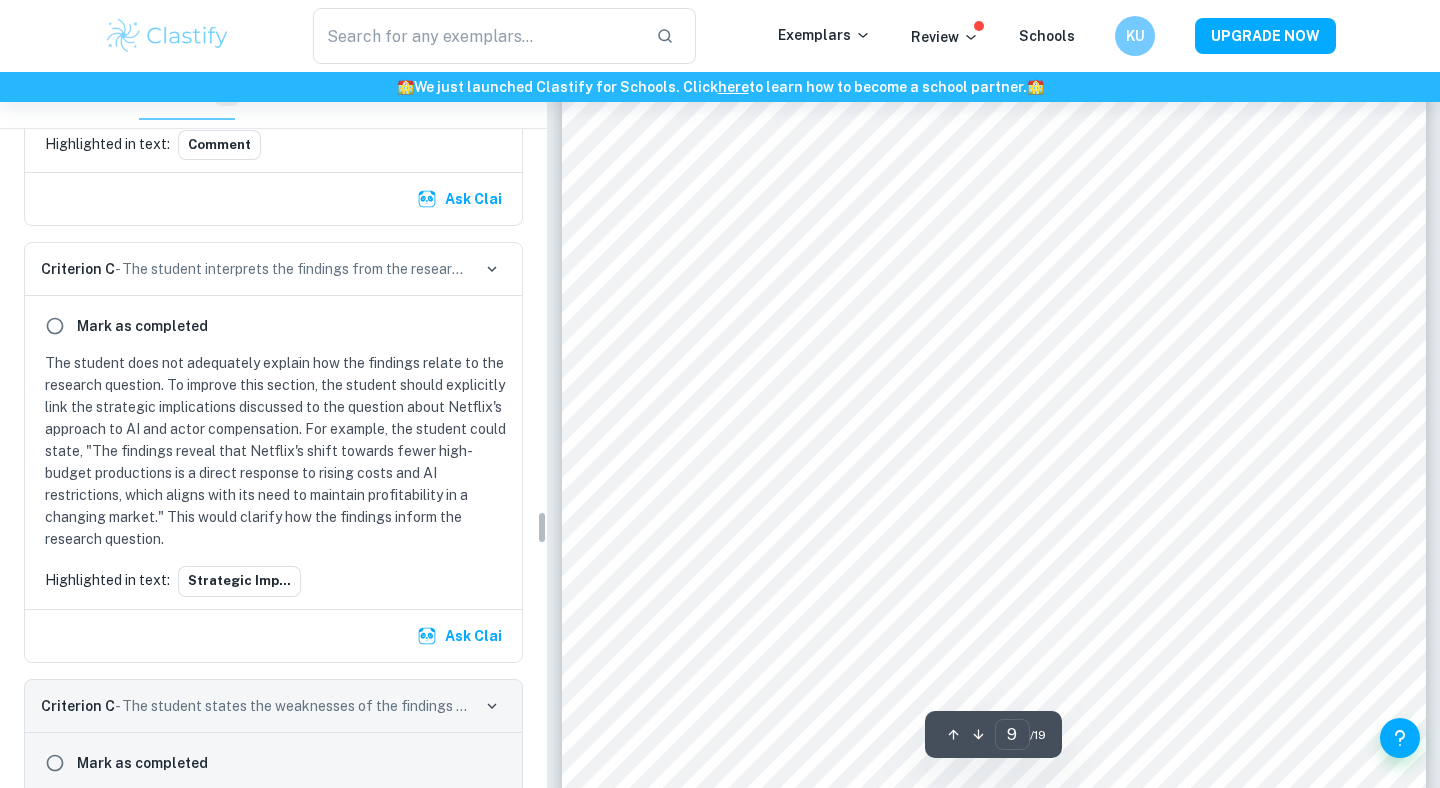 scroll, scrollTop: 9248, scrollLeft: 0, axis: vertical 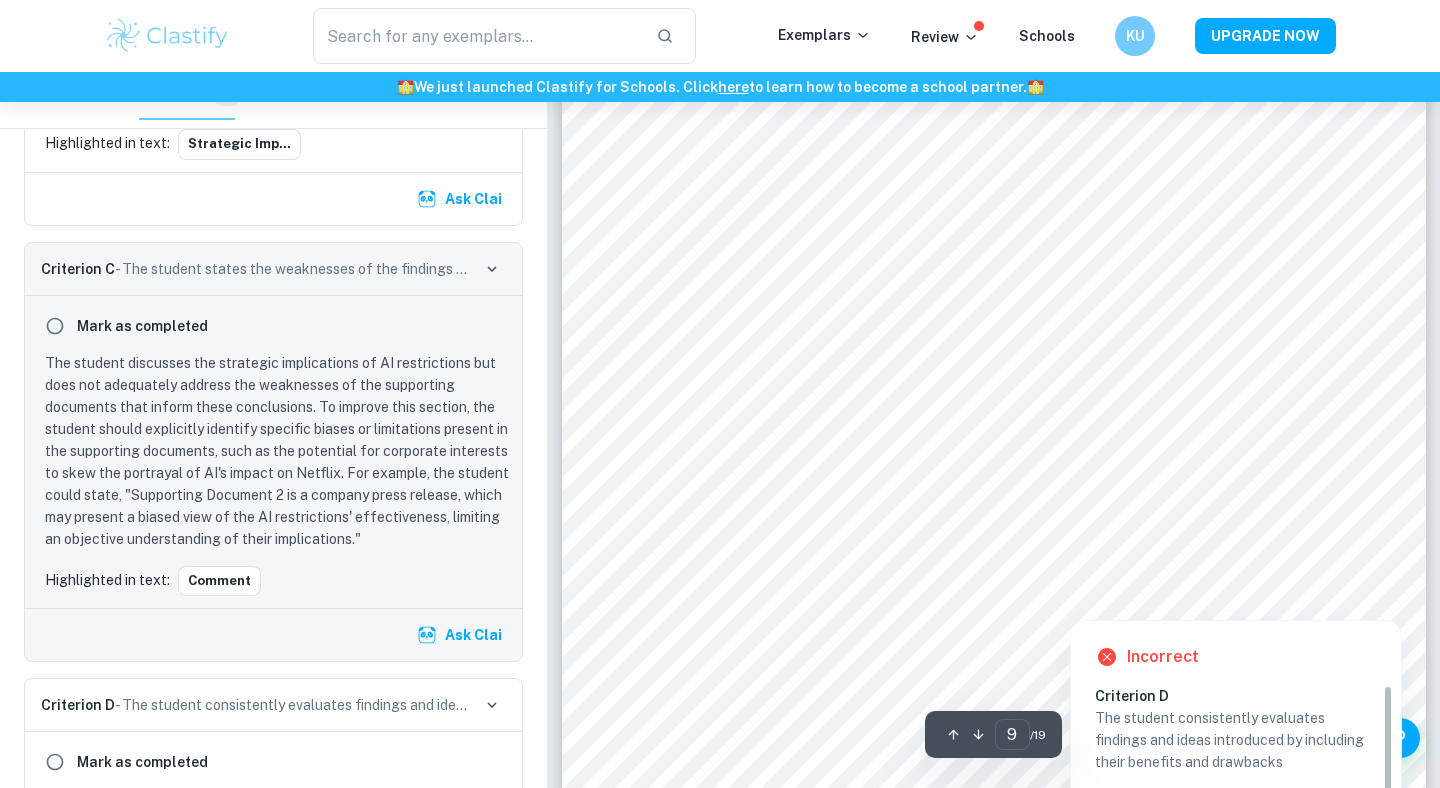 click at bounding box center [1351, 598] 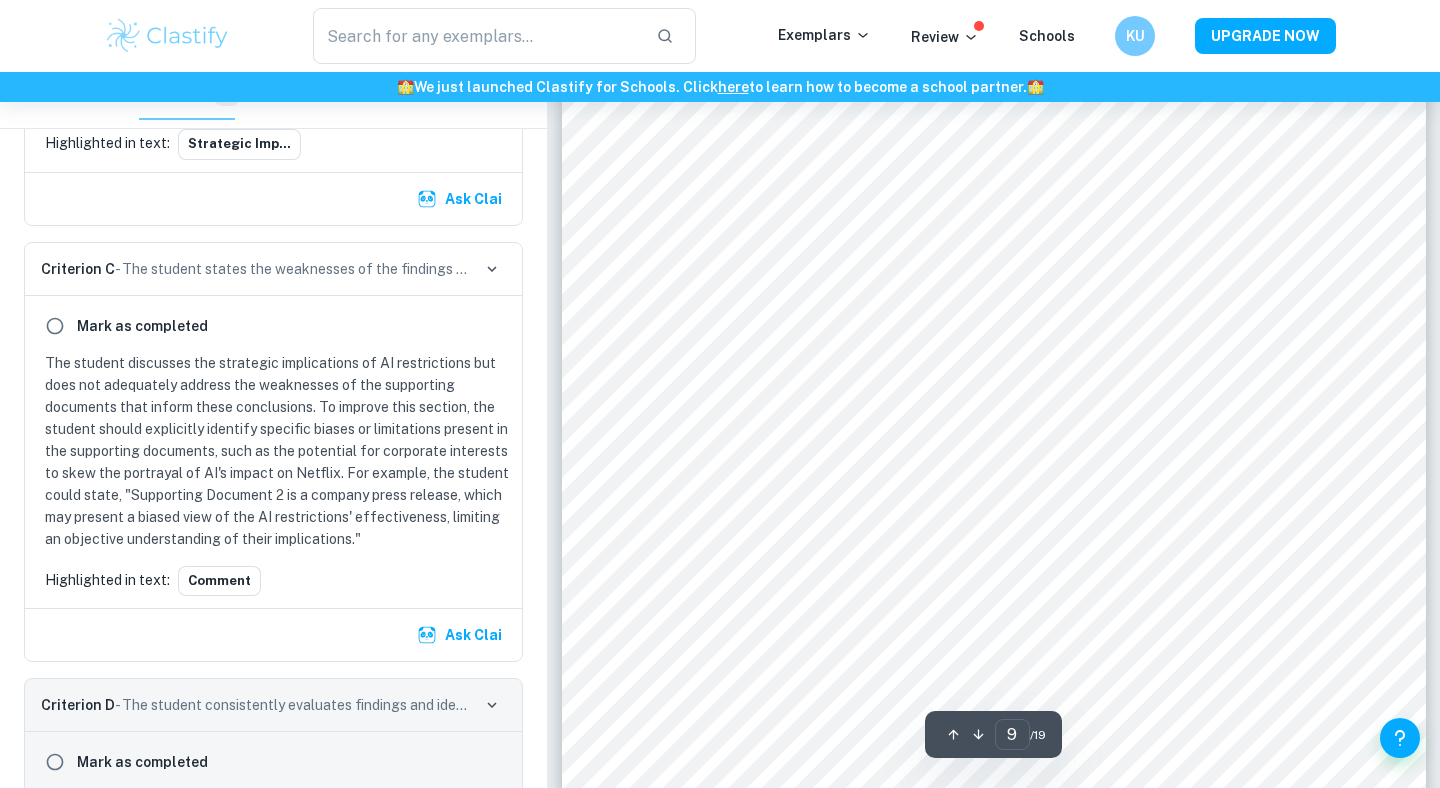 scroll, scrollTop: 9673, scrollLeft: 0, axis: vertical 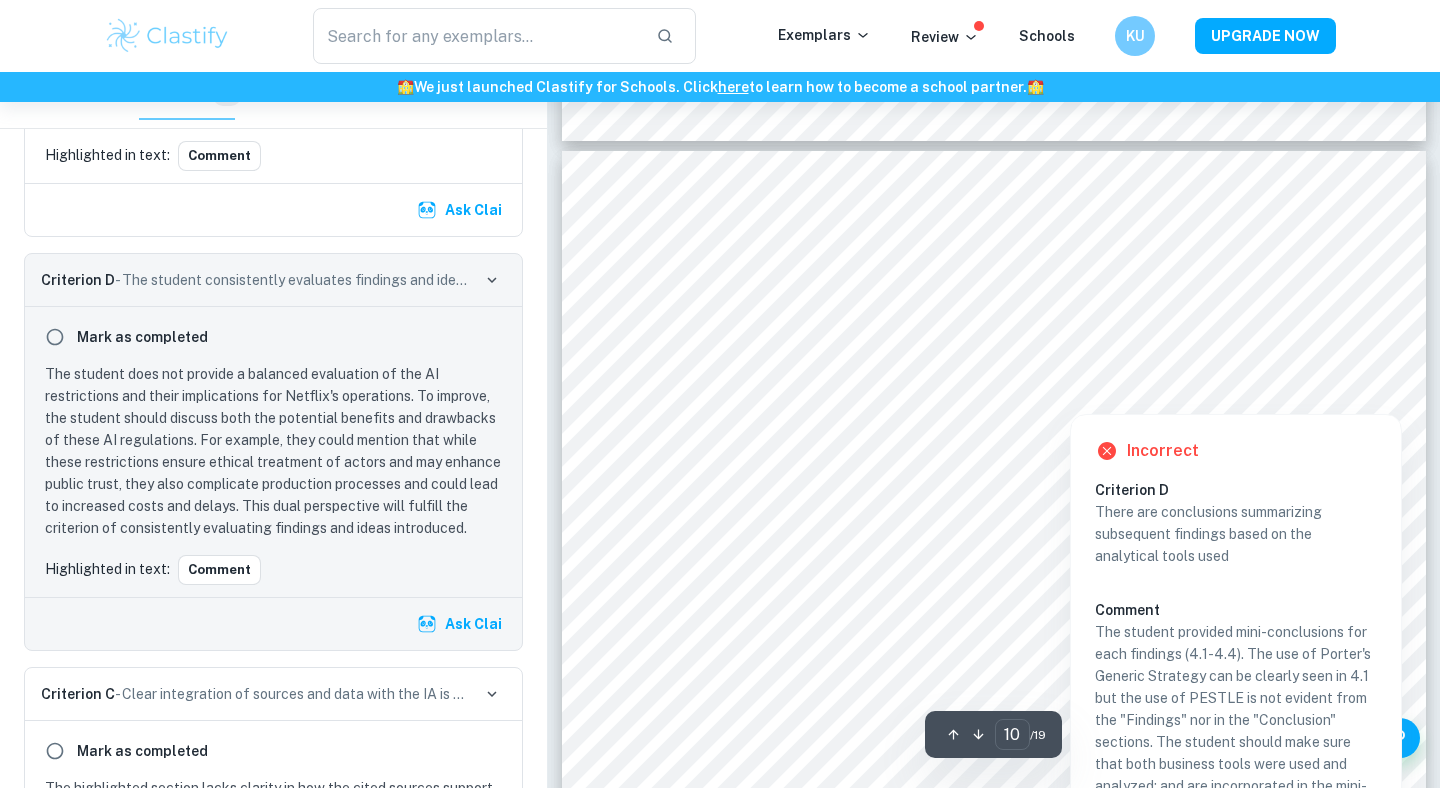 click at bounding box center [1367, 393] 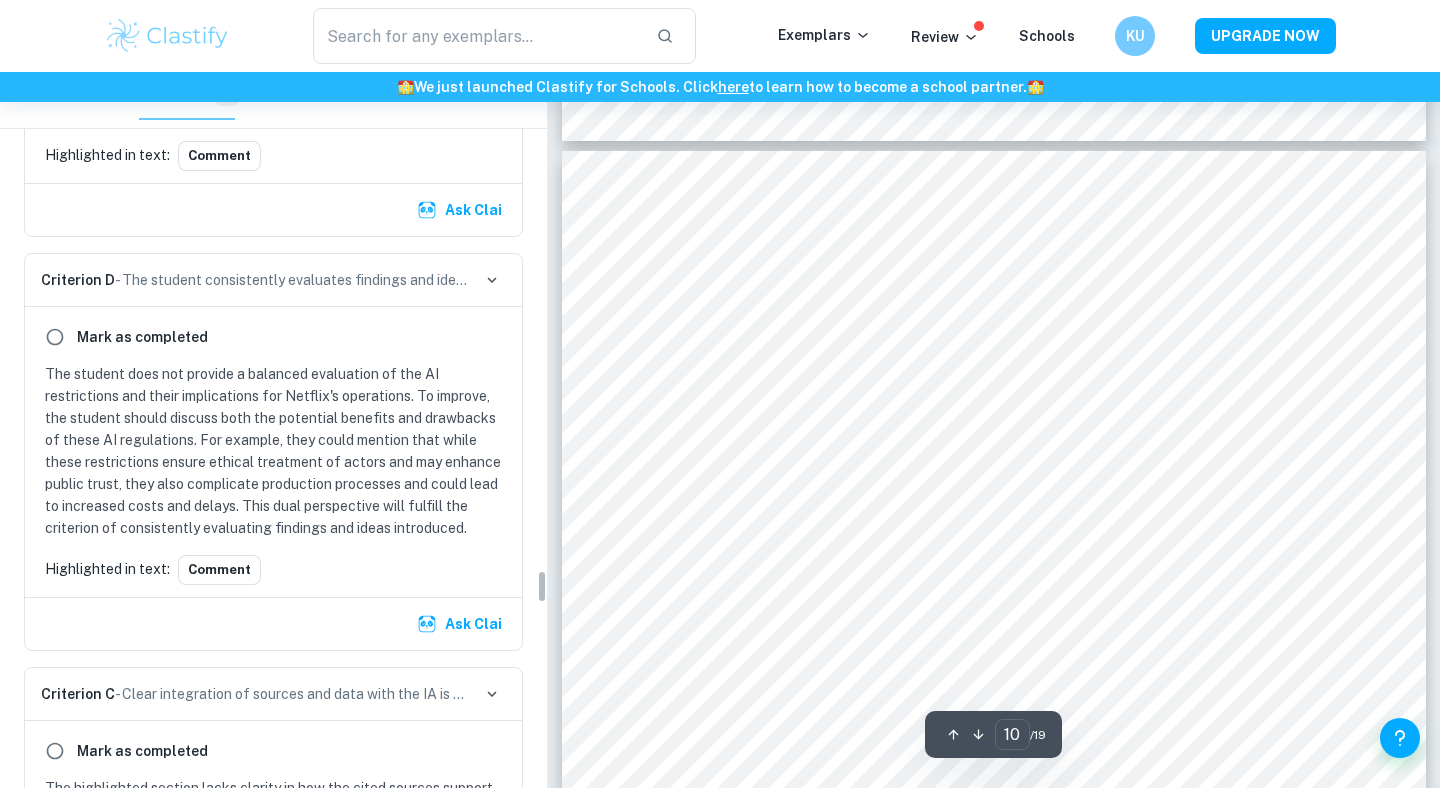 scroll, scrollTop: 10501, scrollLeft: 0, axis: vertical 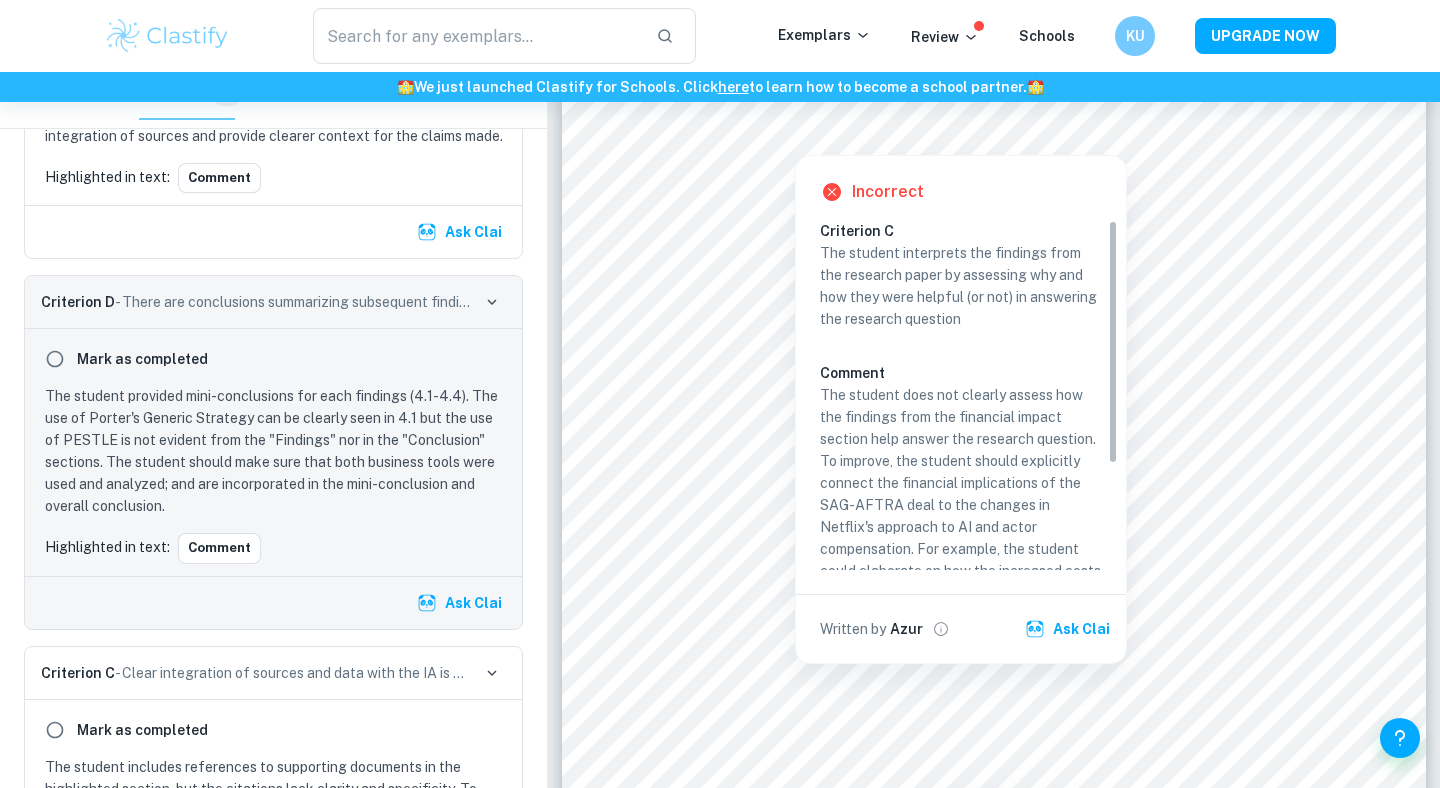 click at bounding box center [795, 140] 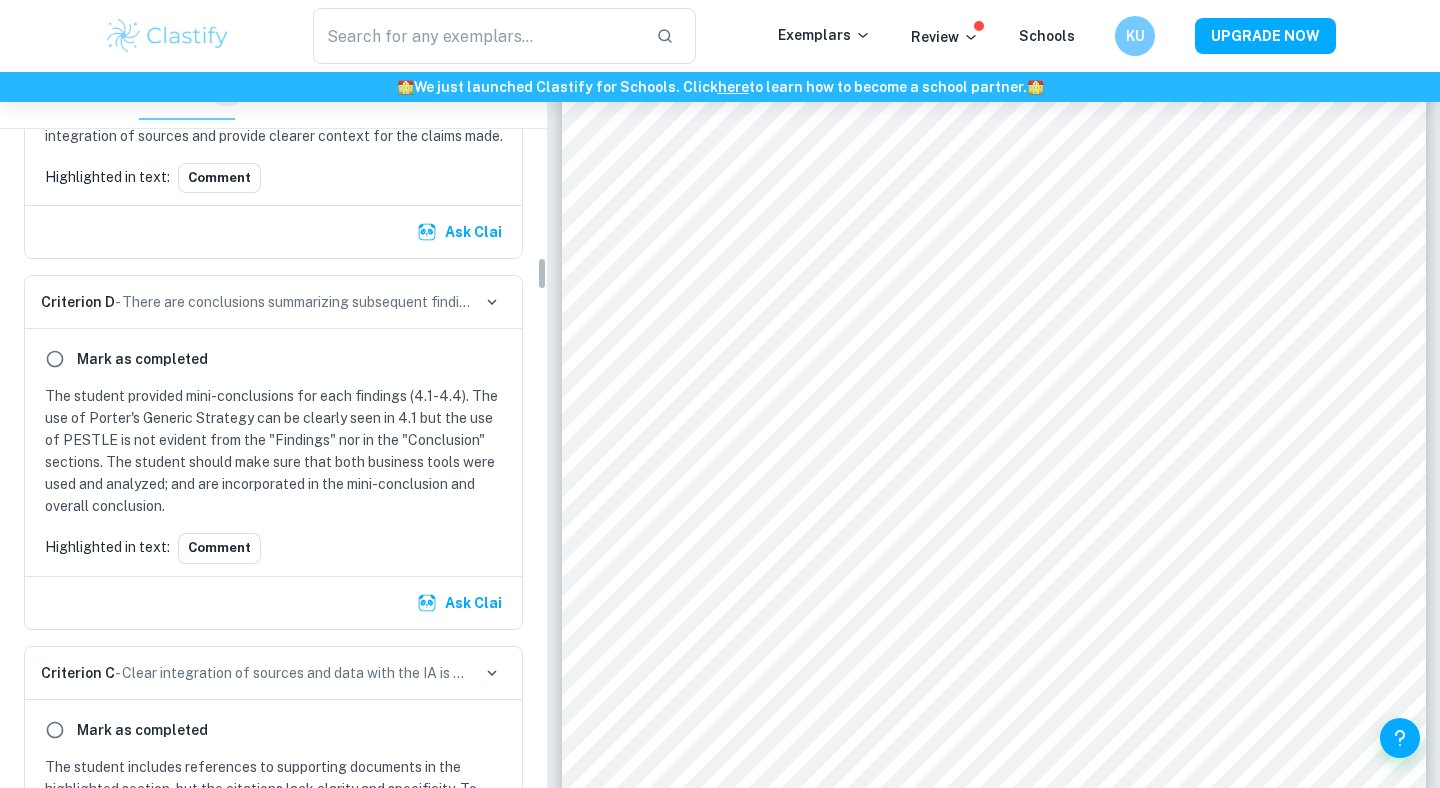 scroll, scrollTop: 3902, scrollLeft: 0, axis: vertical 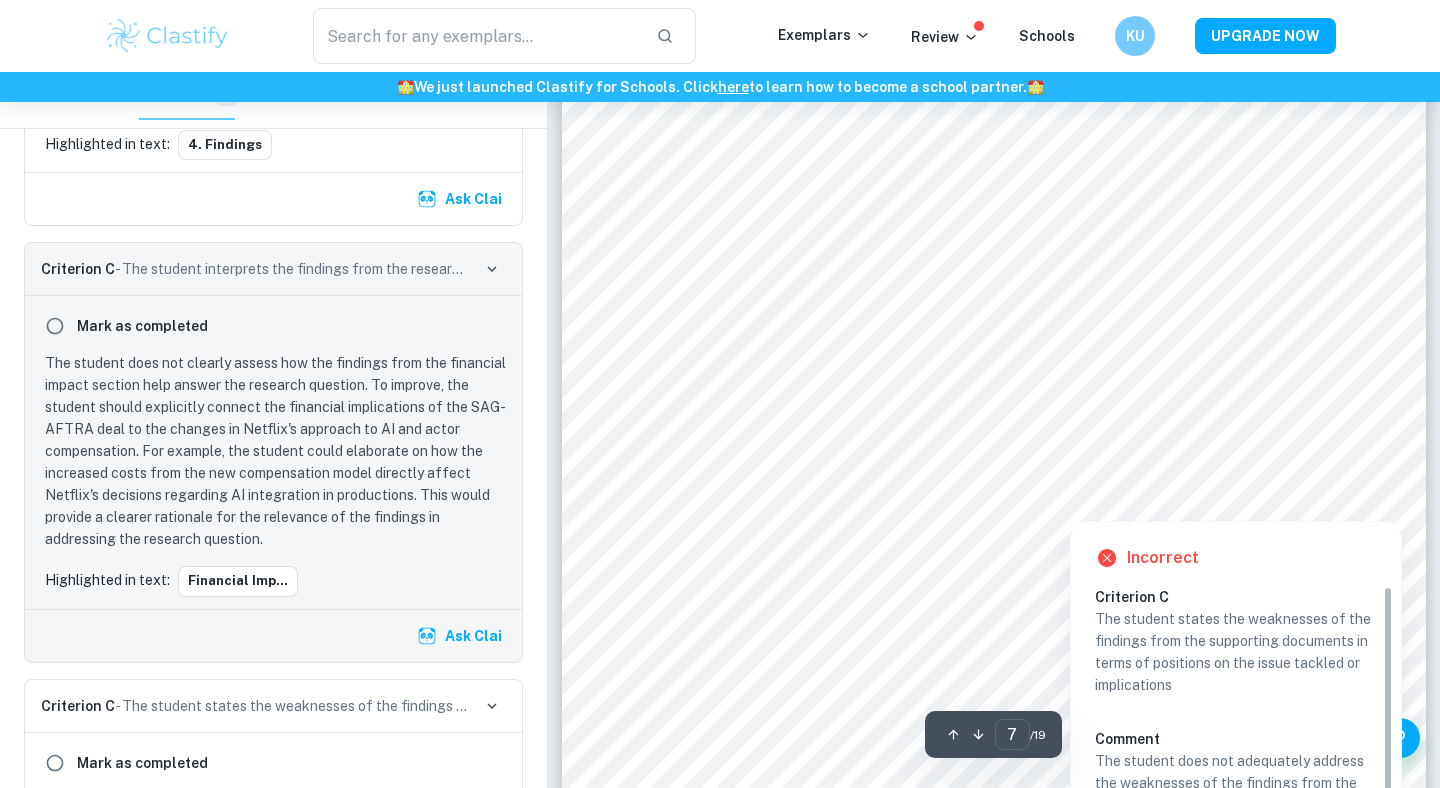 click at bounding box center (1367, 500) 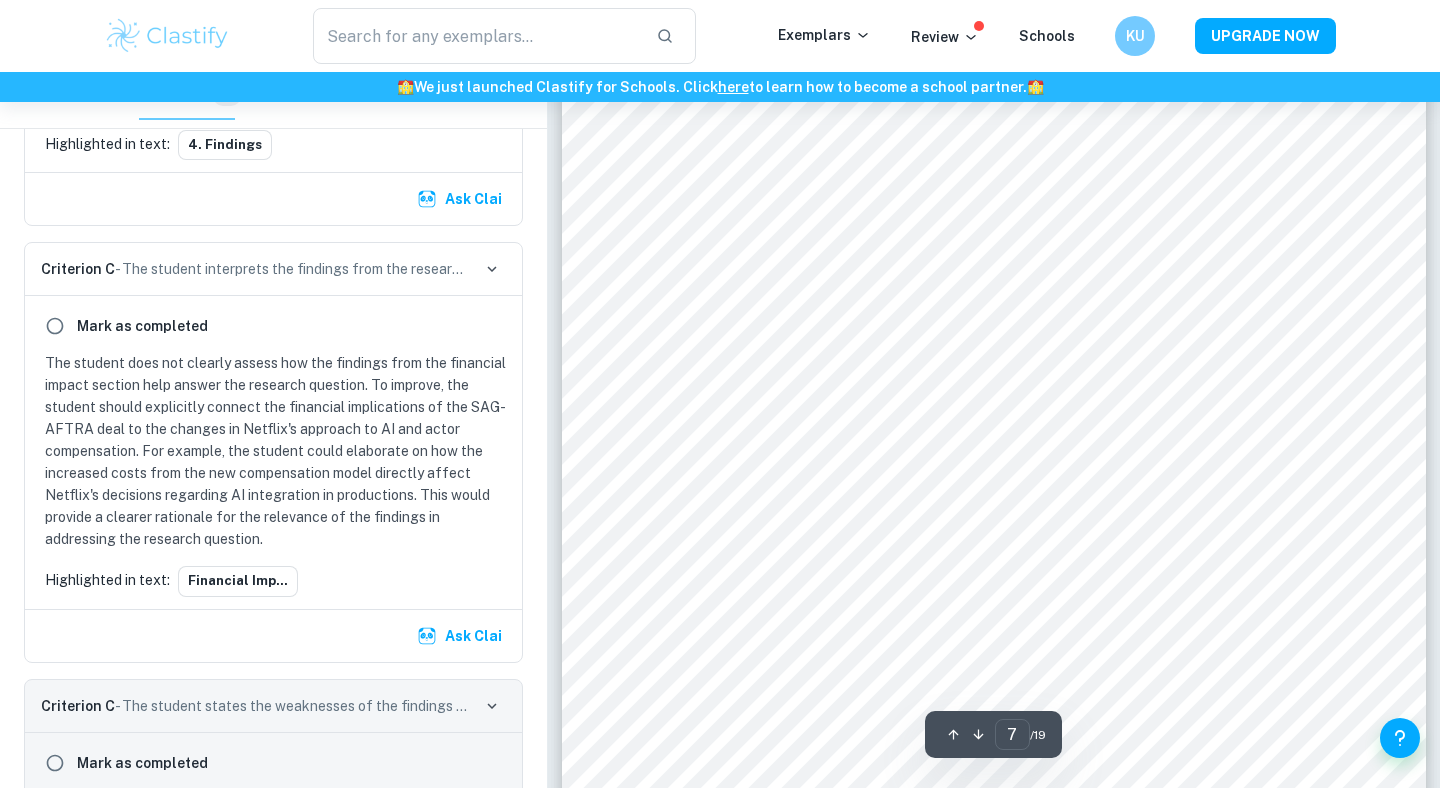 scroll, scrollTop: 4349, scrollLeft: 0, axis: vertical 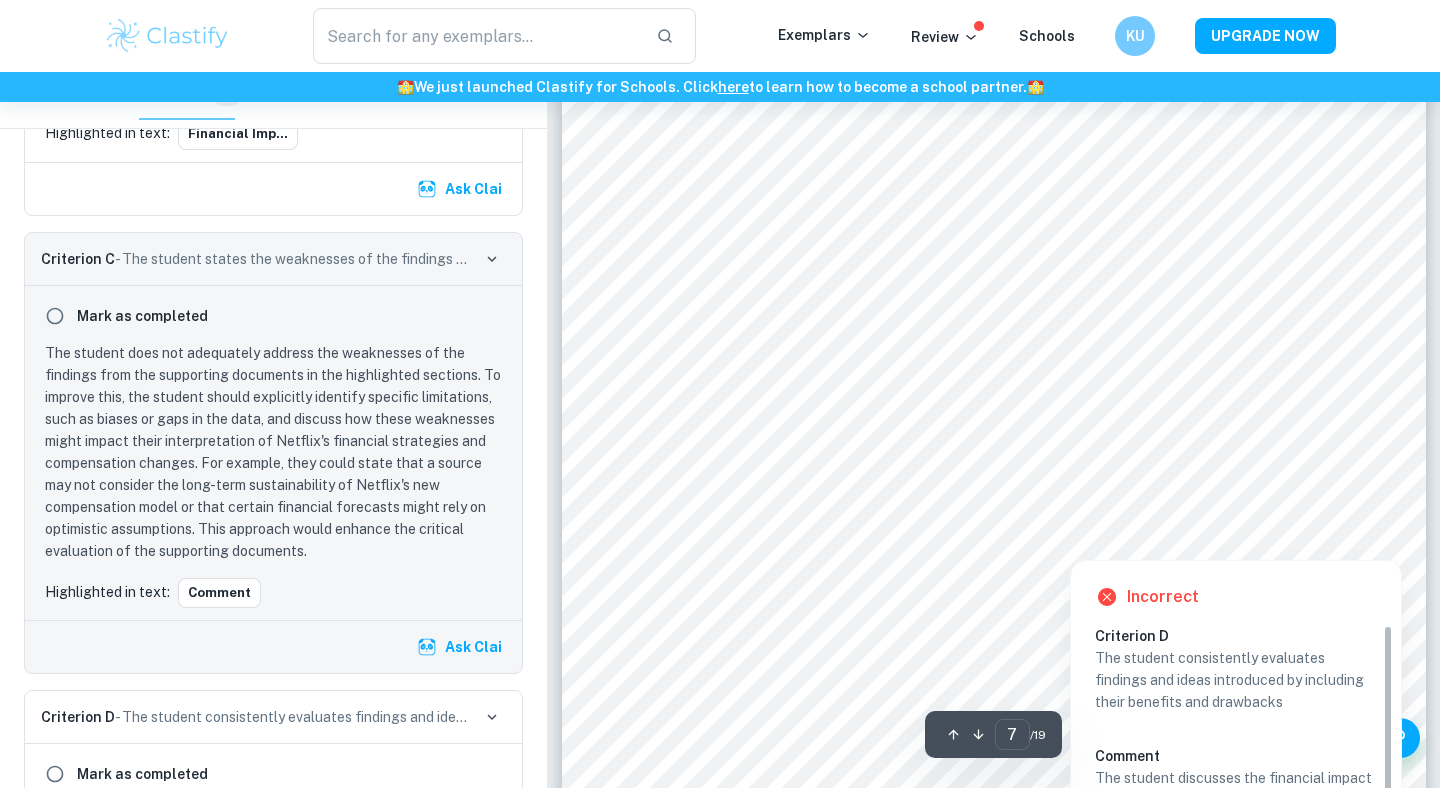 click at bounding box center (1361, 539) 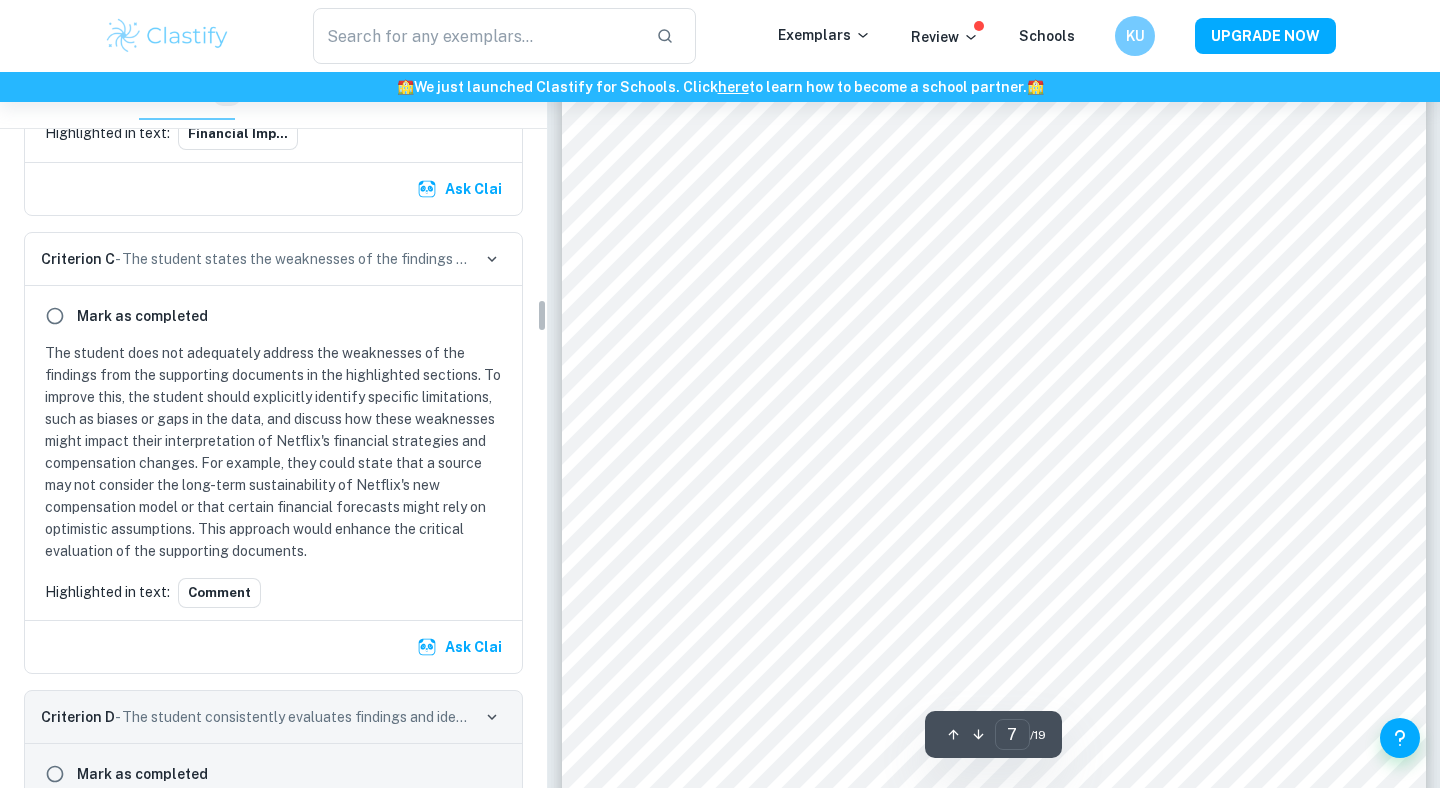 scroll, scrollTop: 4797, scrollLeft: 0, axis: vertical 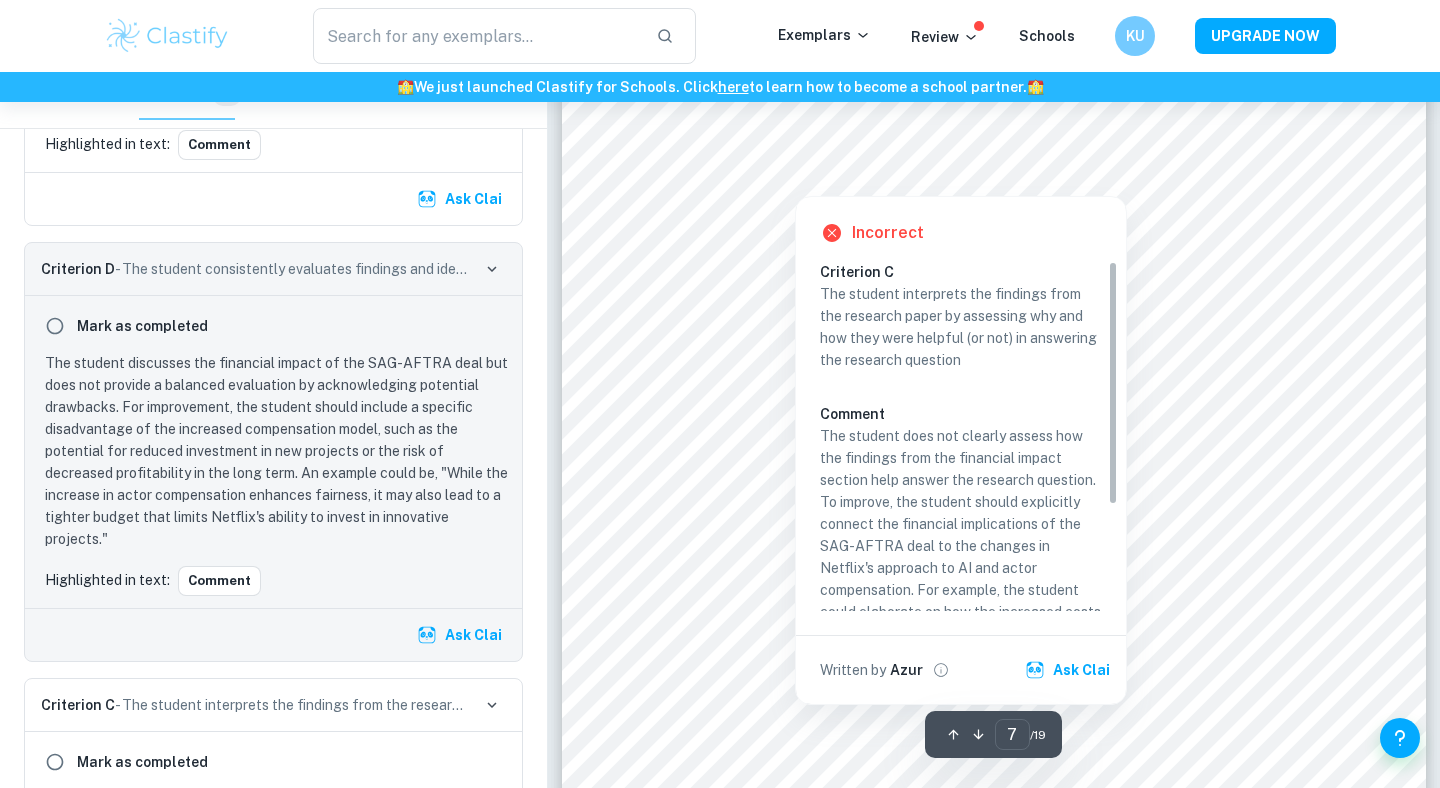 click at bounding box center [795, 181] 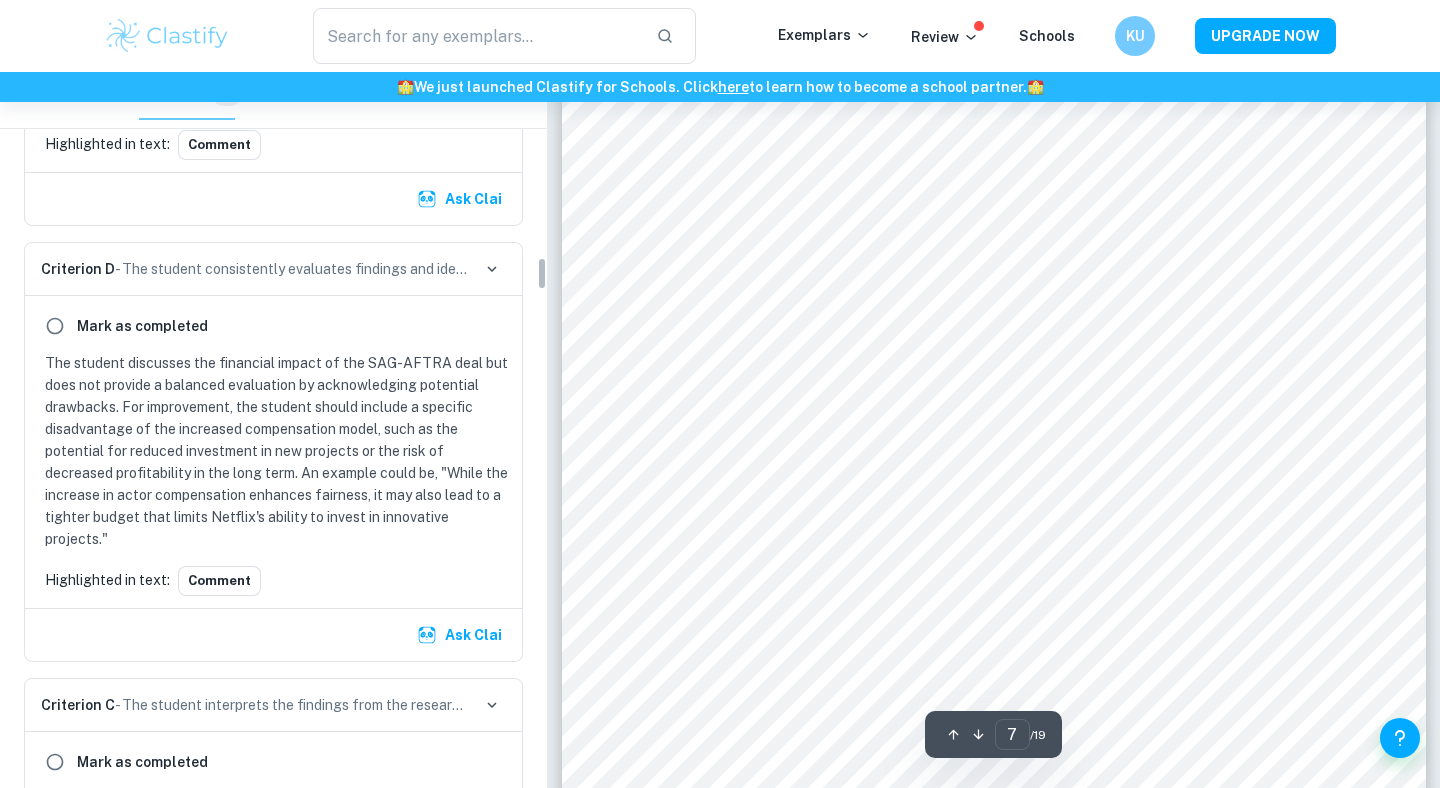 scroll, scrollTop: 3902, scrollLeft: 0, axis: vertical 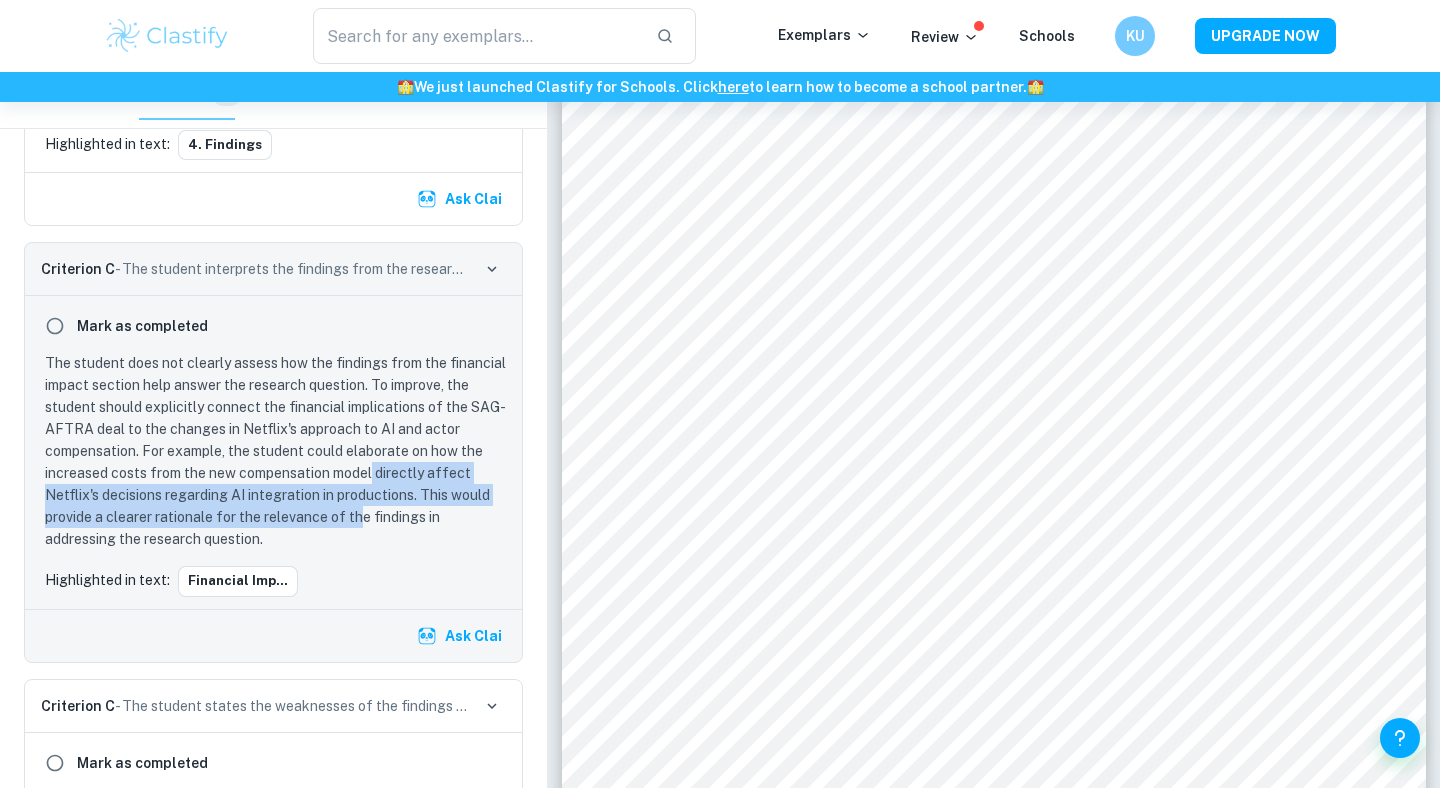 drag, startPoint x: 375, startPoint y: 454, endPoint x: 359, endPoint y: 496, distance: 44.94441 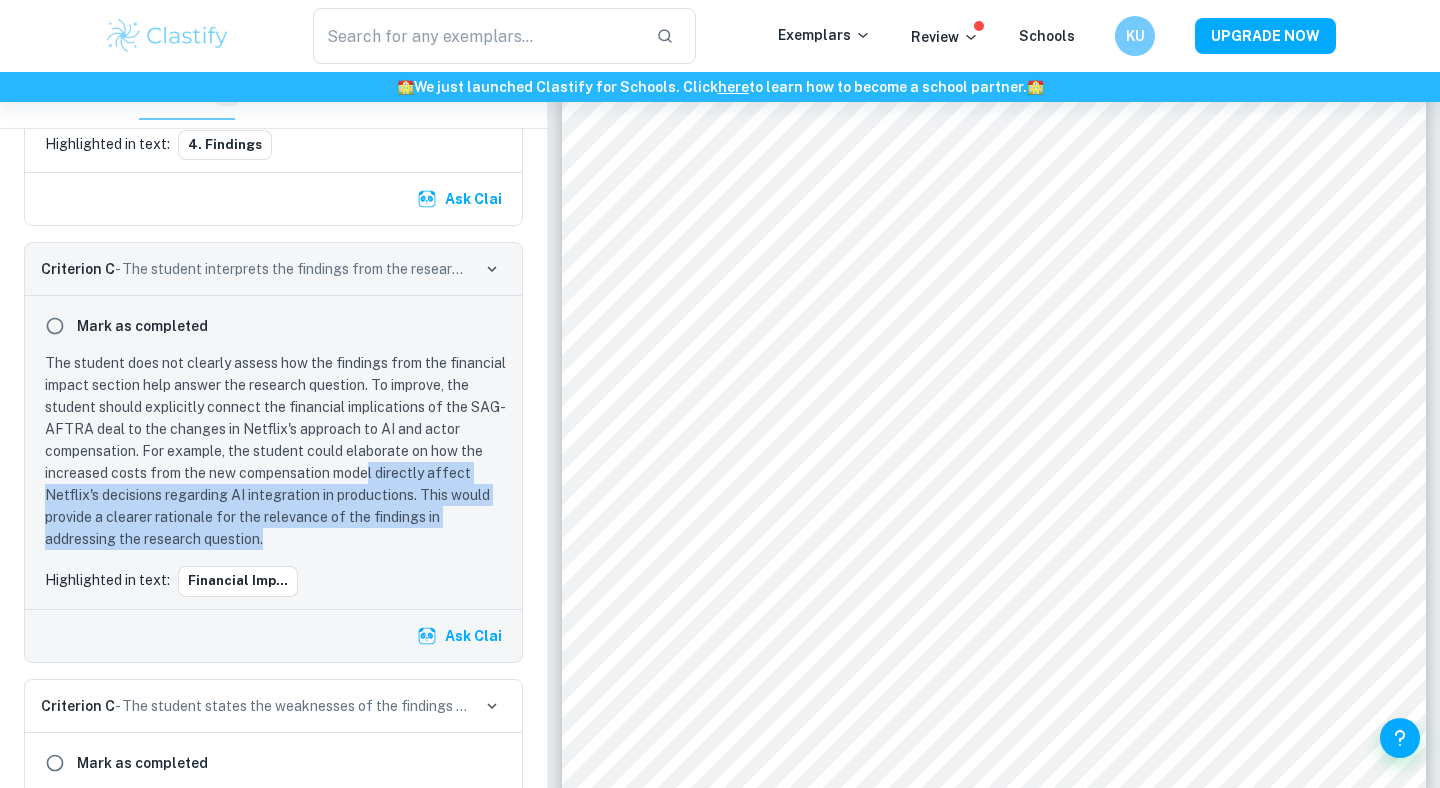 drag, startPoint x: 370, startPoint y: 451, endPoint x: 391, endPoint y: 513, distance: 65.459915 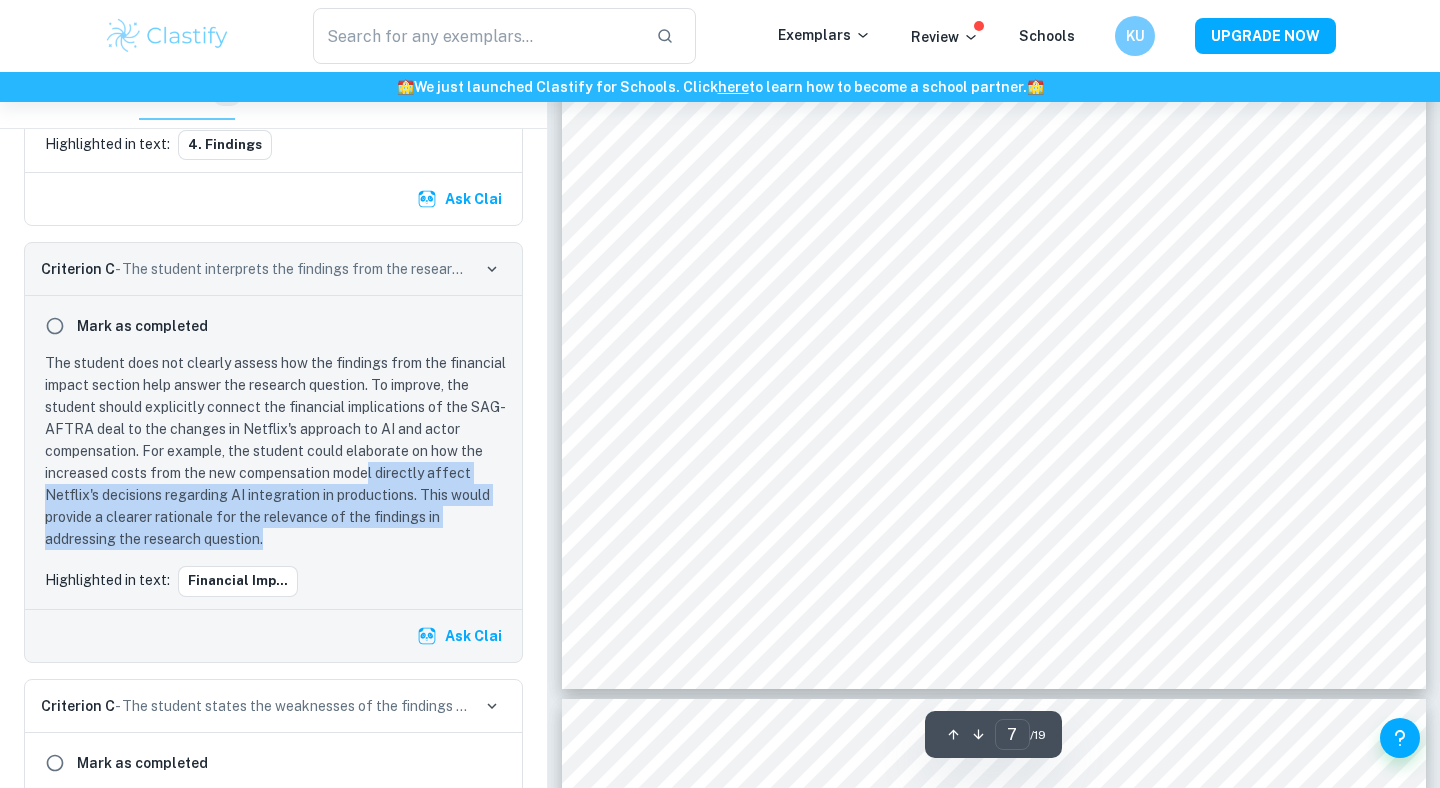 scroll, scrollTop: 8037, scrollLeft: 0, axis: vertical 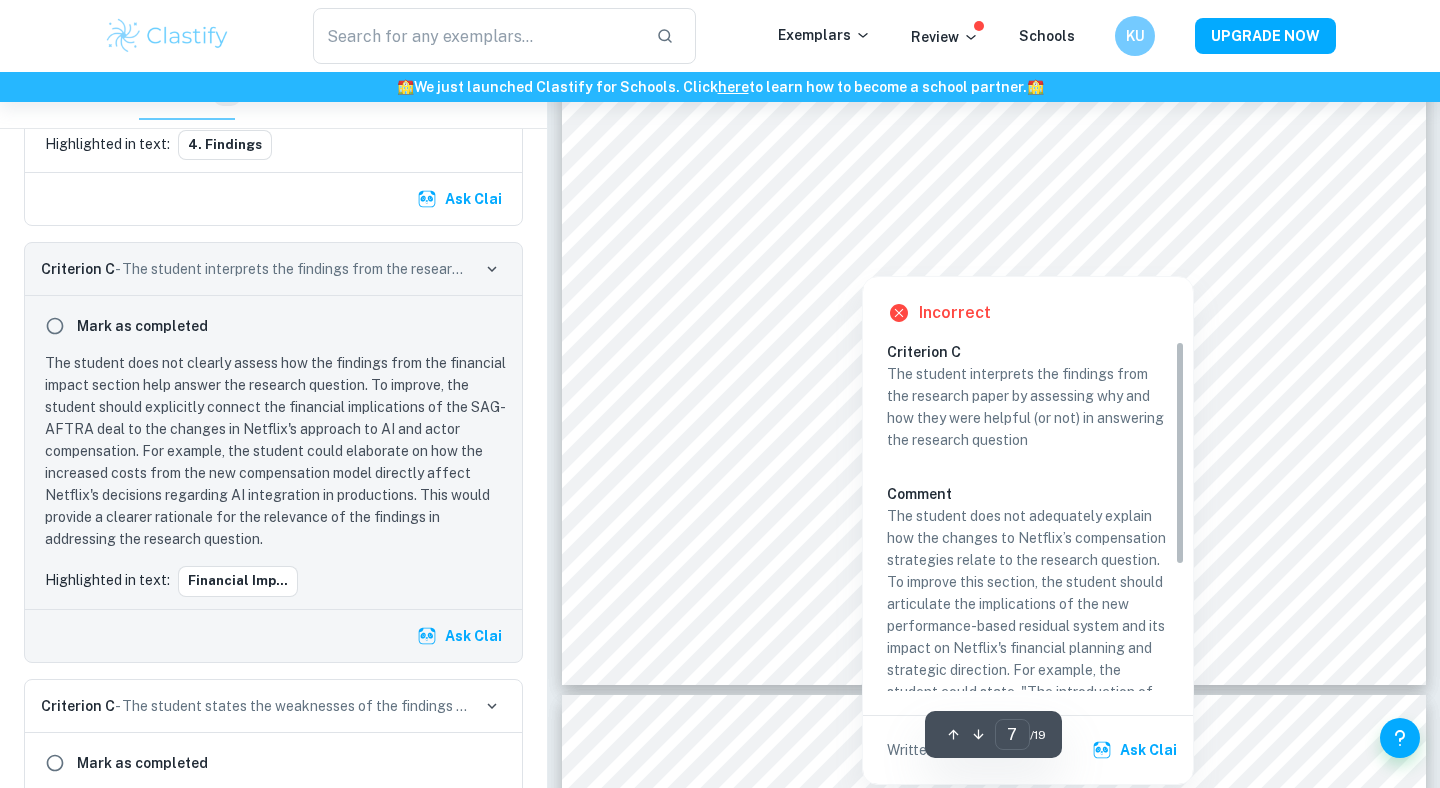 click at bounding box center (861, 262) 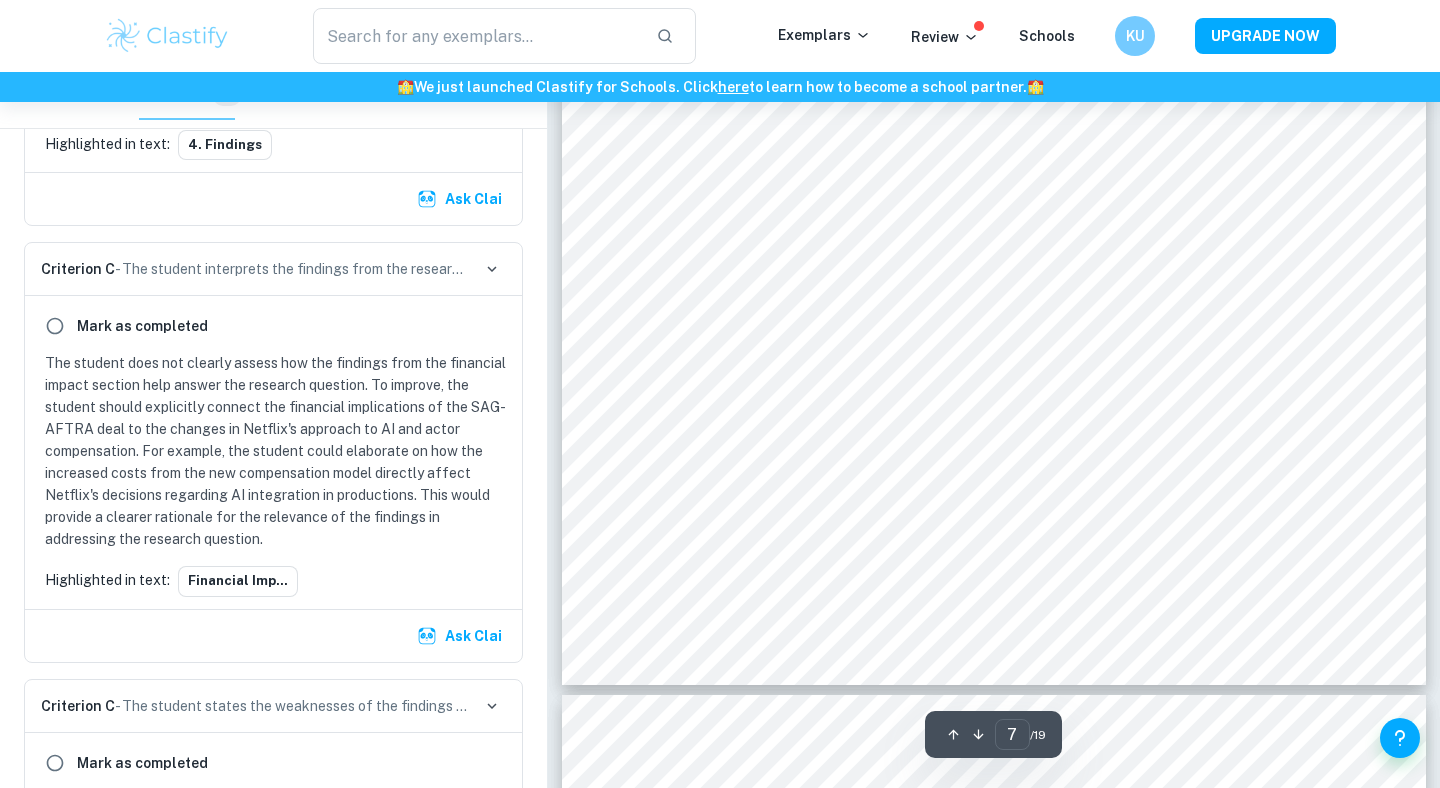 scroll, scrollTop: 5244, scrollLeft: 0, axis: vertical 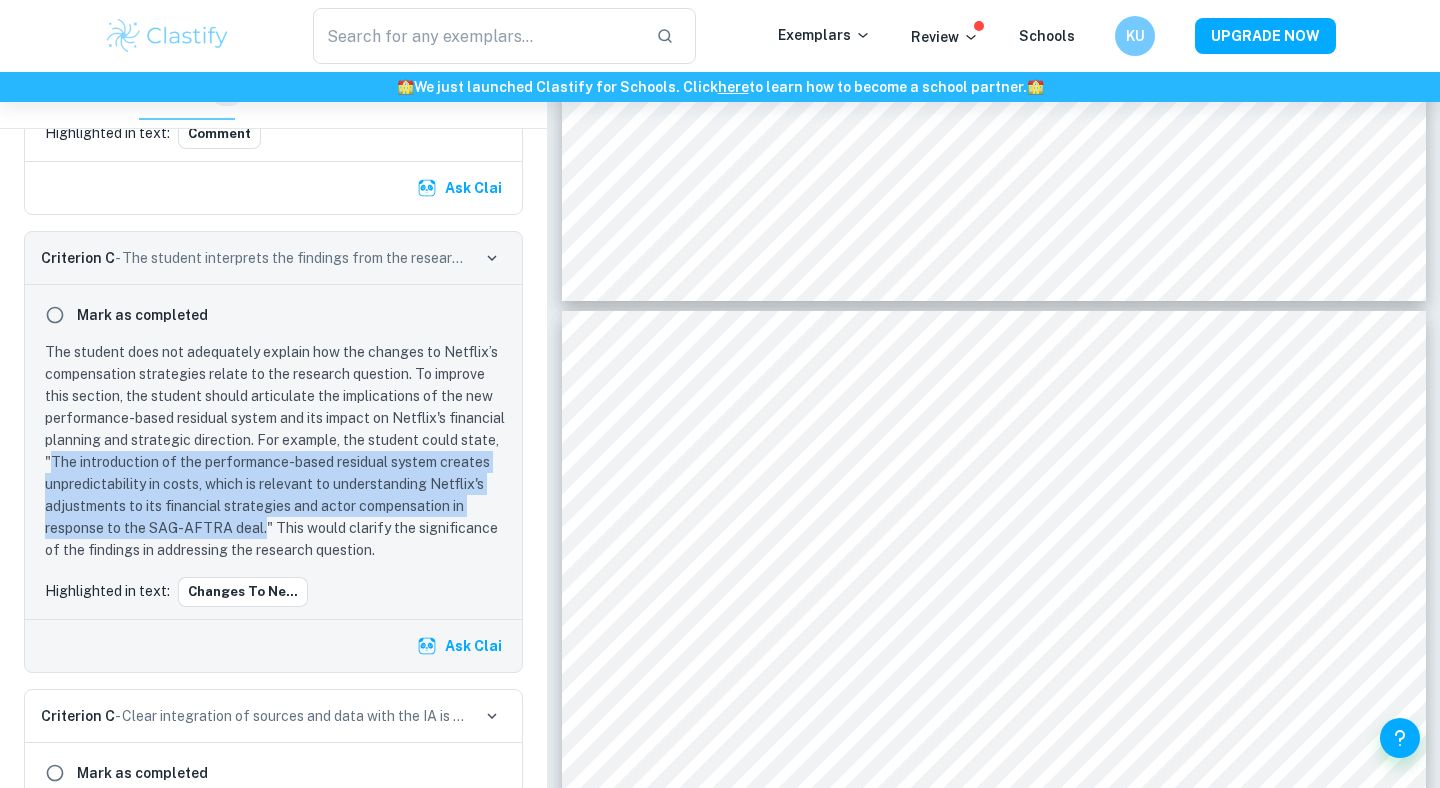 drag, startPoint x: 264, startPoint y: 503, endPoint x: 48, endPoint y: 439, distance: 225.28204 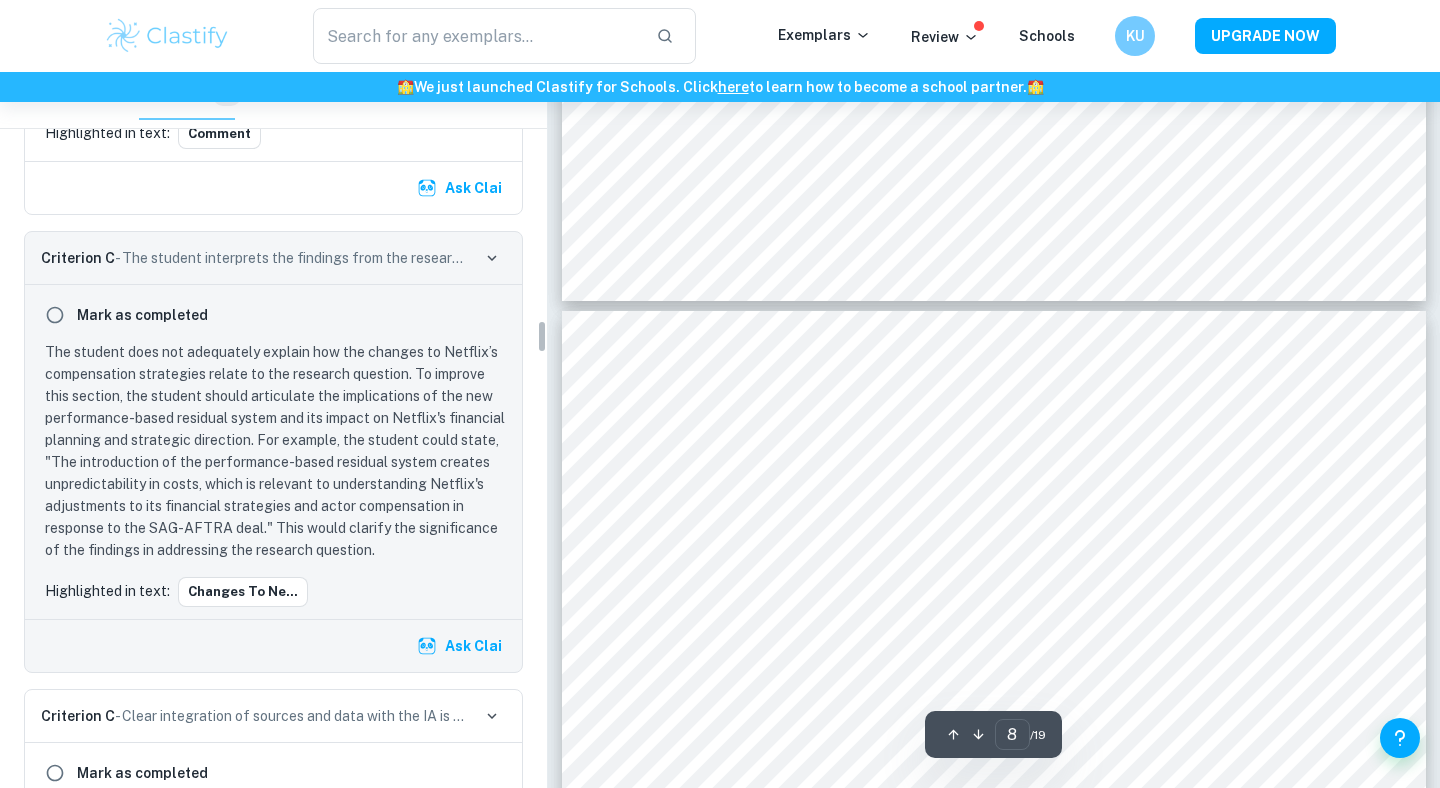 click on "The student does not adequately explain how the changes to Netflix’s compensation strategies relate to the research question. To improve this section, the student should articulate the implications of the new performance-based residual system and its impact on Netflix's financial planning and strategic direction. For example, the student could state, "The introduction of the performance-based residual system creates unpredictability in costs, which is relevant to understanding Netflix's adjustments to its financial strategies and actor compensation in response to the SAG-AFTRA deal." This would clarify the significance of the findings in addressing the research question." at bounding box center [277, 451] 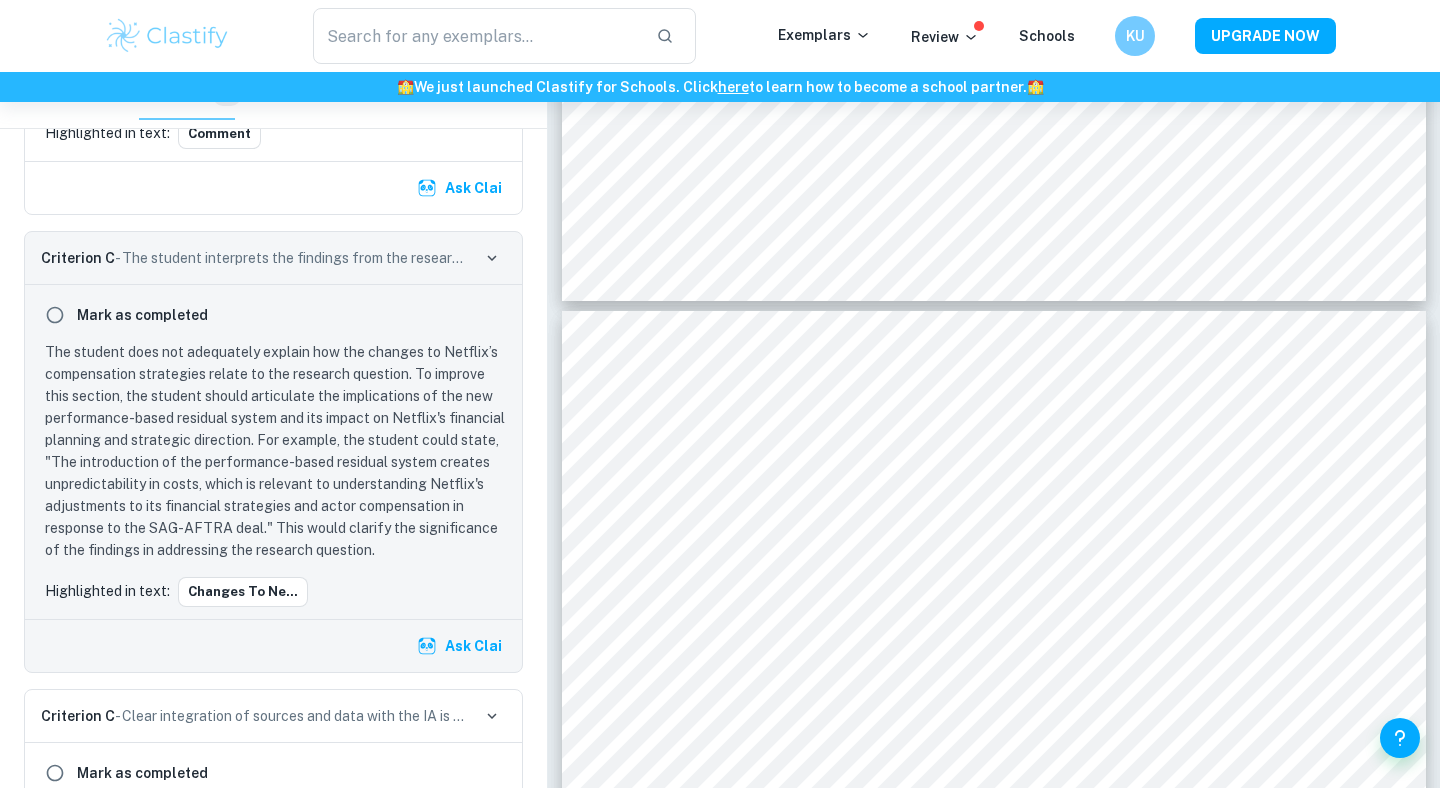 drag, startPoint x: 55, startPoint y: 442, endPoint x: 200, endPoint y: 506, distance: 158.49606 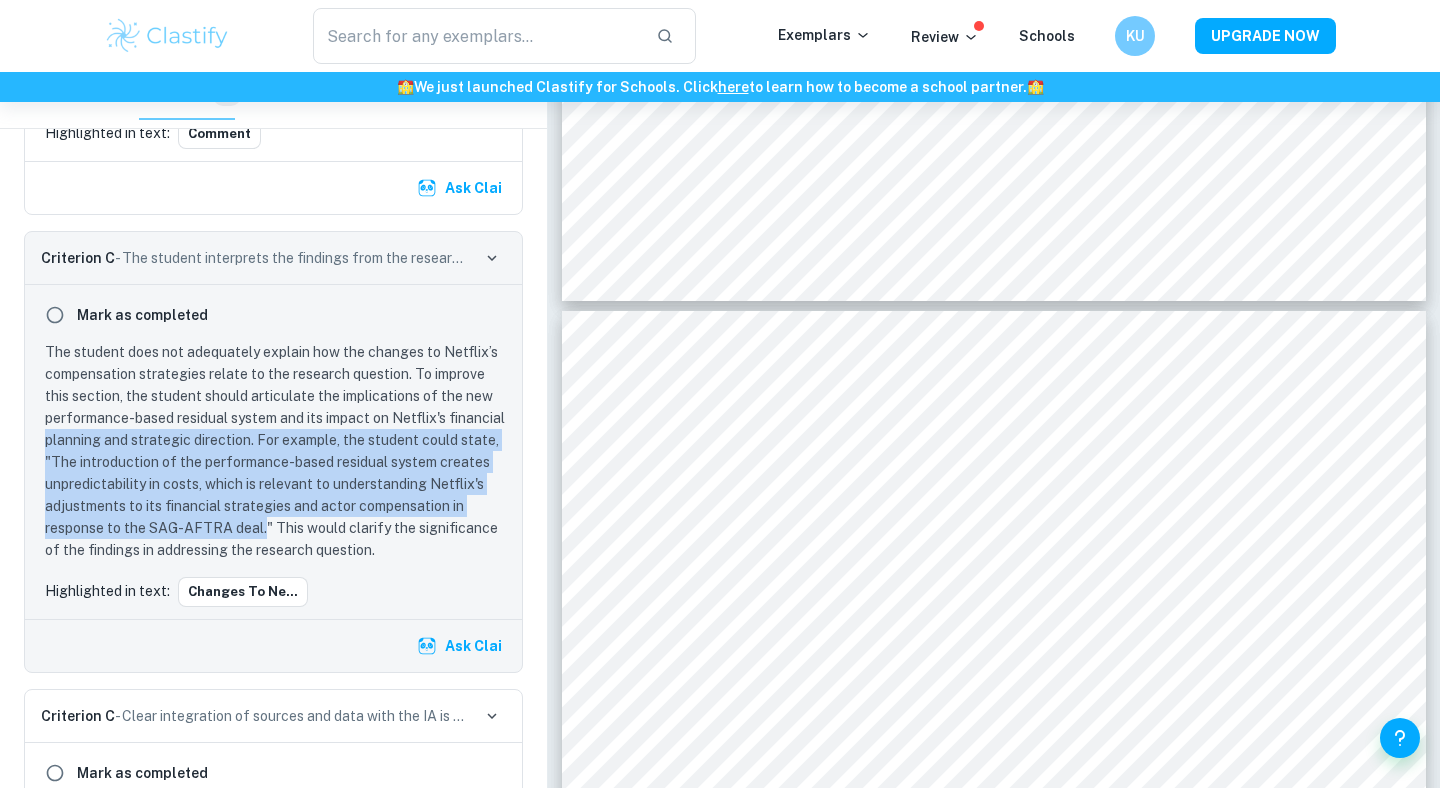 drag, startPoint x: 38, startPoint y: 425, endPoint x: 264, endPoint y: 506, distance: 240.07707 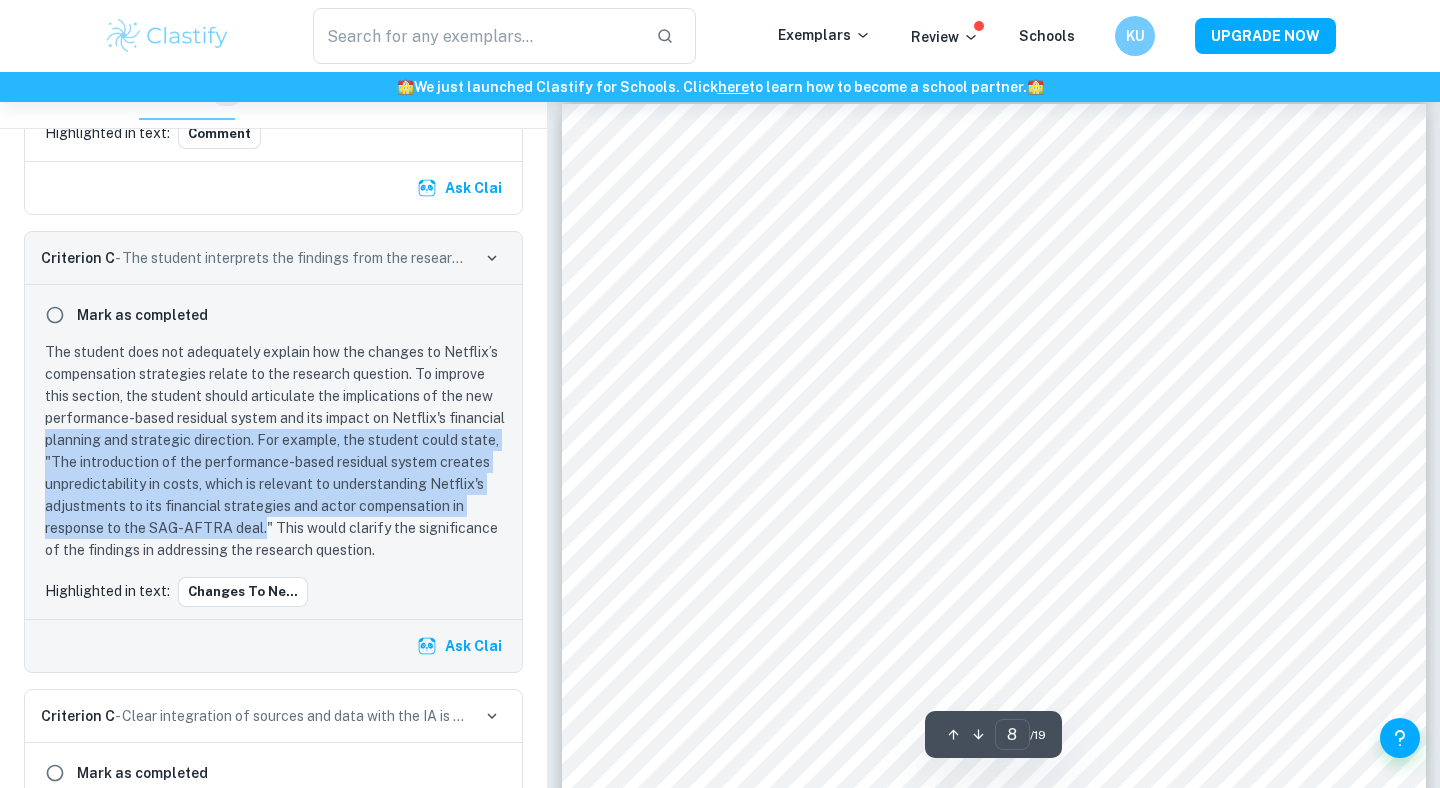 scroll, scrollTop: 8599, scrollLeft: 0, axis: vertical 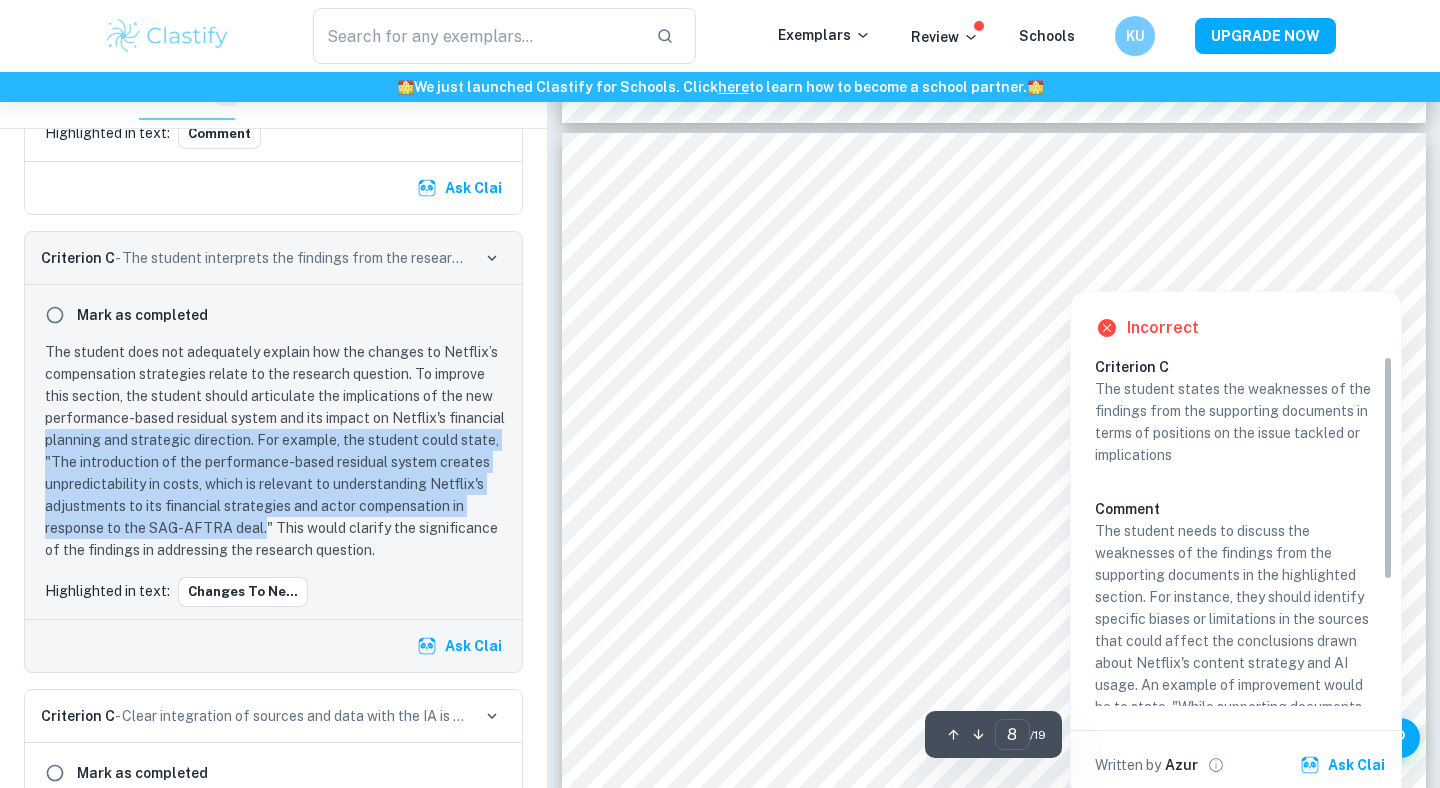 click at bounding box center (1370, 270) 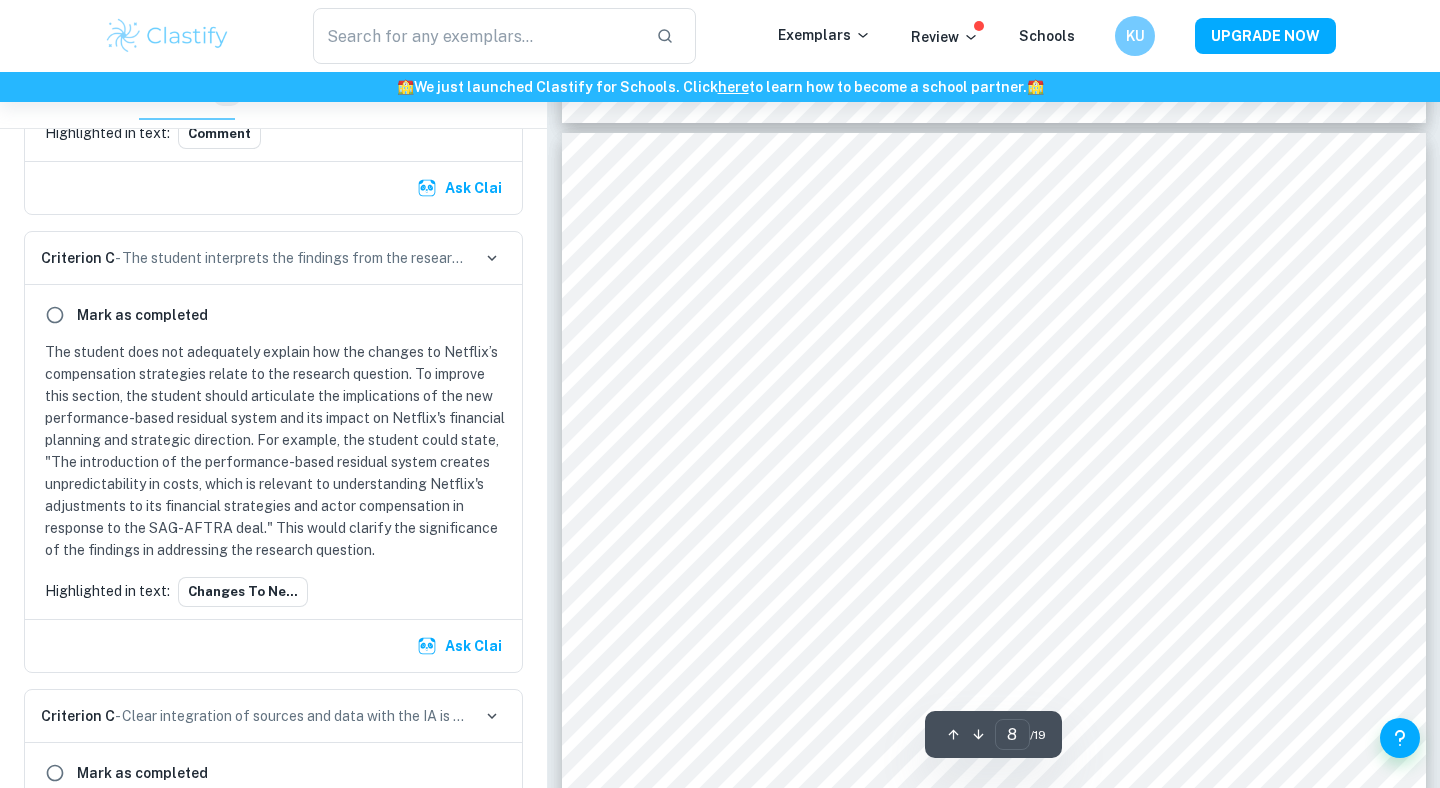 scroll, scrollTop: 6183, scrollLeft: 0, axis: vertical 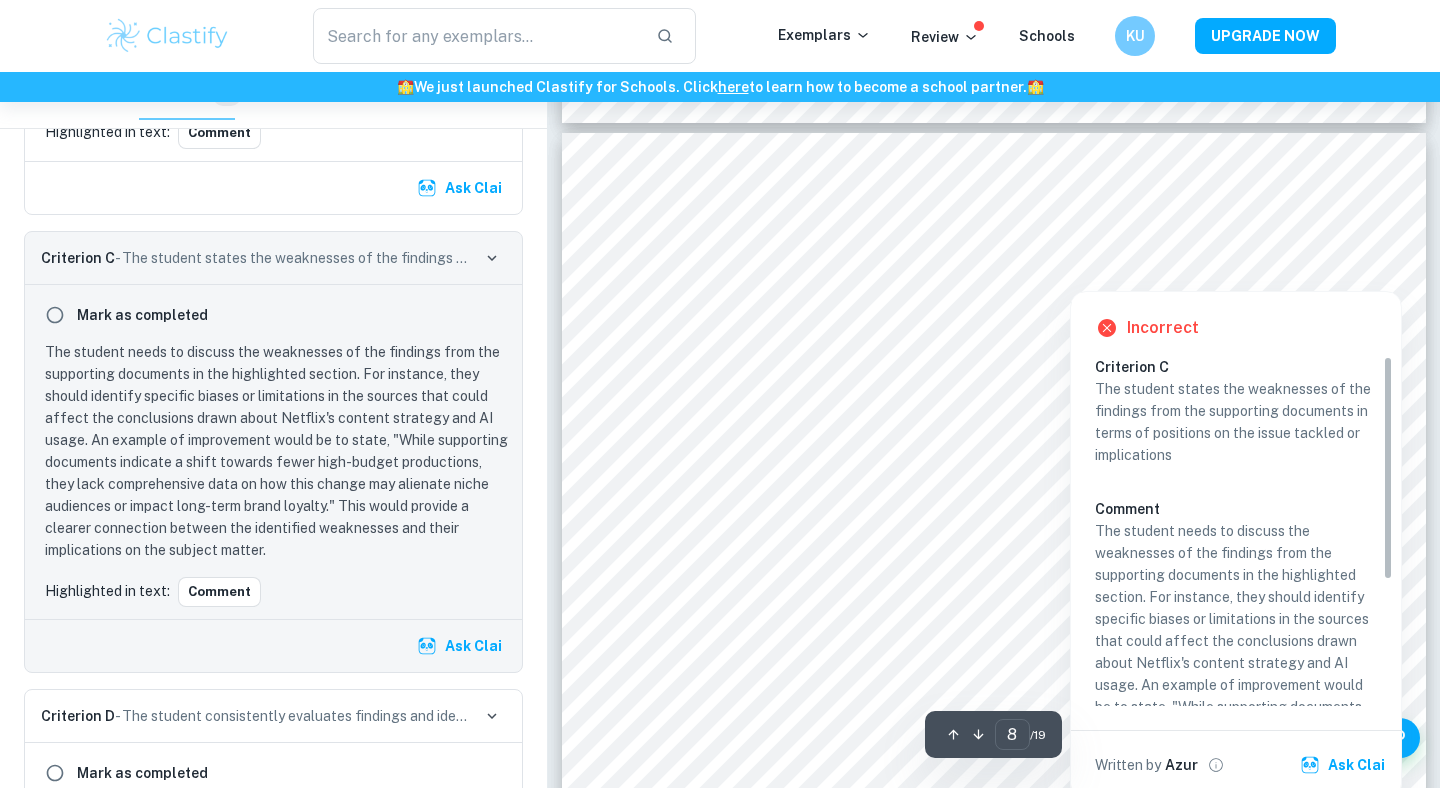 click on "Incorrect Criterion C The student states the weaknesses of the findings from the supporting documents in terms of positions on the issue tackled or implications Comment The student needs to discuss the weaknesses of the findings from the supporting documents in the highlighted section. For instance, they should identify specific biases or limitations in the sources that could affect the conclusions drawn about Netflix's content strategy and AI usage. An example of improvement would be to state, "While supporting documents indicate a shift towards fewer high-budget productions, they lack comprehensive data on how this change may alienate niche audiences or impact long-term brand loyalty." This would provide a clearer connection between the identified weaknesses and their implications on the subject matter. Written by Azur Ask Clai" at bounding box center (1236, 545) 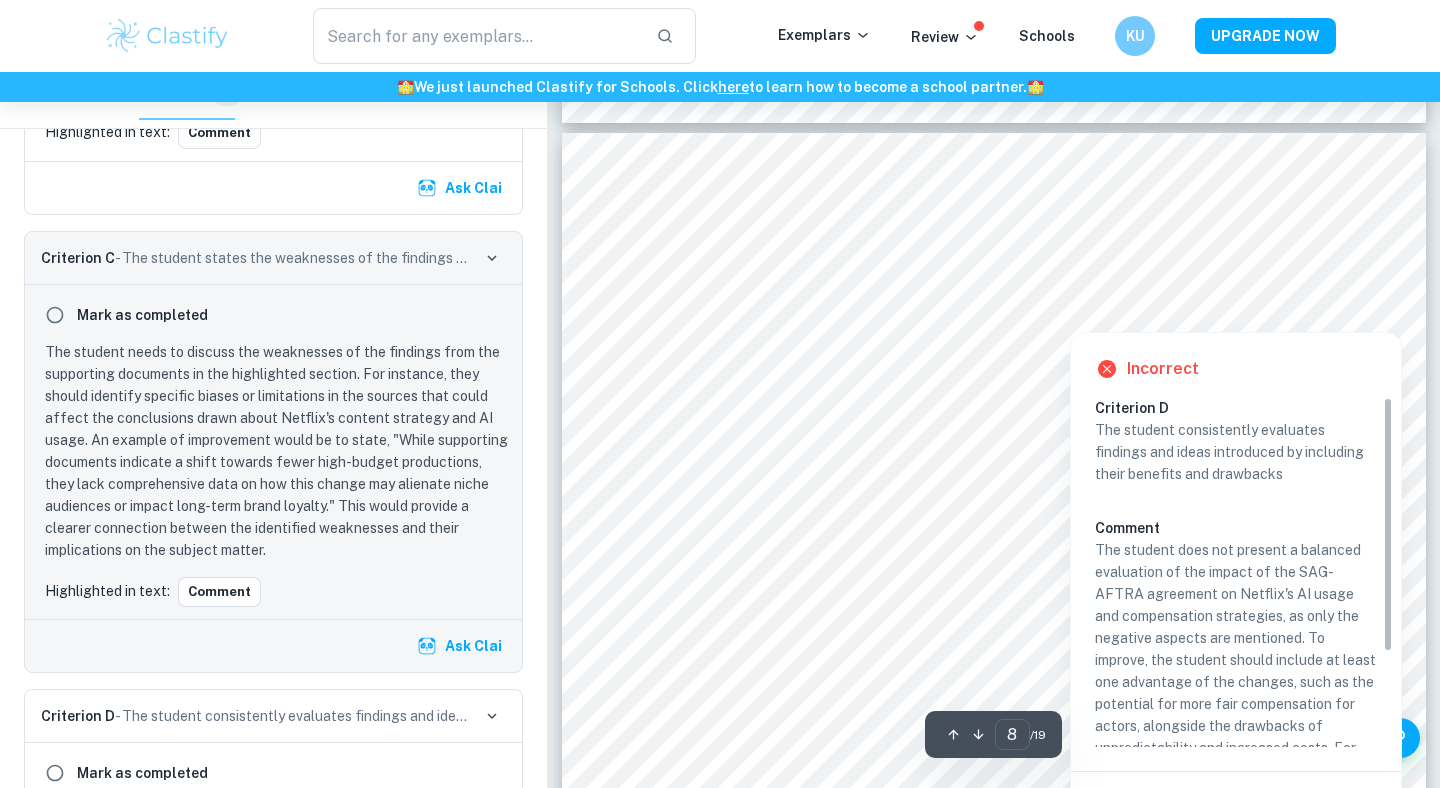 click at bounding box center [1368, 311] 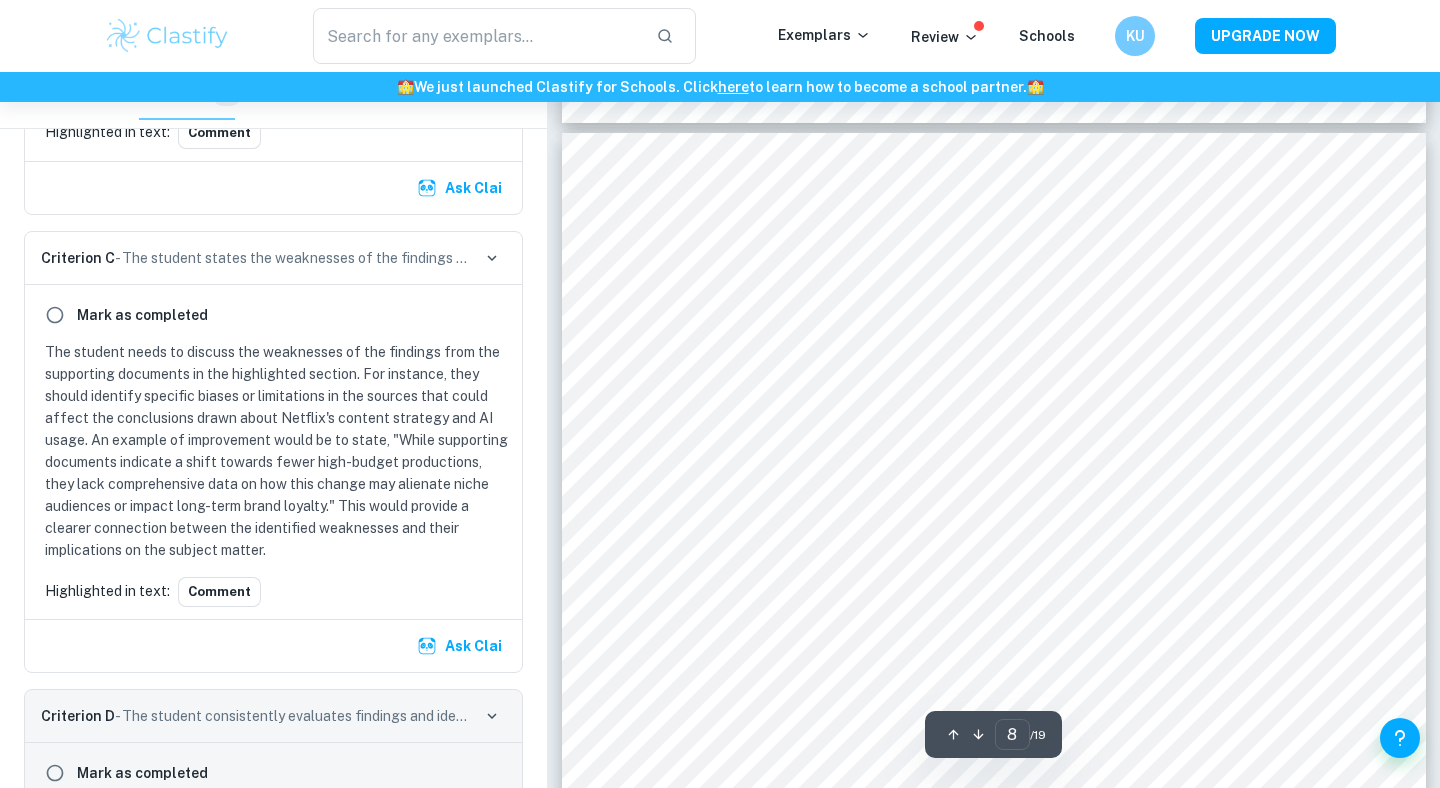 scroll, scrollTop: 6630, scrollLeft: 0, axis: vertical 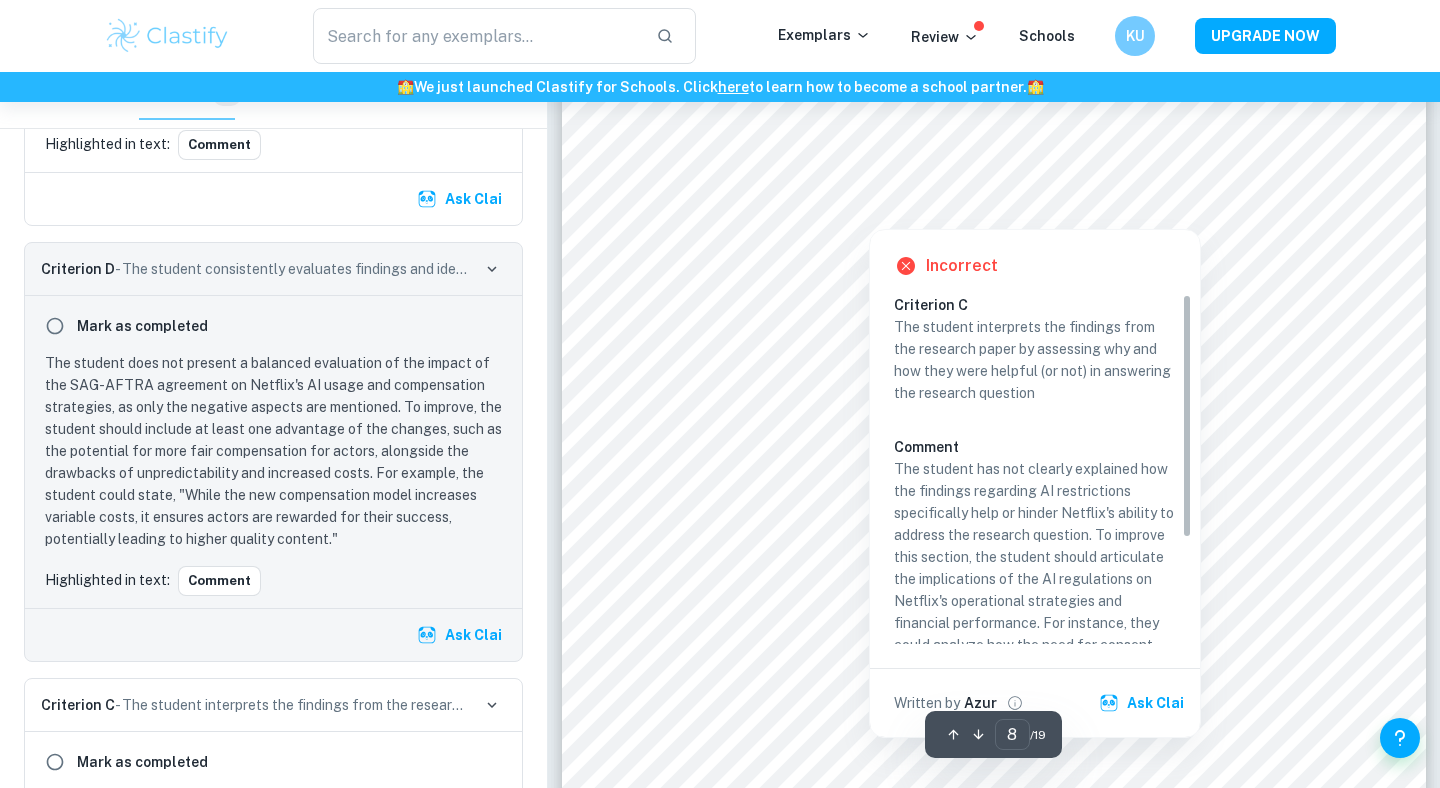 click at bounding box center [869, 214] 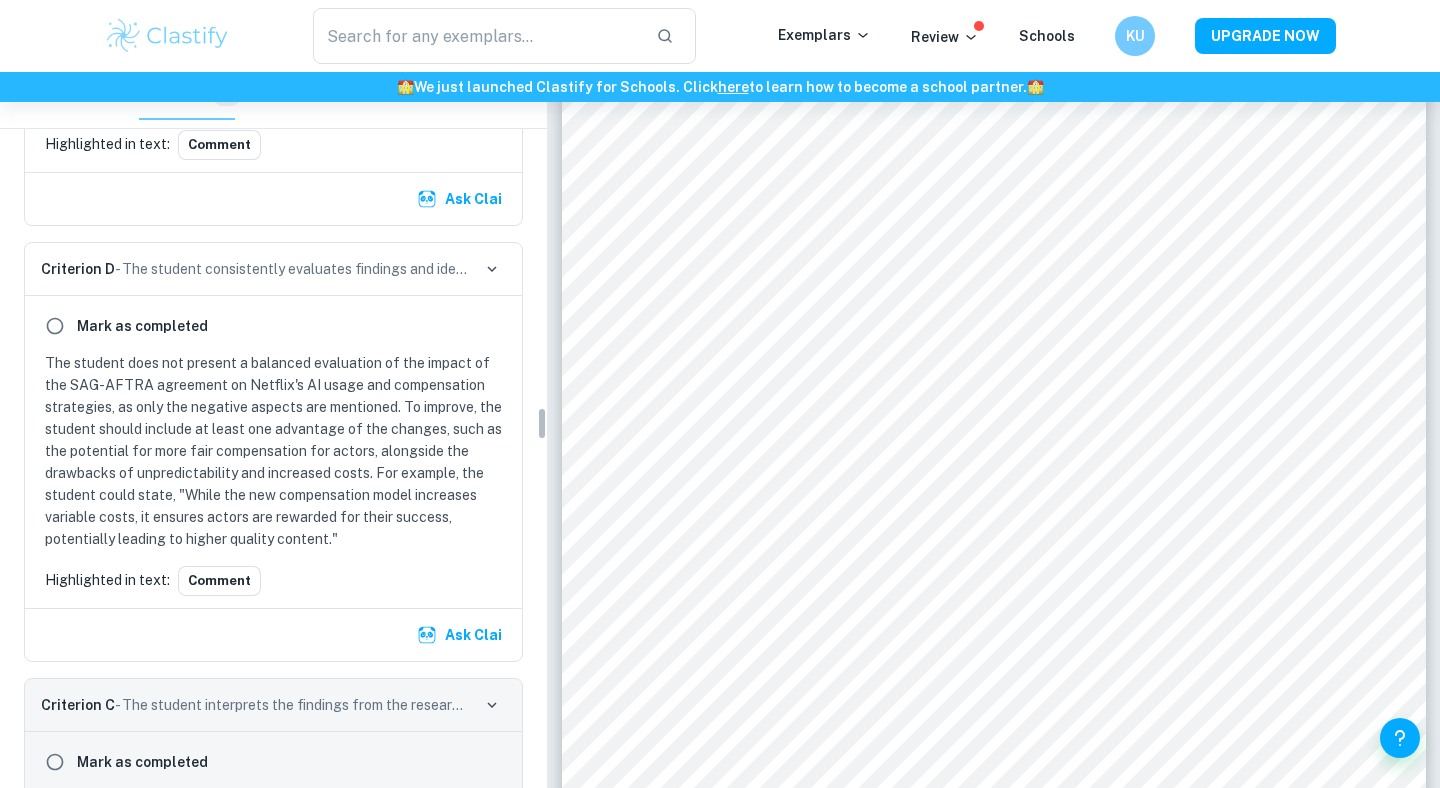 scroll, scrollTop: 7066, scrollLeft: 0, axis: vertical 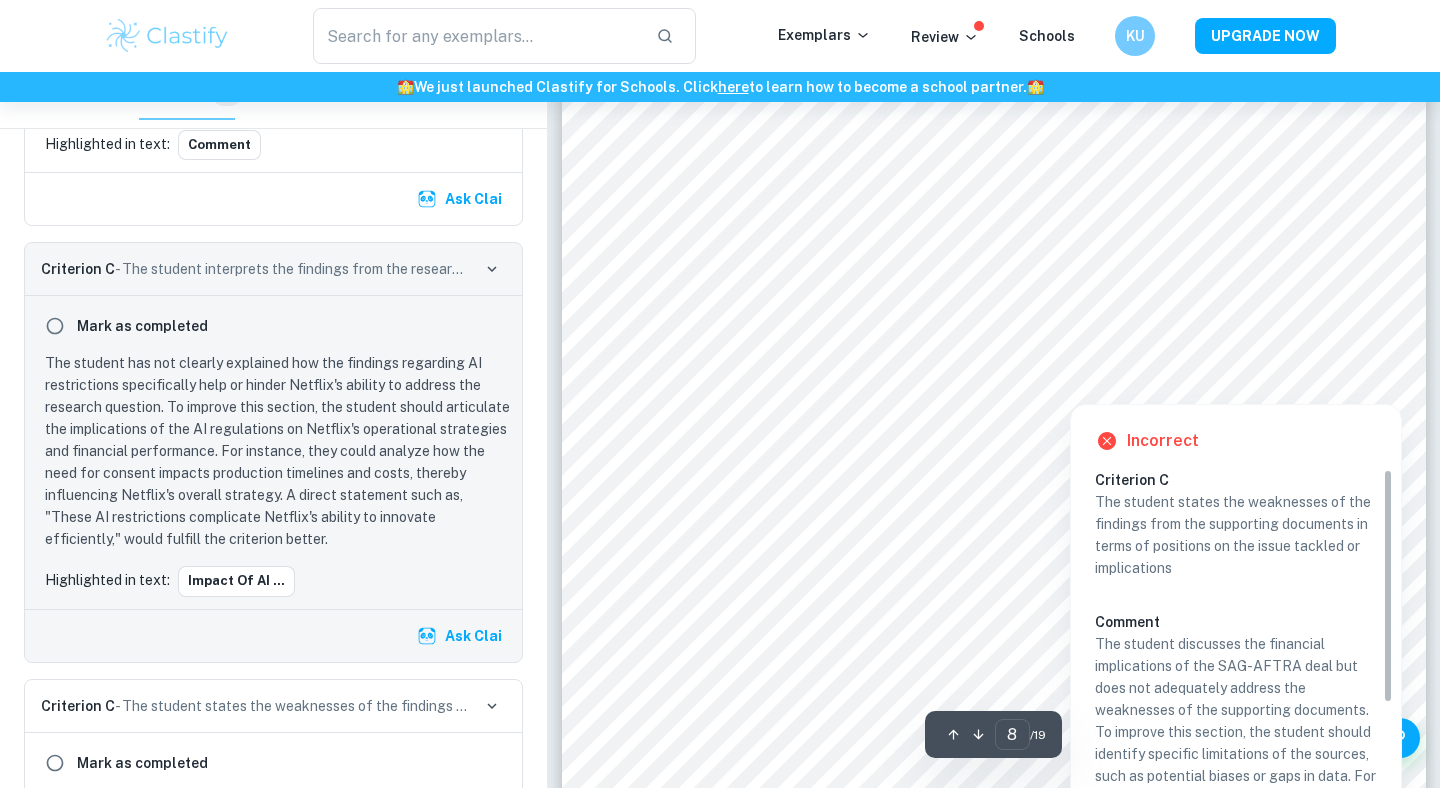 click at bounding box center (1373, 383) 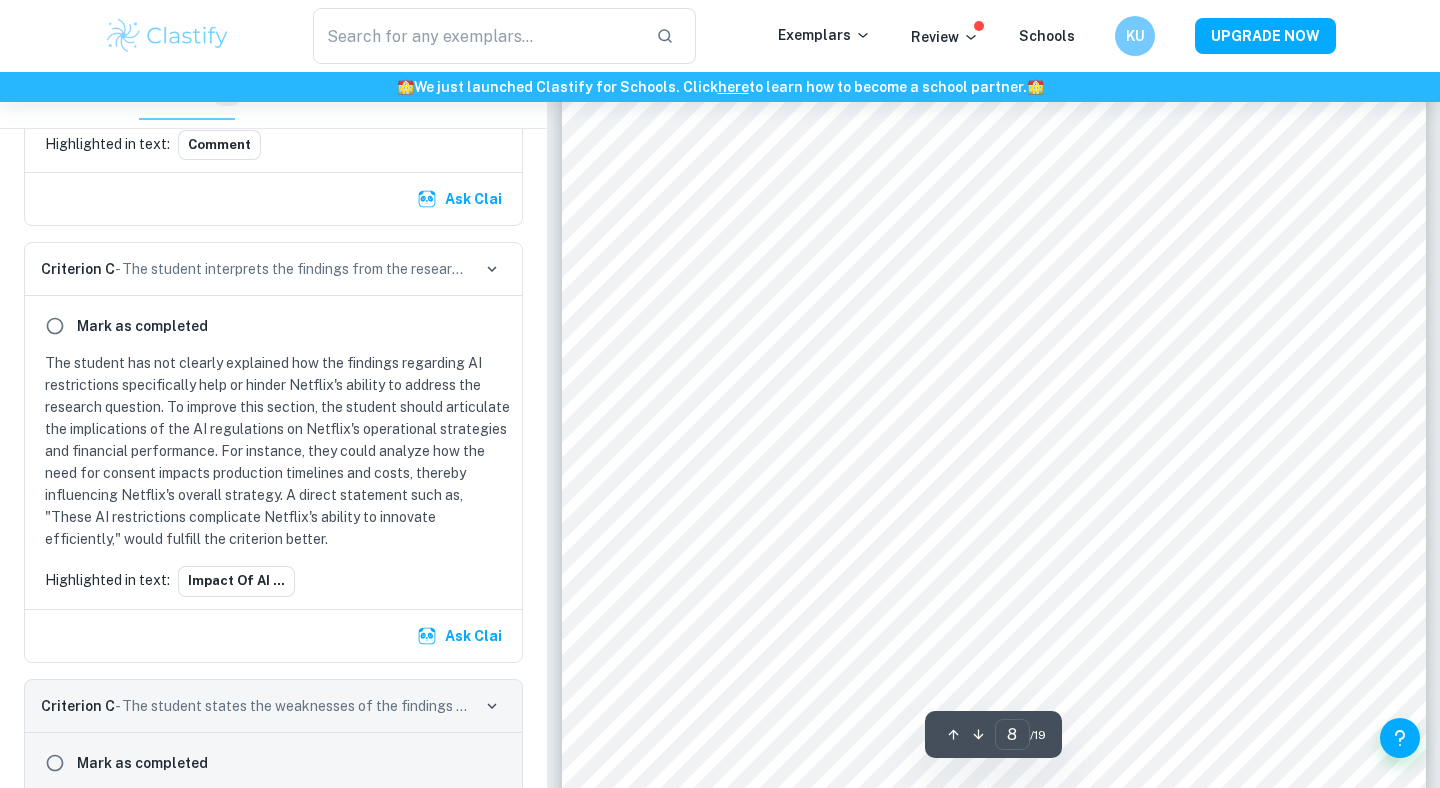 scroll, scrollTop: 7513, scrollLeft: 0, axis: vertical 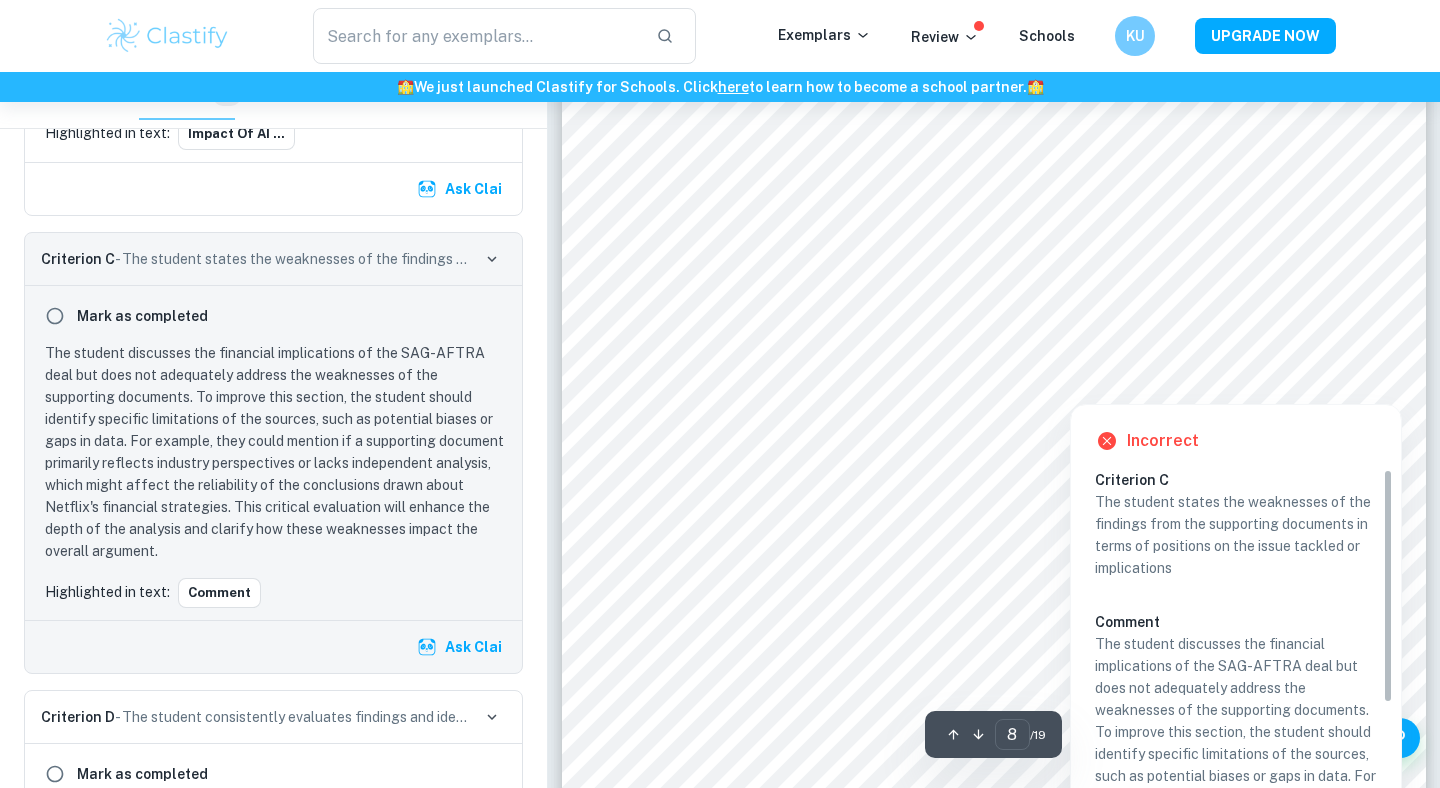 click on "Incorrect Criterion C The student states the weaknesses of the findings from the supporting documents in terms of positions on the issue tackled or implications Comment The student discusses the financial implications of the SAG-AFTRA deal but does not adequately address the weaknesses of the supporting documents. To improve this section, the student should identify specific limitations of the sources, such as potential biases or gaps in data. For example, they could mention if a supporting document primarily reflects industry perspectives or lacks independent analysis, which might affect the reliability of the conclusions drawn about Netflix's financial strategies. This critical evaluation will enhance the depth of the analysis and clarify how these weaknesses impact the overall argument. Written by Azur Ask Clai" at bounding box center [1236, 658] 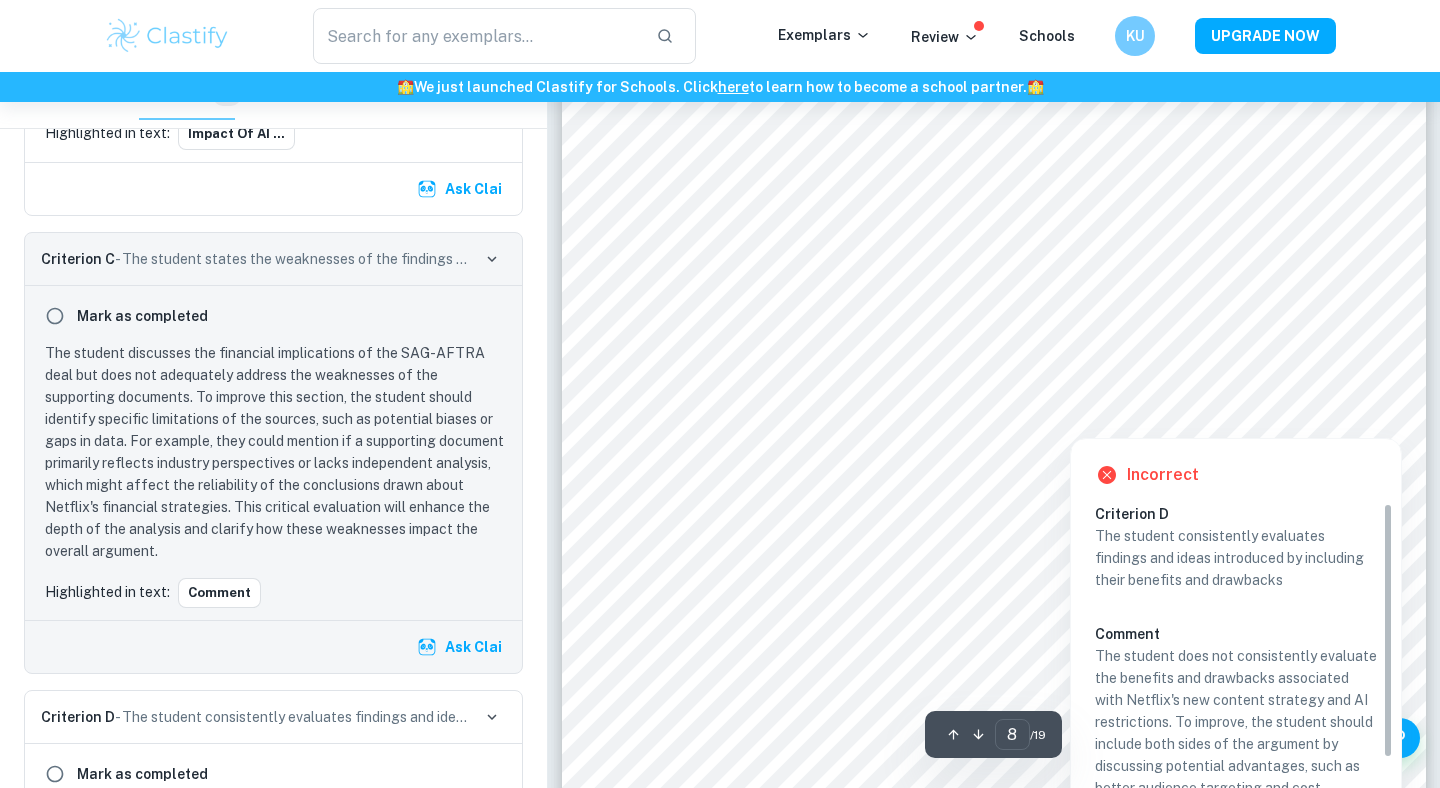 click at bounding box center (1374, 417) 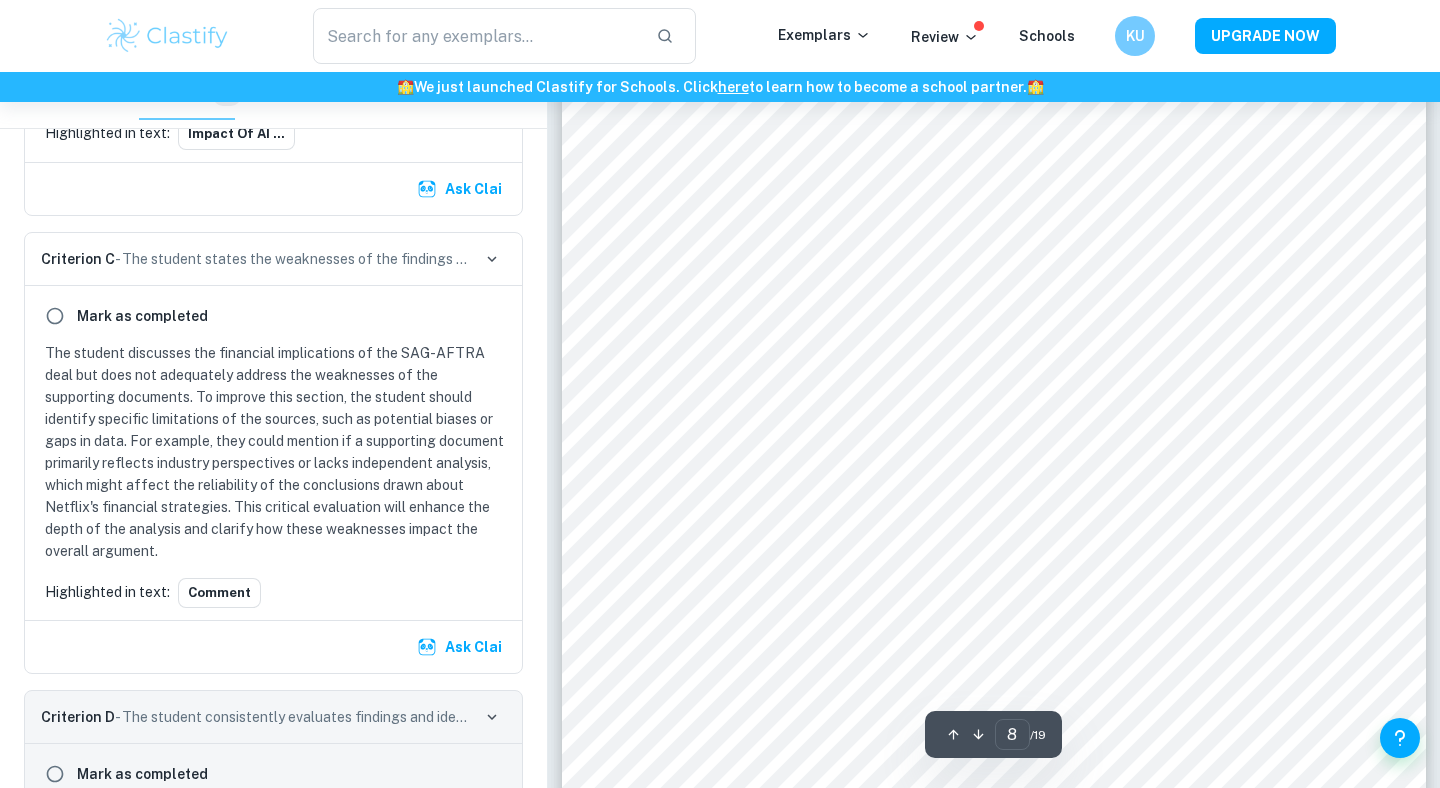 scroll, scrollTop: 7961, scrollLeft: 0, axis: vertical 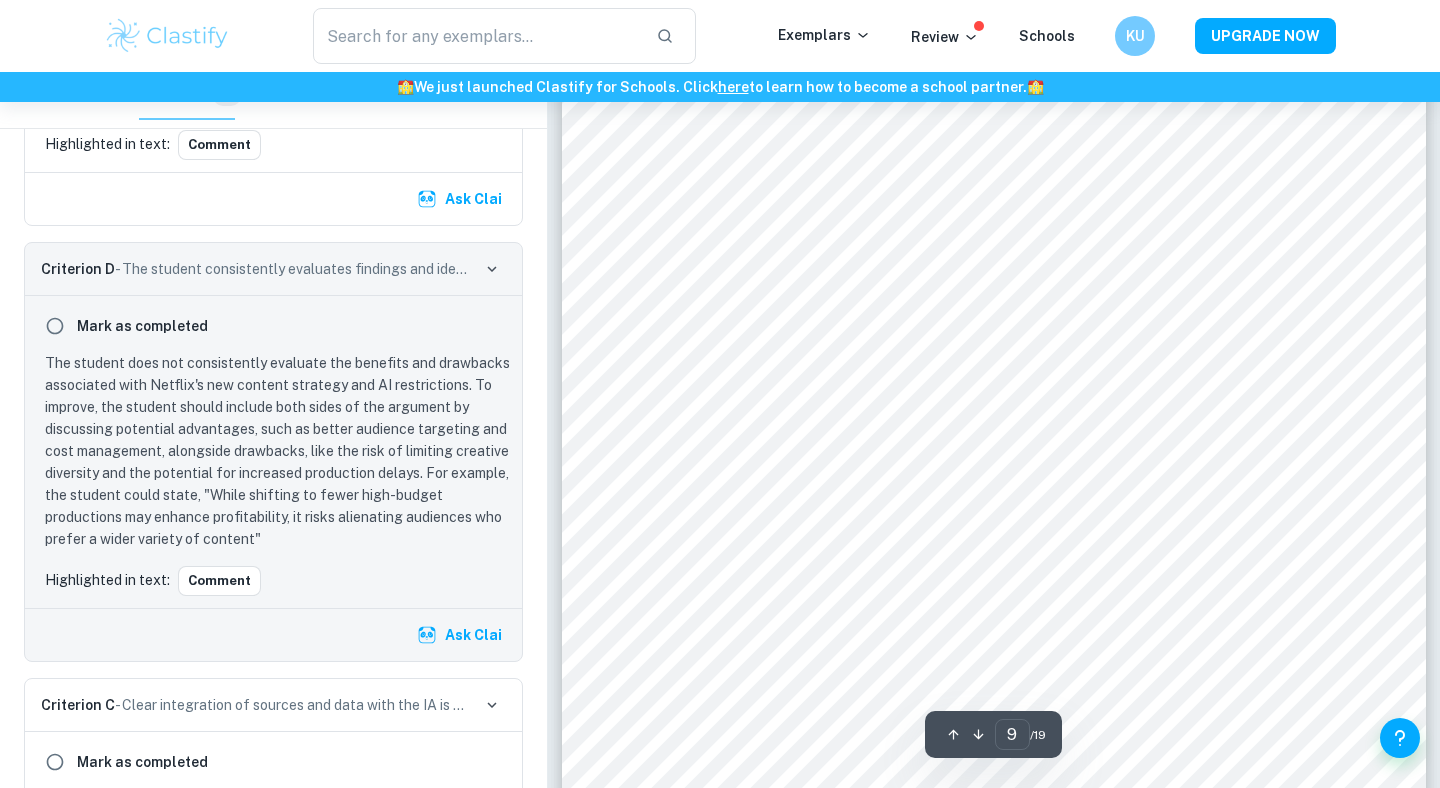 click on "in how the company manages innovation and balancing technological" at bounding box center [1065, 354] 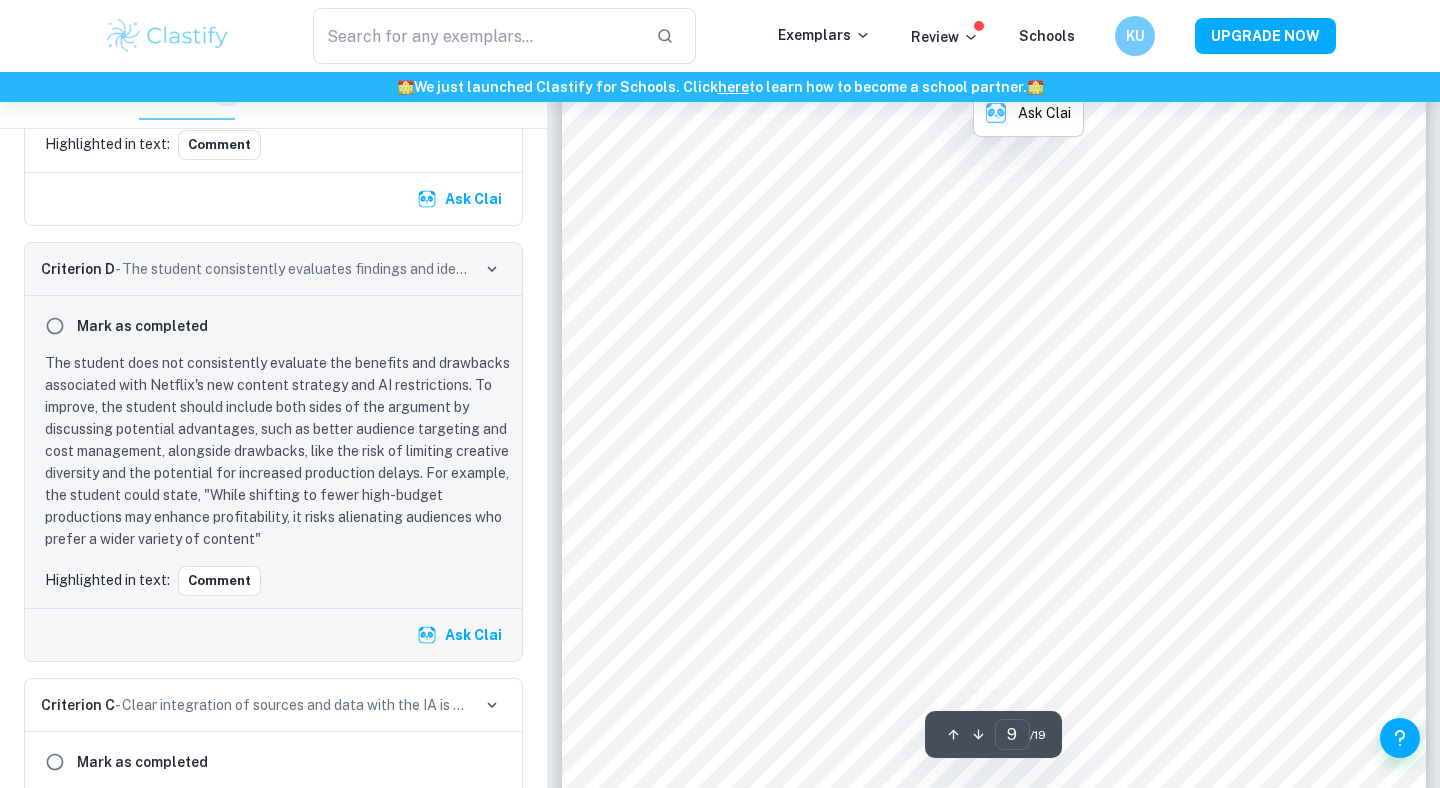 scroll, scrollTop: 10254, scrollLeft: 0, axis: vertical 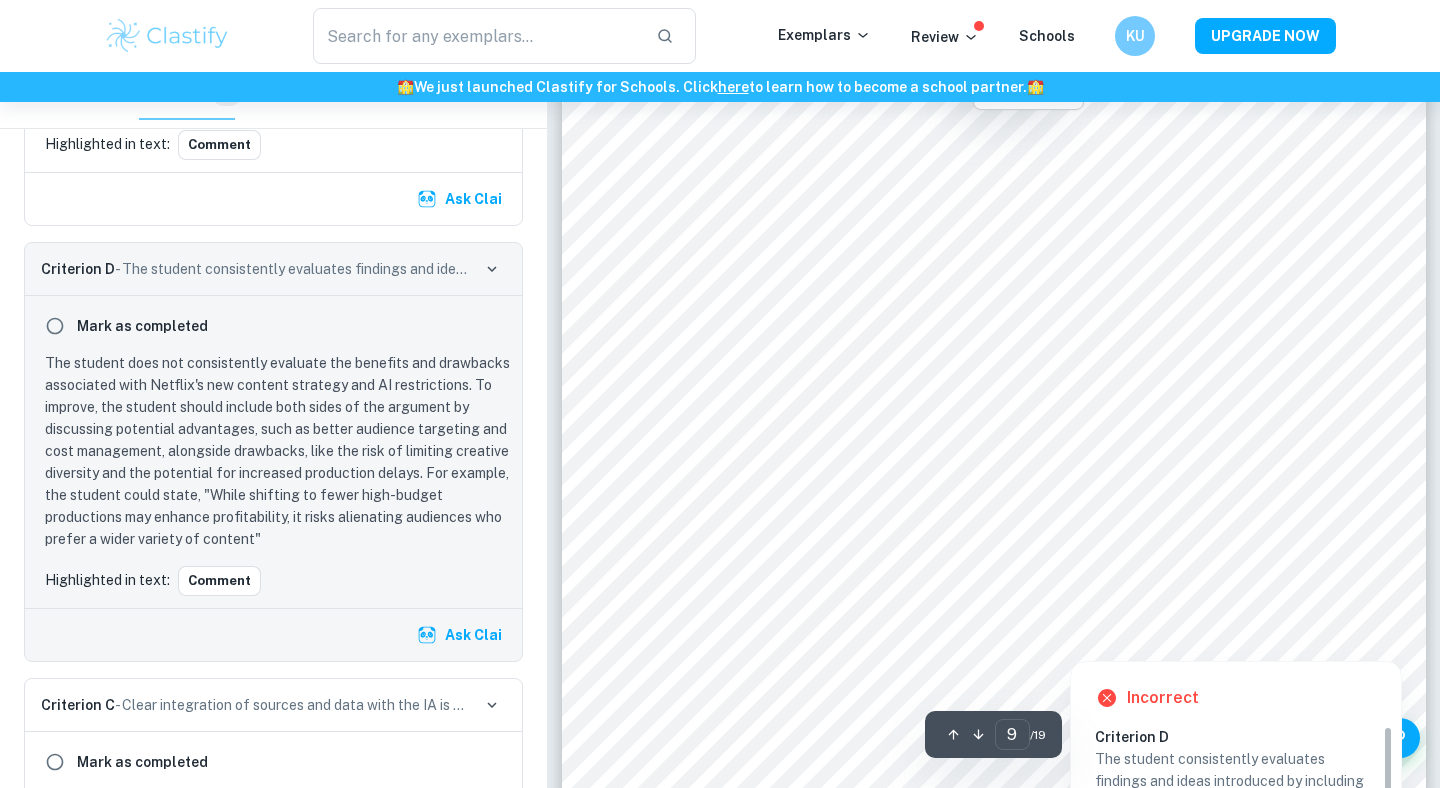 click at bounding box center [1351, 639] 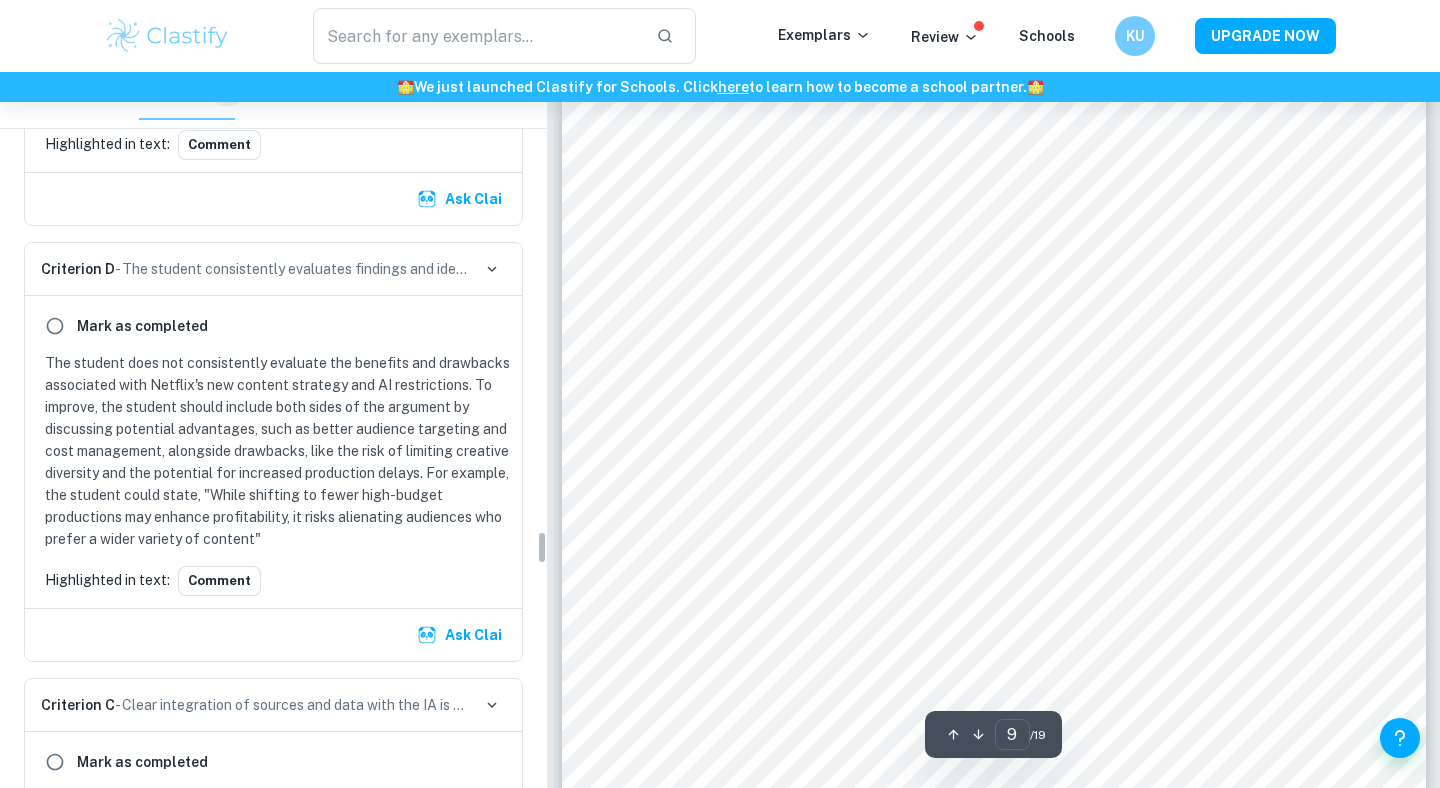 scroll, scrollTop: 9673, scrollLeft: 0, axis: vertical 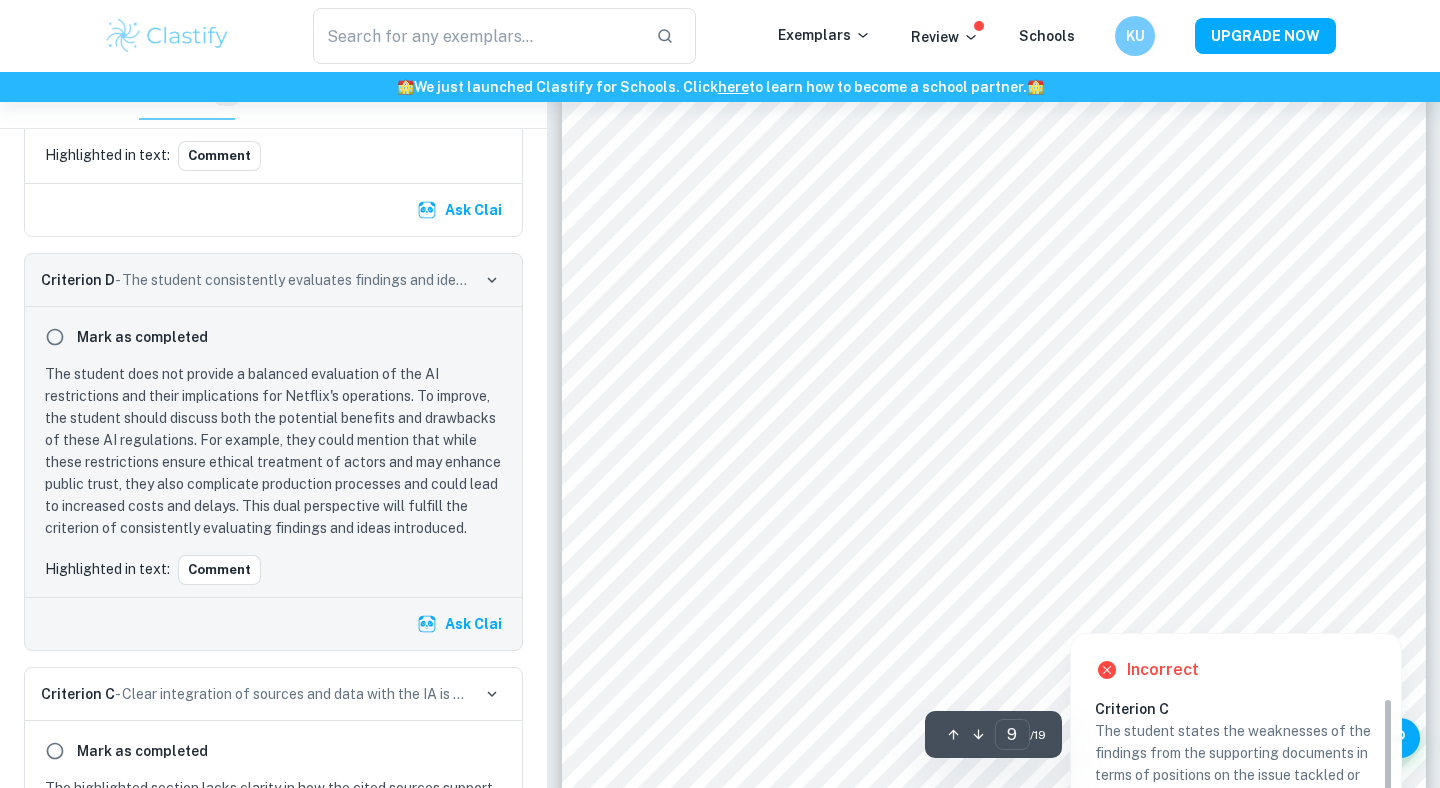 click at bounding box center [1349, 611] 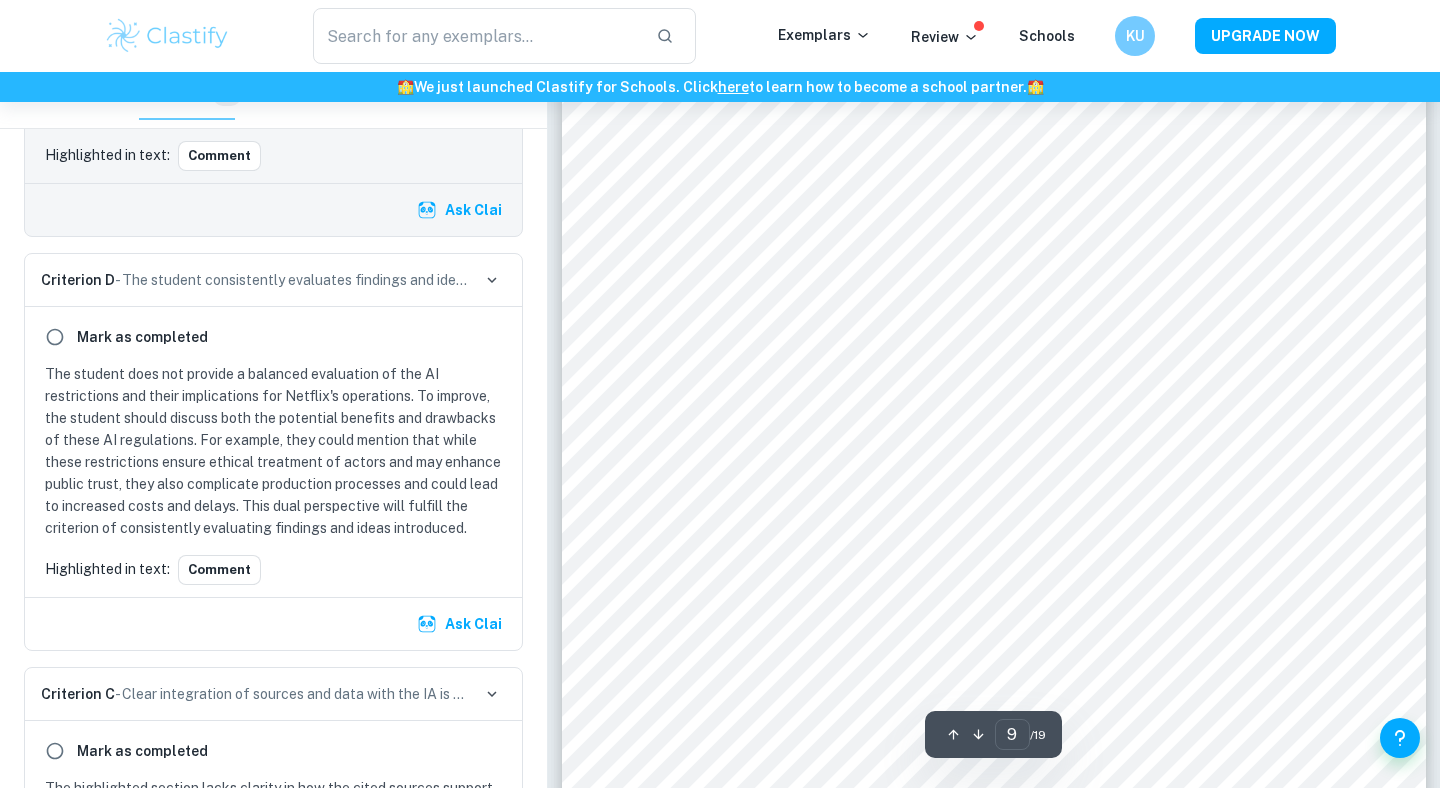 scroll, scrollTop: 9248, scrollLeft: 0, axis: vertical 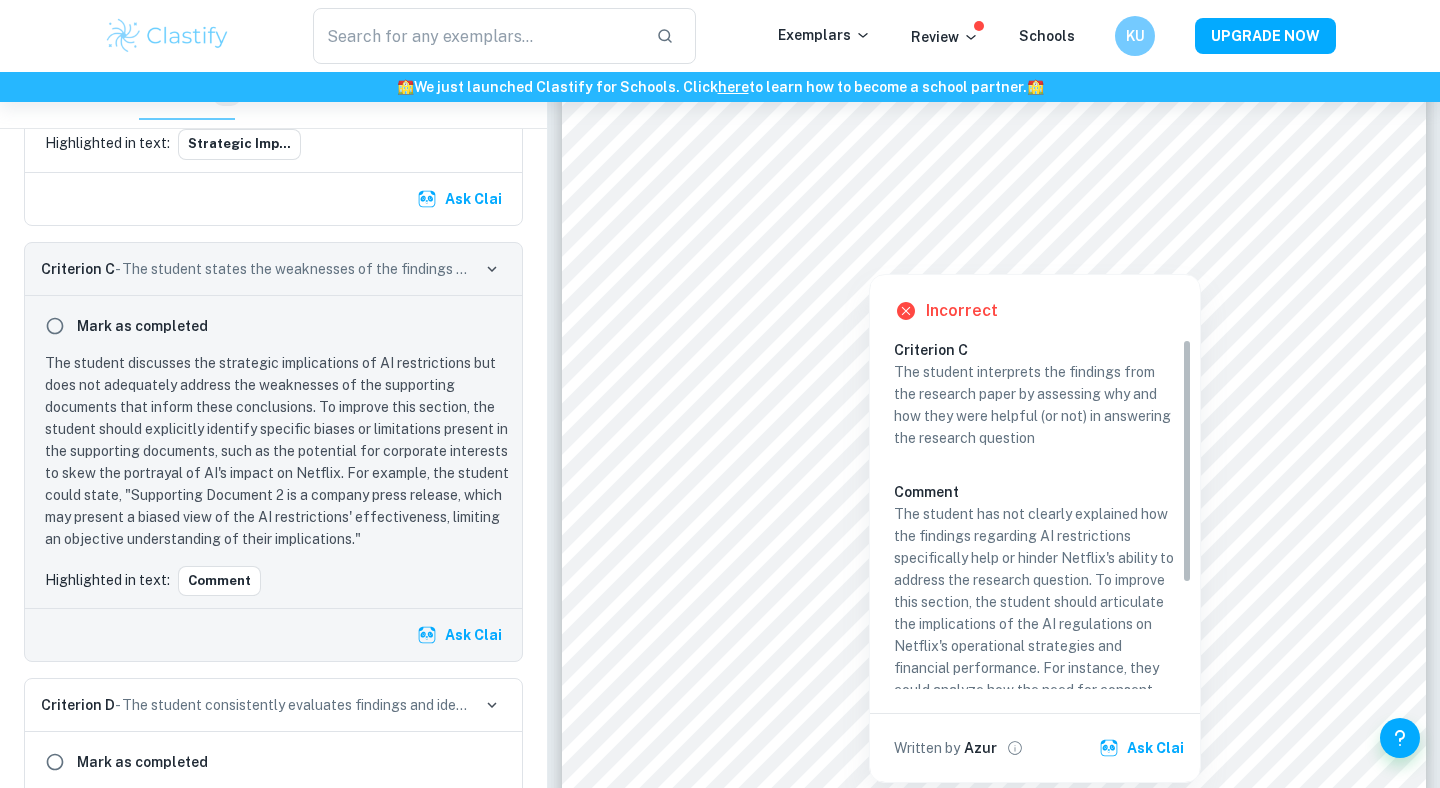 click at bounding box center [869, 259] 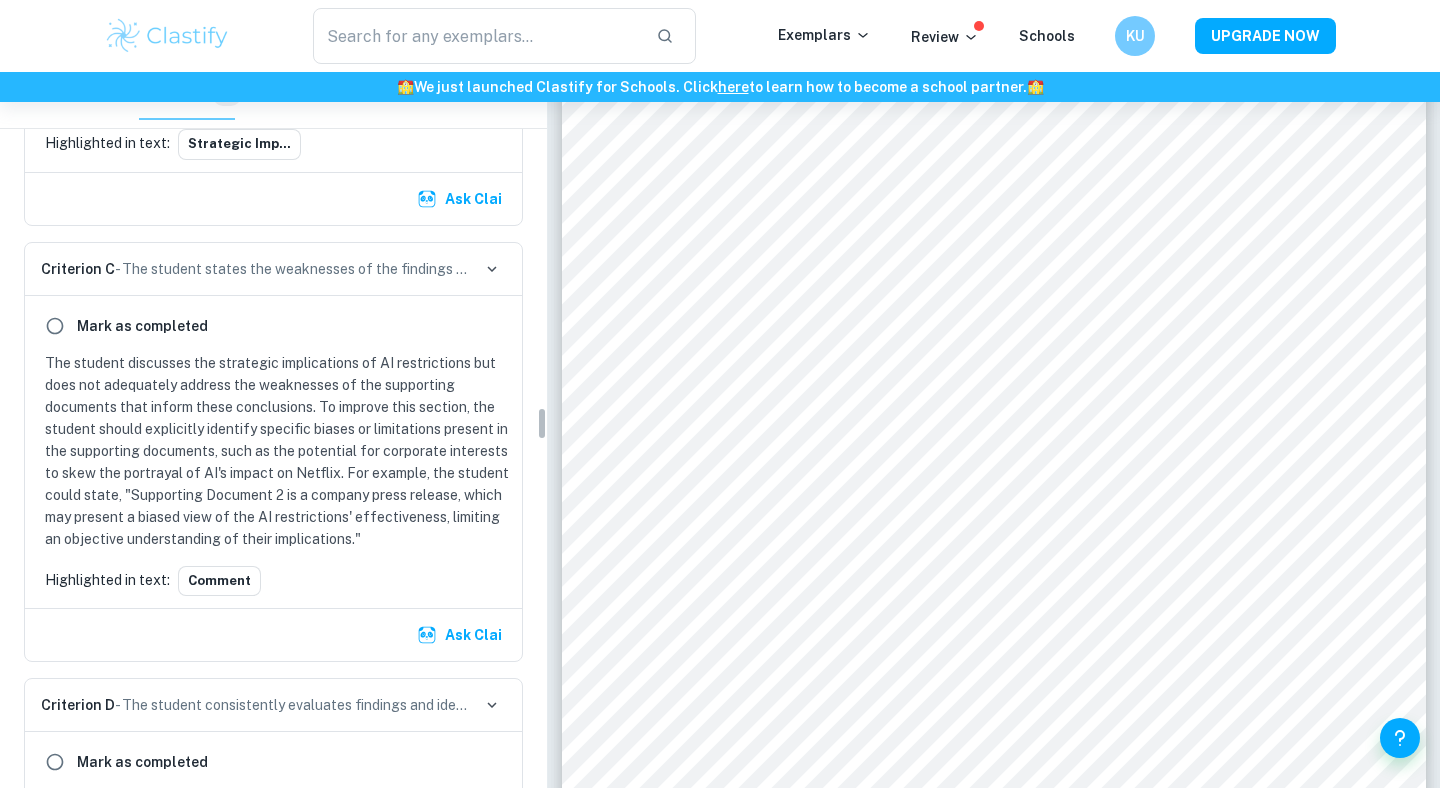 scroll, scrollTop: 7066, scrollLeft: 0, axis: vertical 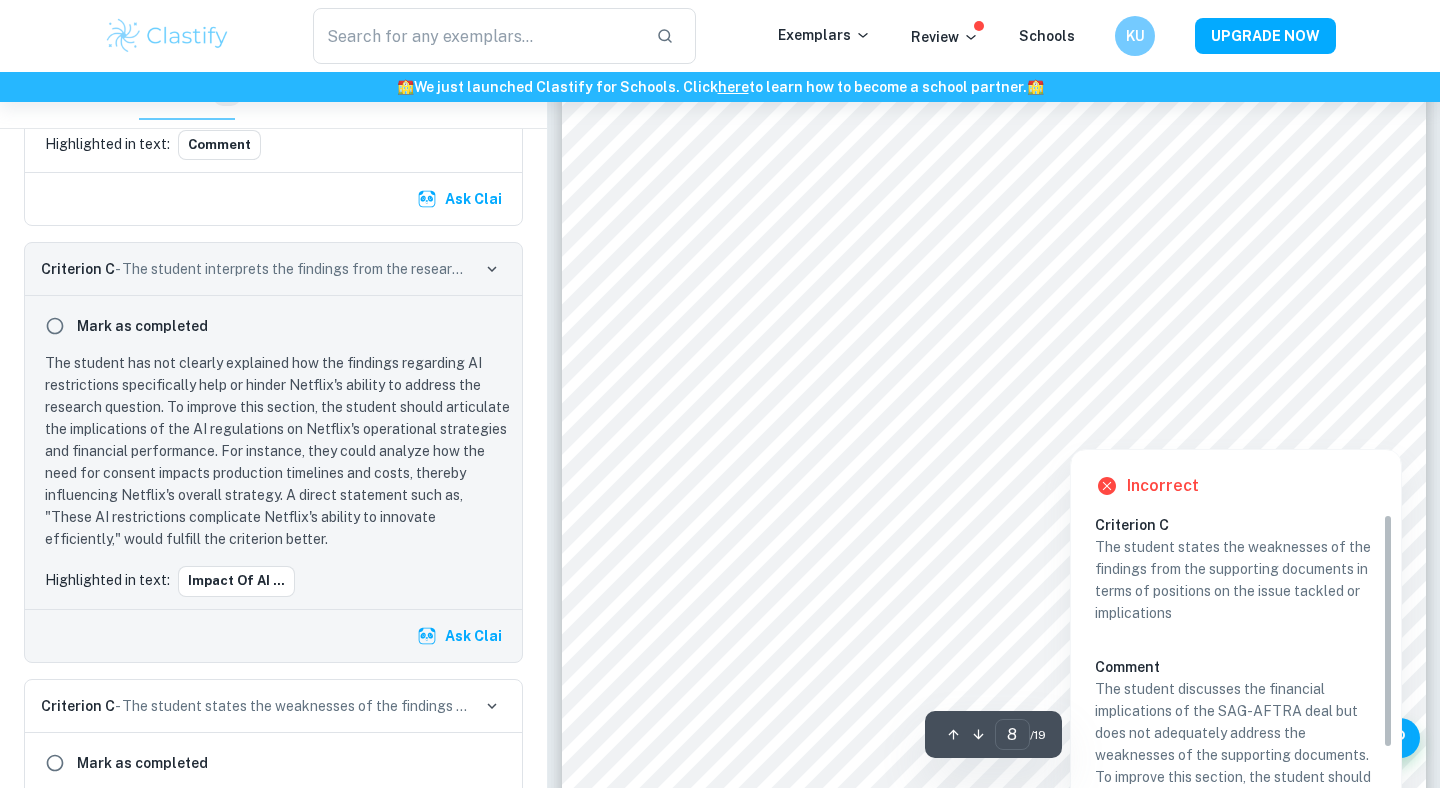 click at bounding box center [1373, 428] 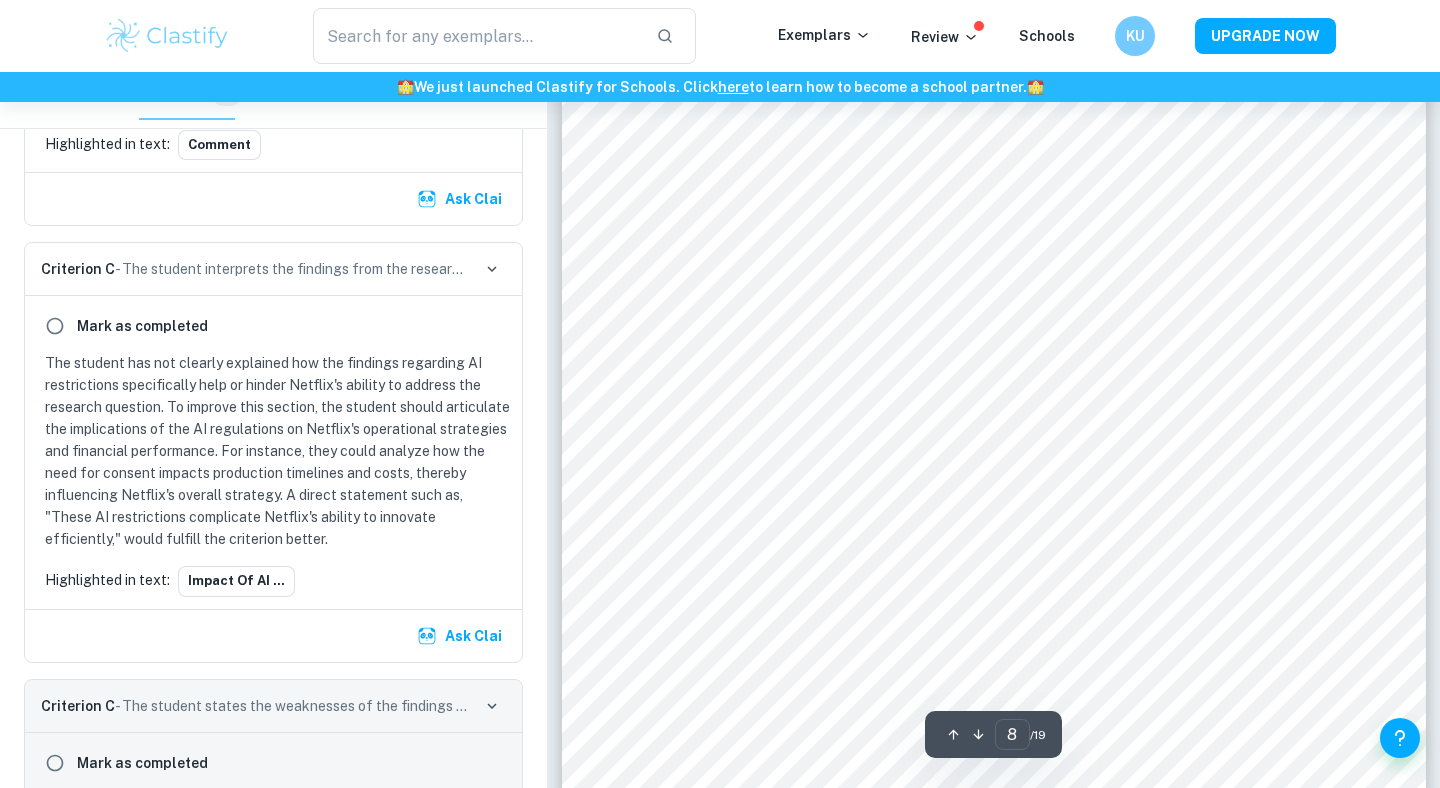 scroll, scrollTop: 7513, scrollLeft: 0, axis: vertical 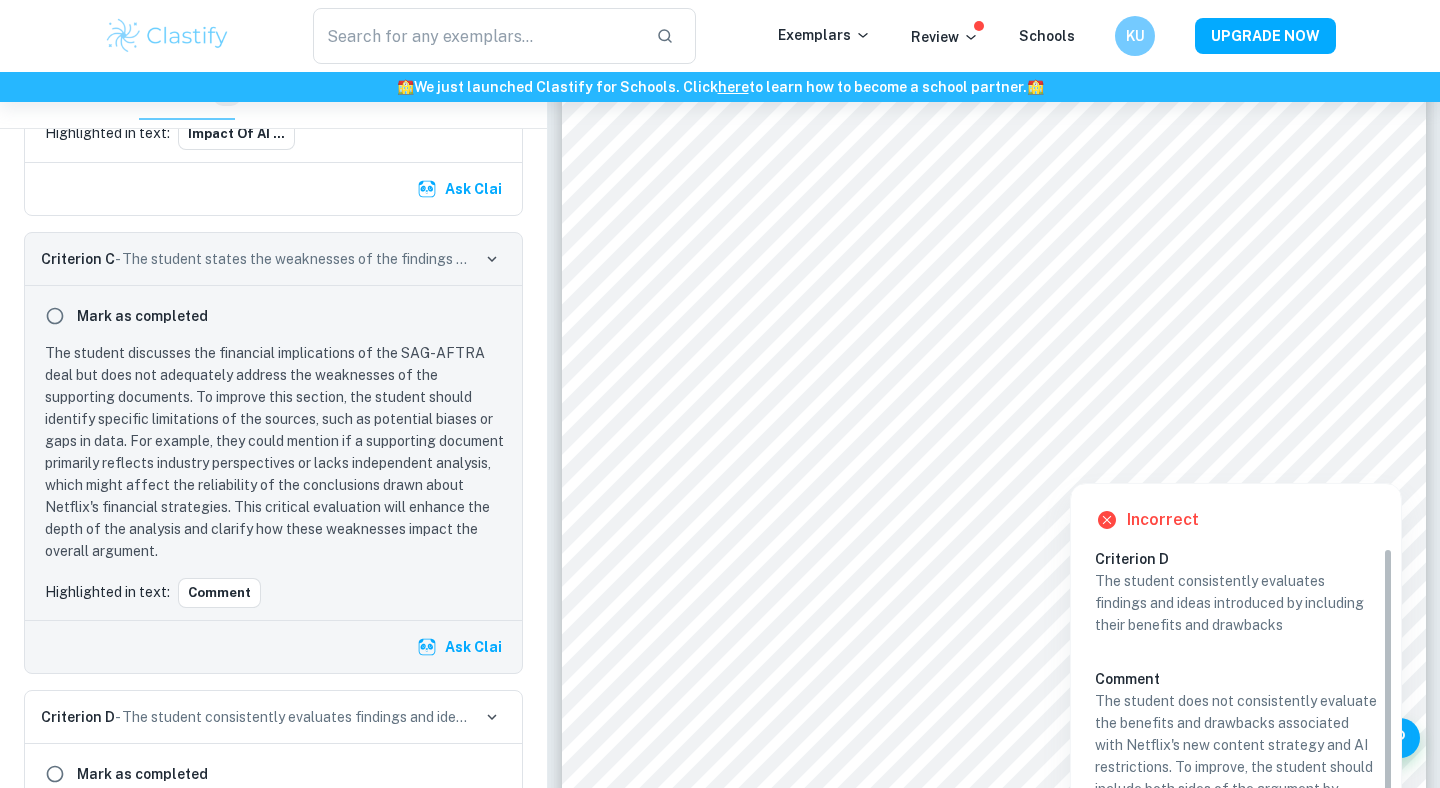 click at bounding box center (1374, 462) 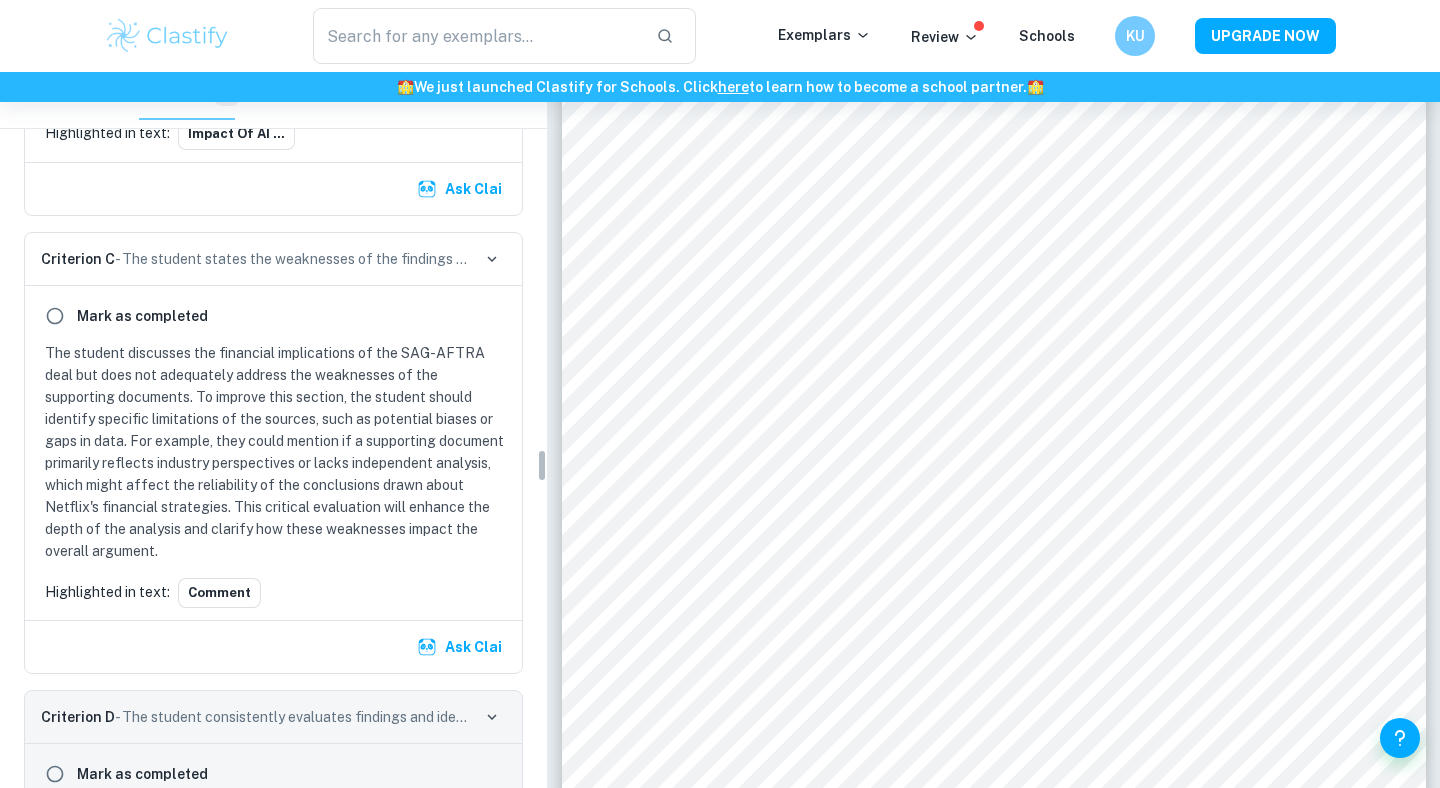 scroll, scrollTop: 7961, scrollLeft: 0, axis: vertical 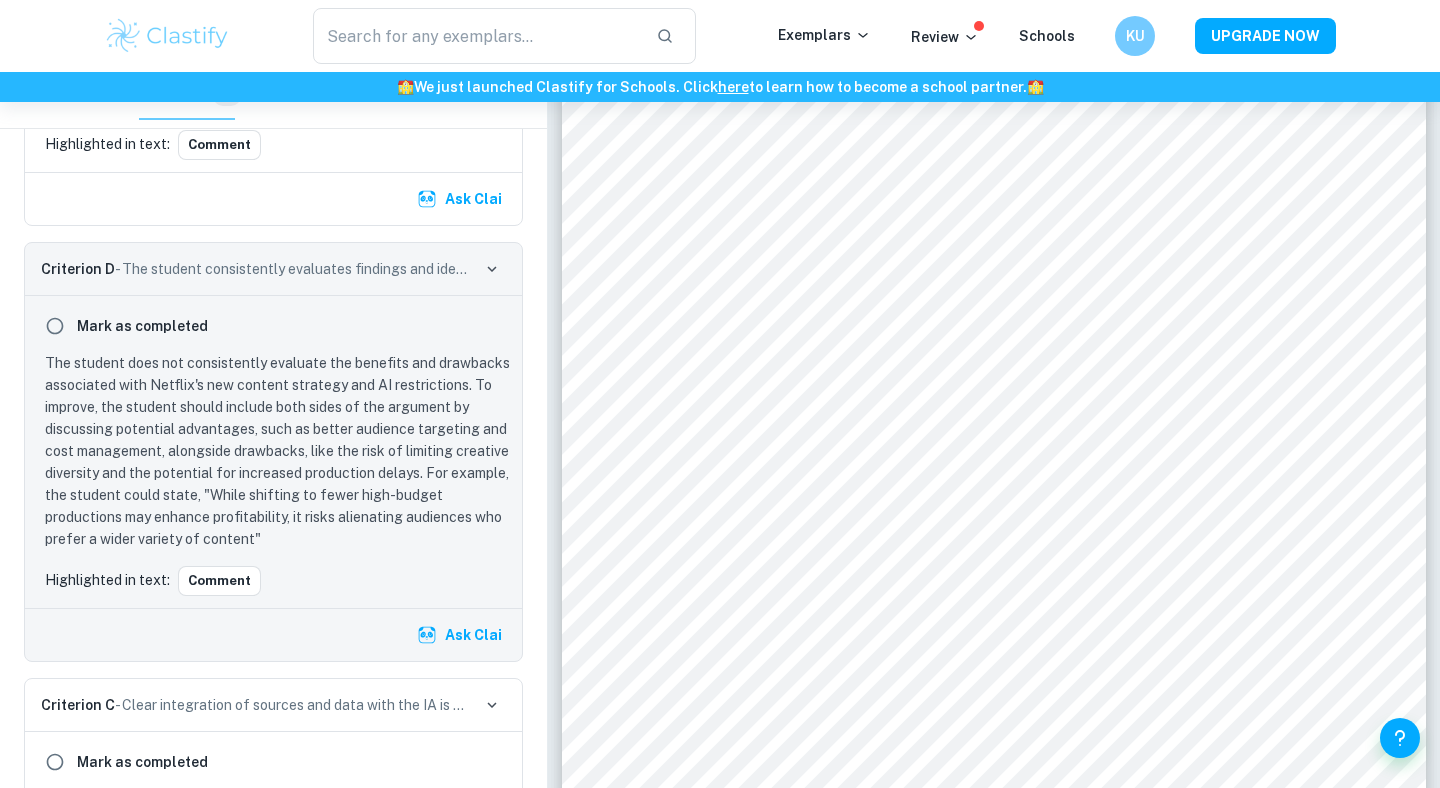 click on "unpredictability as highly successful titles now trigger larger talent payouts increasing variable costs with each hit production 28 . In response to the financial uncertainty, Netflix has started   shifting   its content strategy to fewer high budget productions with broader audience appeal 29 . This allows Netflix to better manage the new cost structure by investing in content that is more likely to meet the viewership threshold required for residual bonuses aligning its strategy with a risk averse and profitability focused model 30 . Netflix is likely to adopt a more metric driven approach to greenlighting these projects focusing on predictive data to assess a show's potential before committing to large budgets 31 . 4.3 Impact of AI Restrictions on Netflix Operations The most controversial aspect of the SAG-AFTRA agreement 32   was the regulation of AI. Studios now must obtain explicit consent from performers before using their likeness, voice or performance actor's image or voice 33   shift   34 35 36 36" at bounding box center [994, 386] 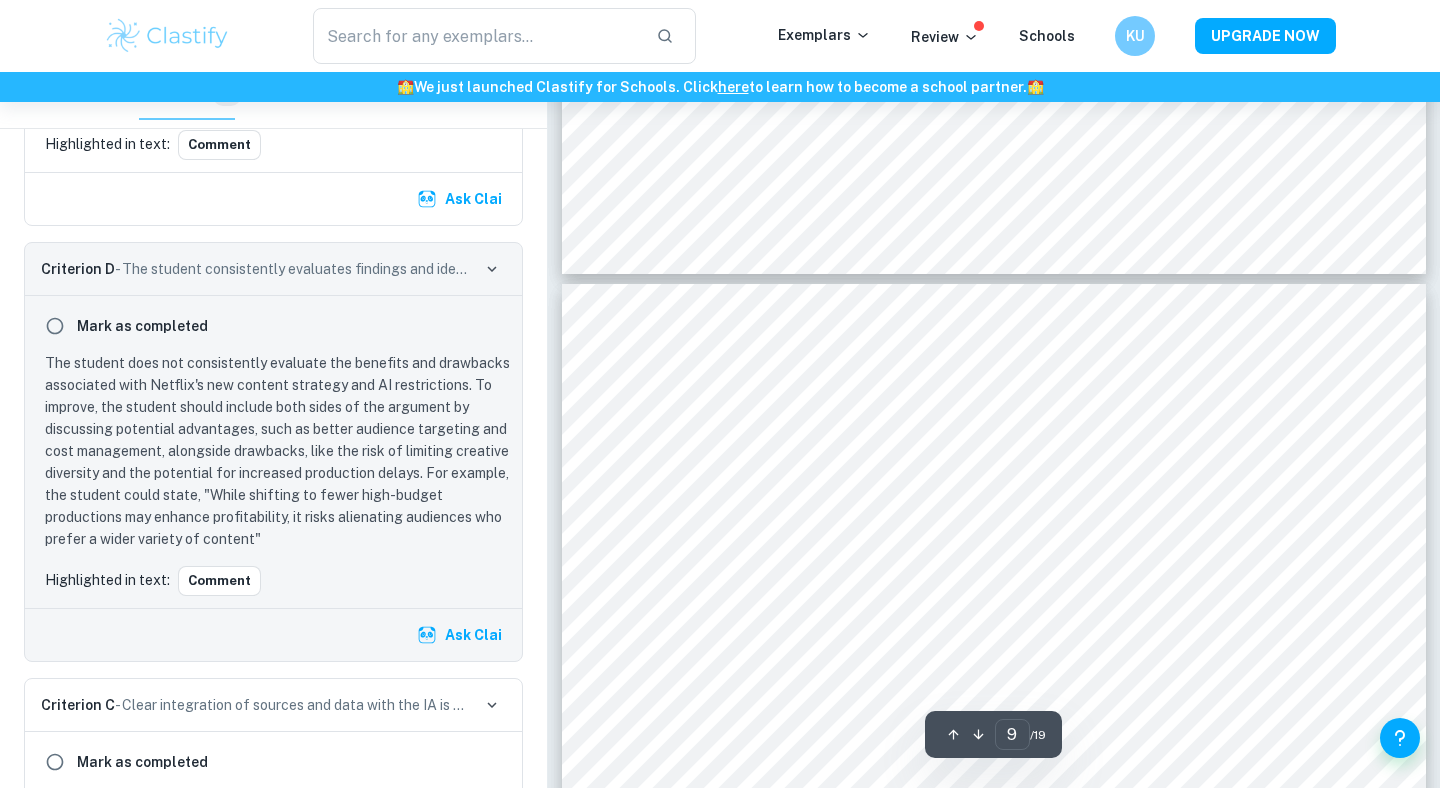 type on "8" 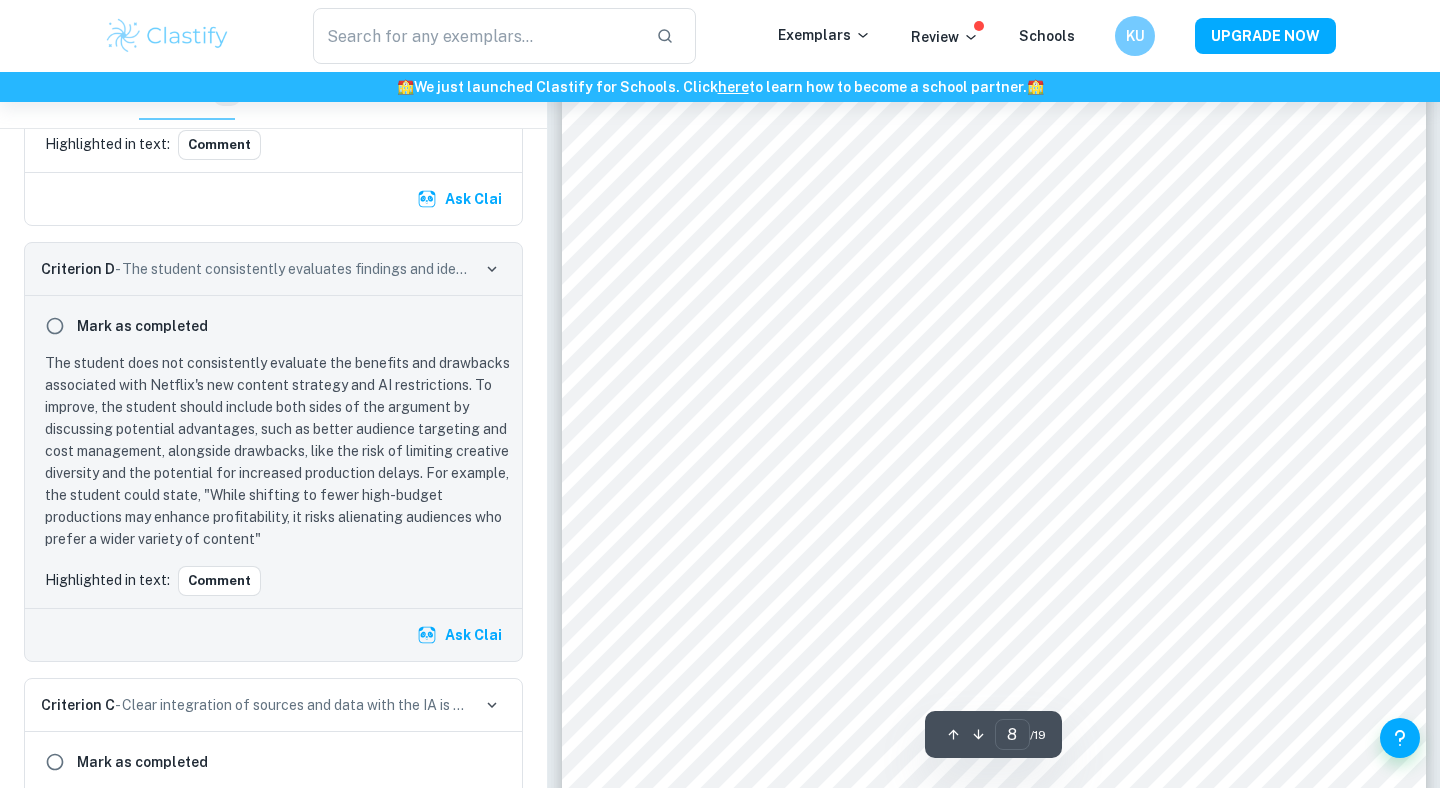 scroll, scrollTop: 9124, scrollLeft: 0, axis: vertical 